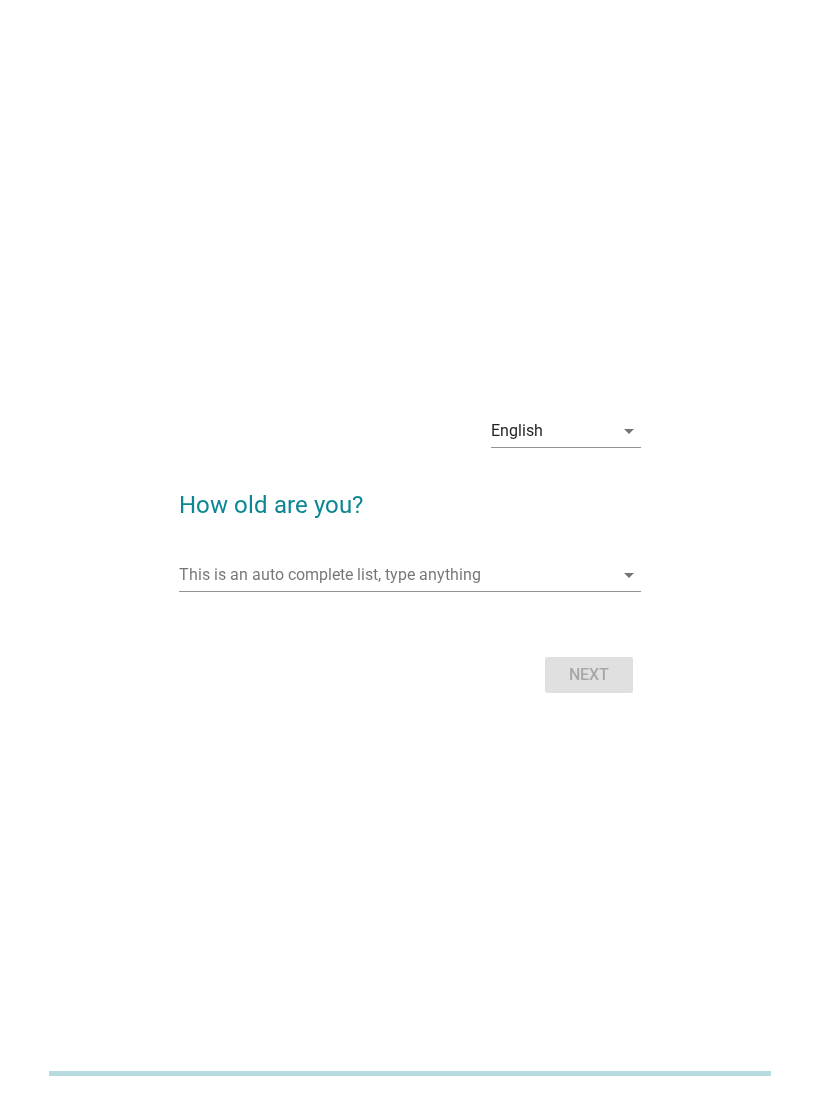 scroll, scrollTop: 0, scrollLeft: 0, axis: both 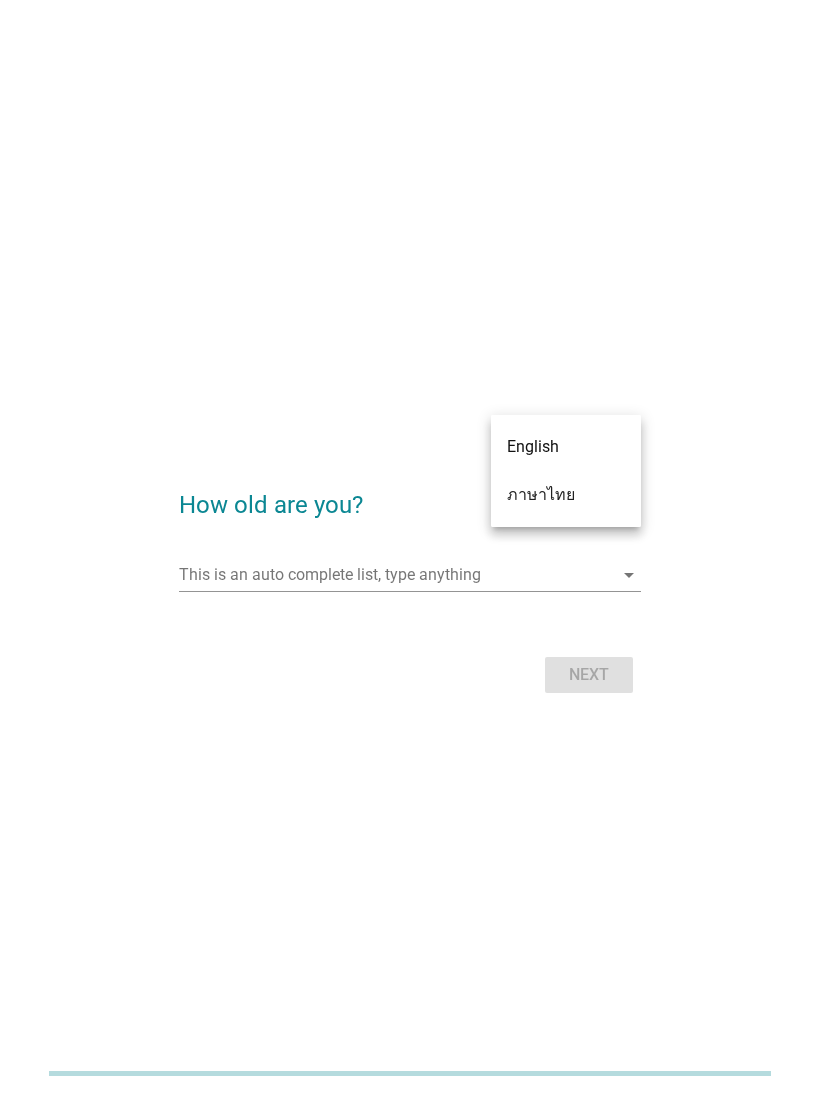 click on "ภาษาไทย" at bounding box center [566, 495] 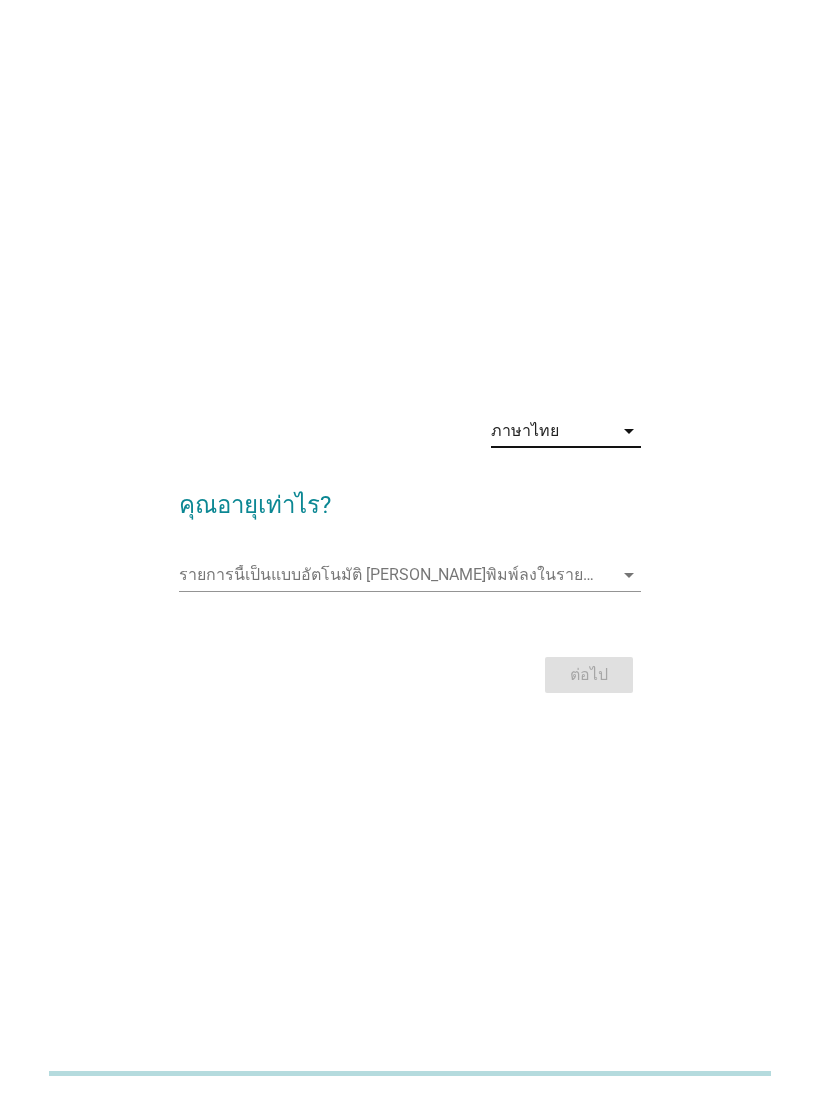 click on "รายการนี้เป็นแบบอัตโนมัติ [PERSON_NAME]พิมพ์ลงในรายการนี้ arrow_drop_down" at bounding box center (409, 575) 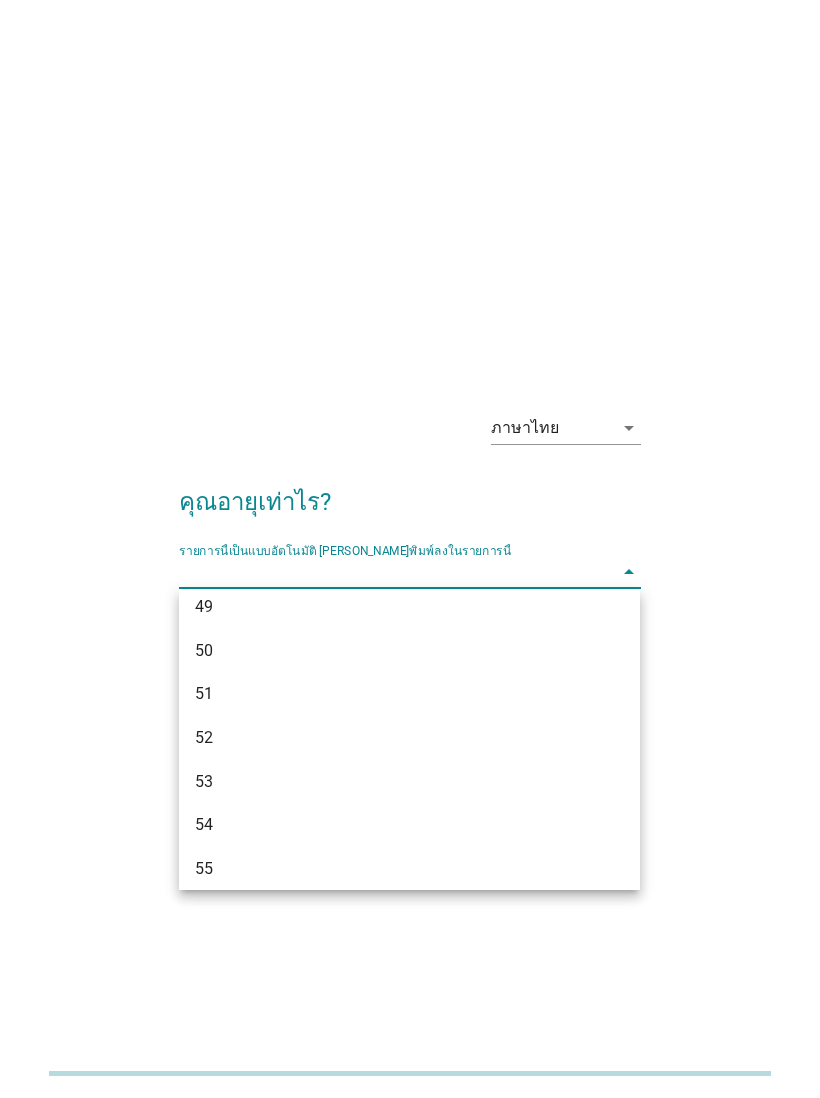 scroll, scrollTop: 1366, scrollLeft: 0, axis: vertical 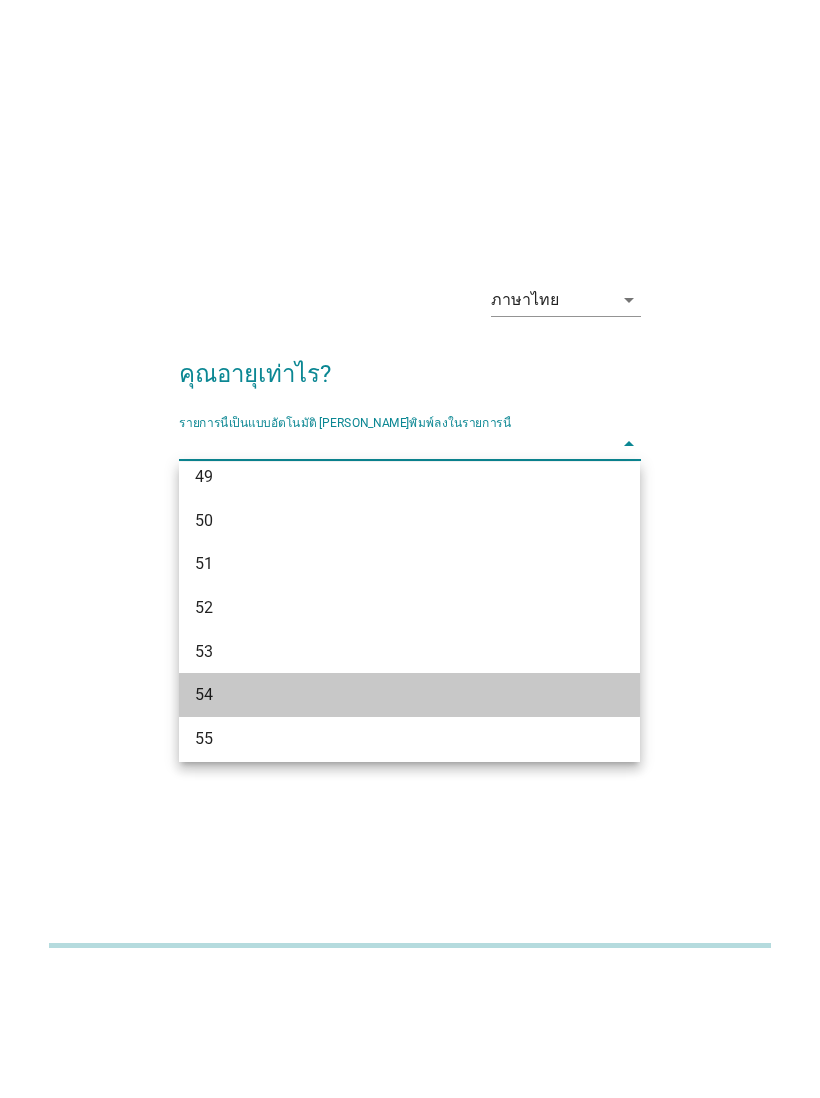 click on "54" at bounding box center (391, 823) 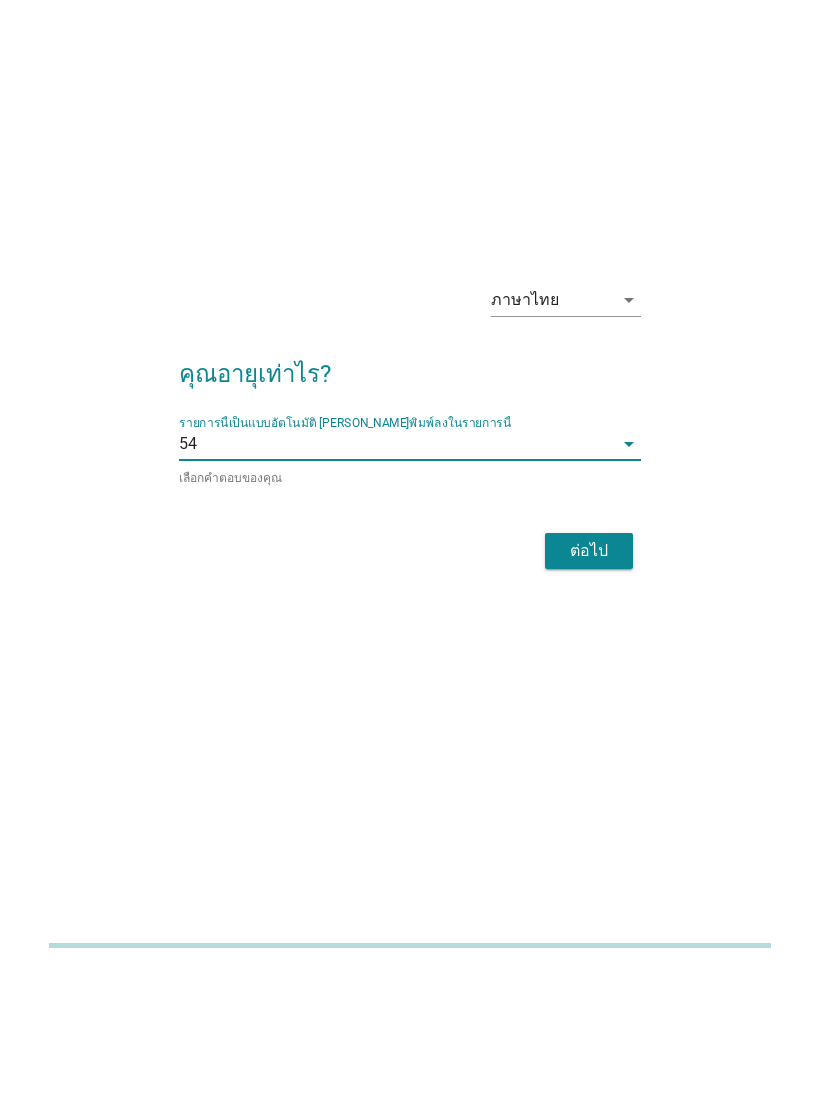 click on "ต่อไป" at bounding box center [589, 679] 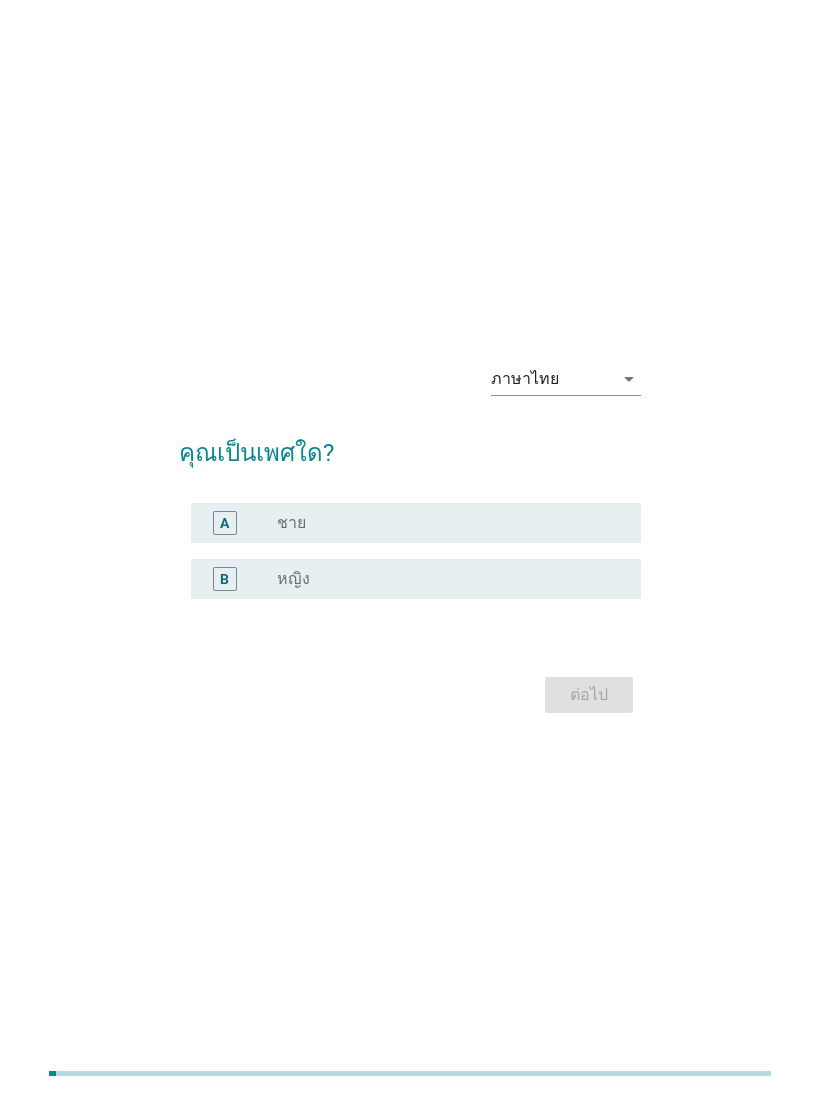 scroll, scrollTop: 0, scrollLeft: 0, axis: both 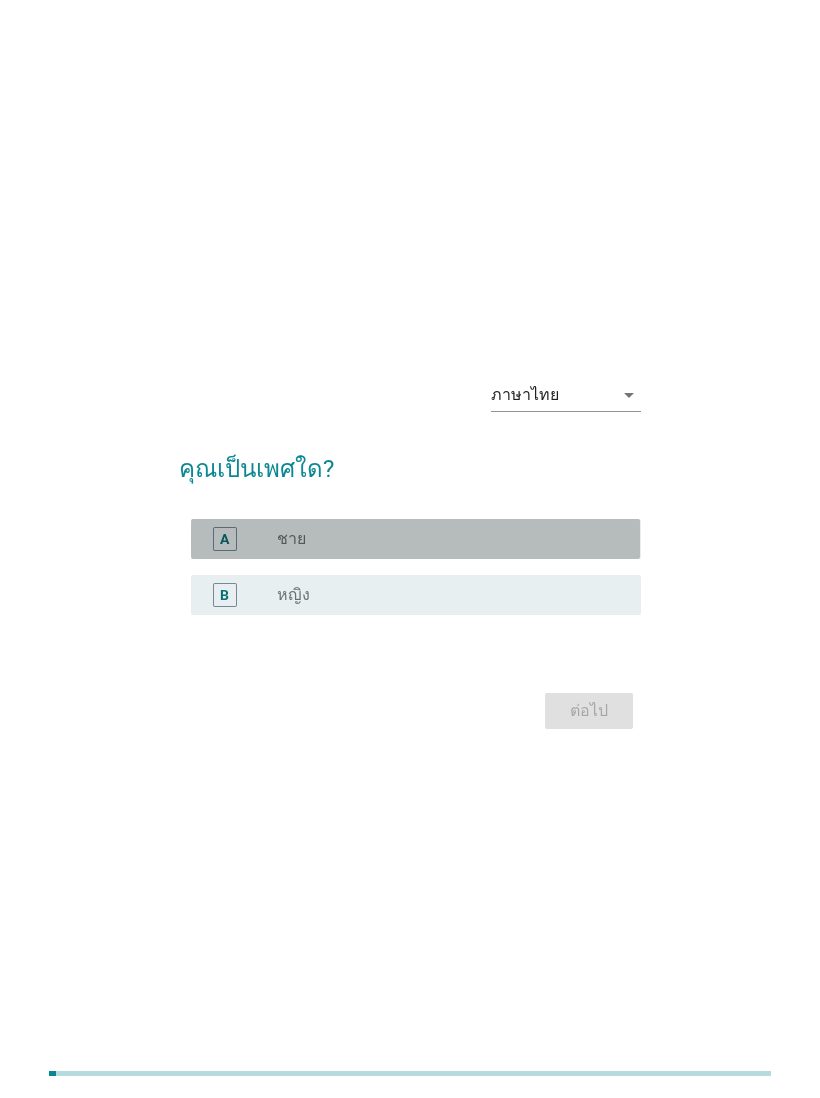 click on "radio_button_unchecked ชาย" at bounding box center (443, 539) 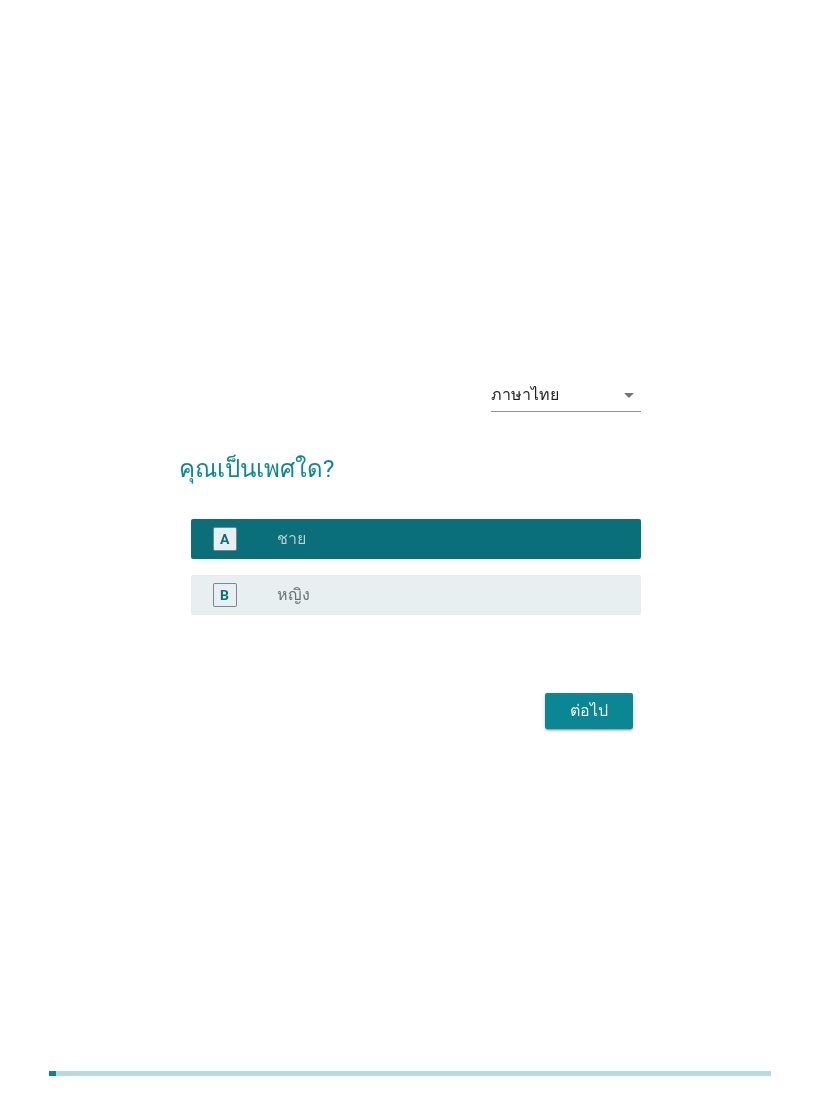 click on "ต่อไป" at bounding box center [589, 711] 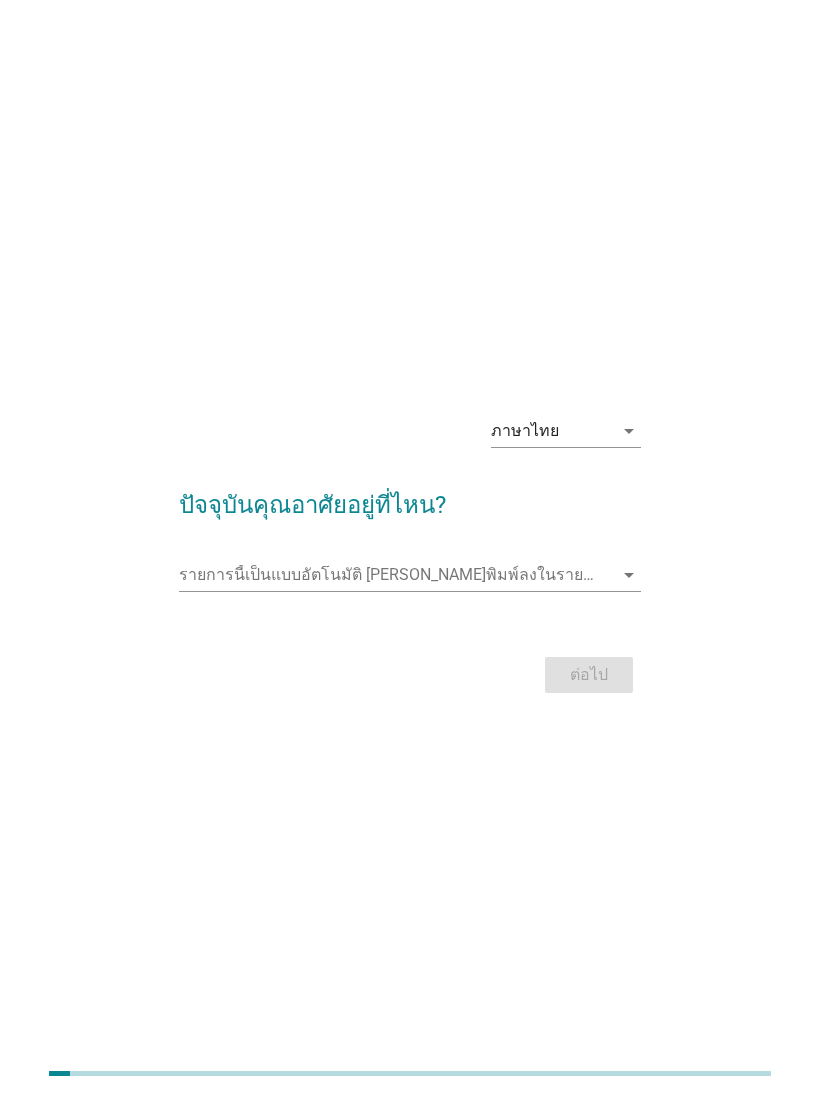 click on "arrow_drop_down" at bounding box center [629, 575] 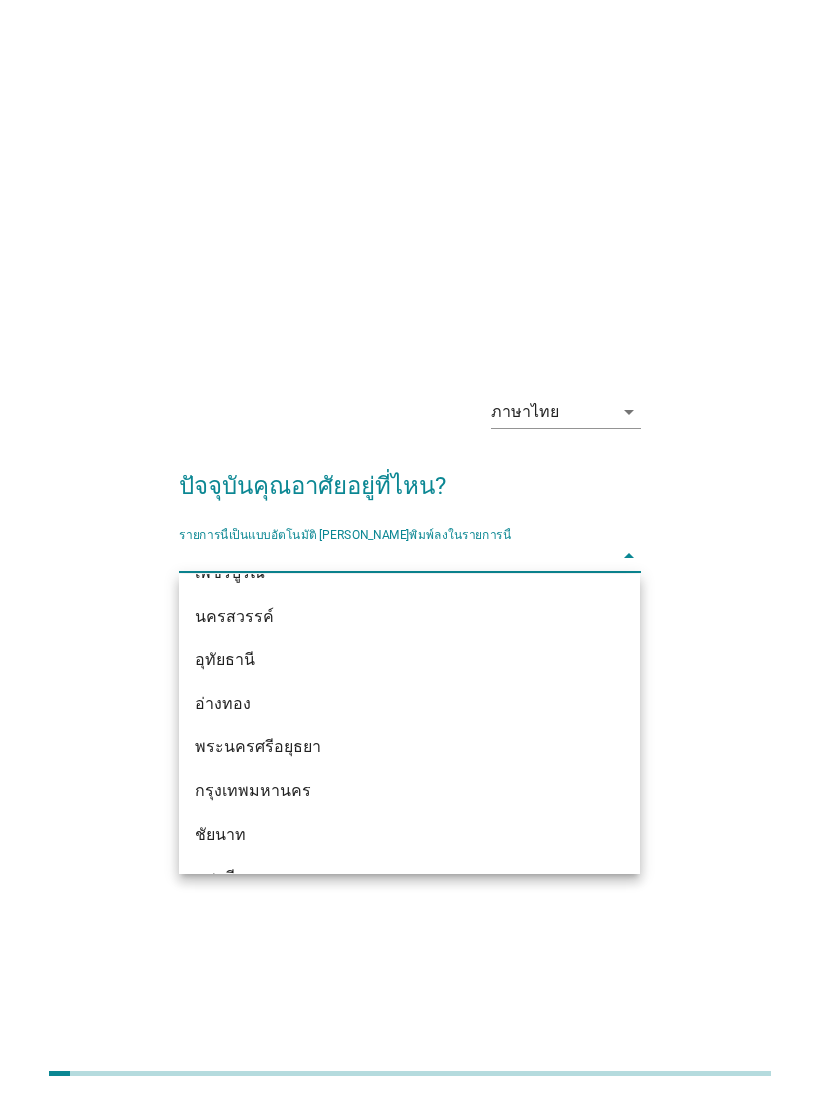 scroll, scrollTop: 1511, scrollLeft: 0, axis: vertical 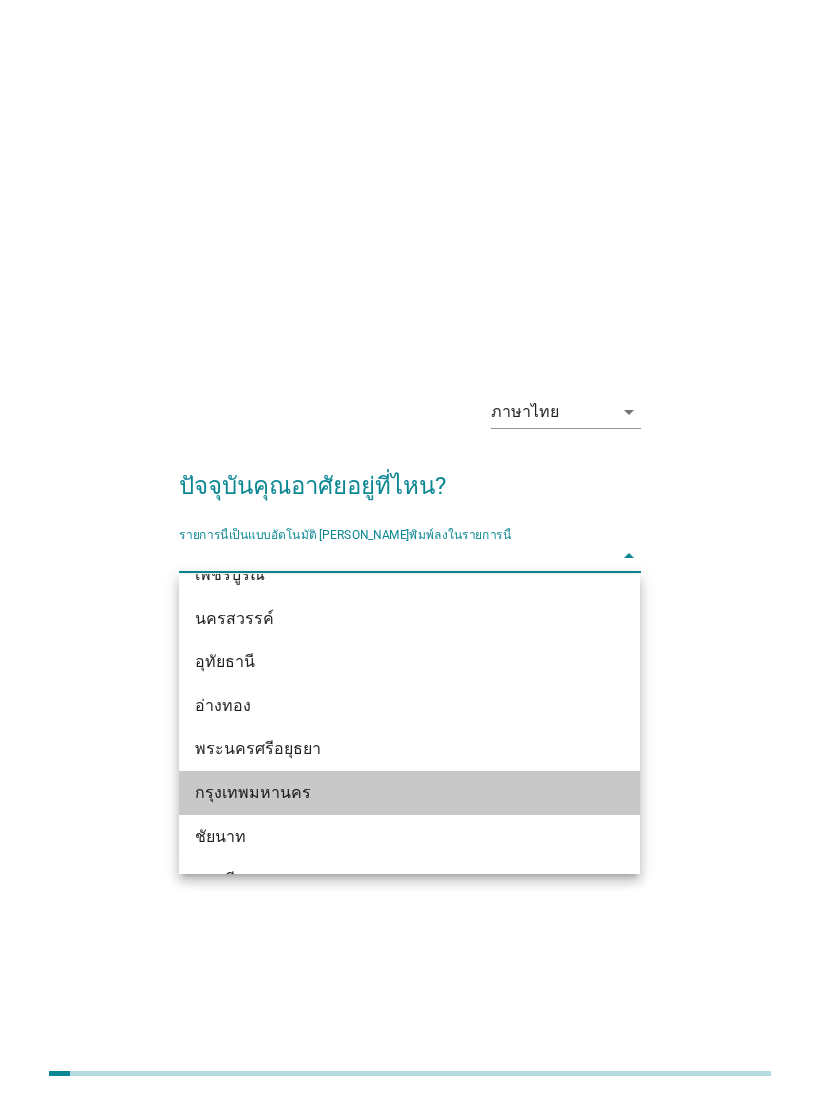 click on "กรุงเทพมหานคร" at bounding box center [391, 793] 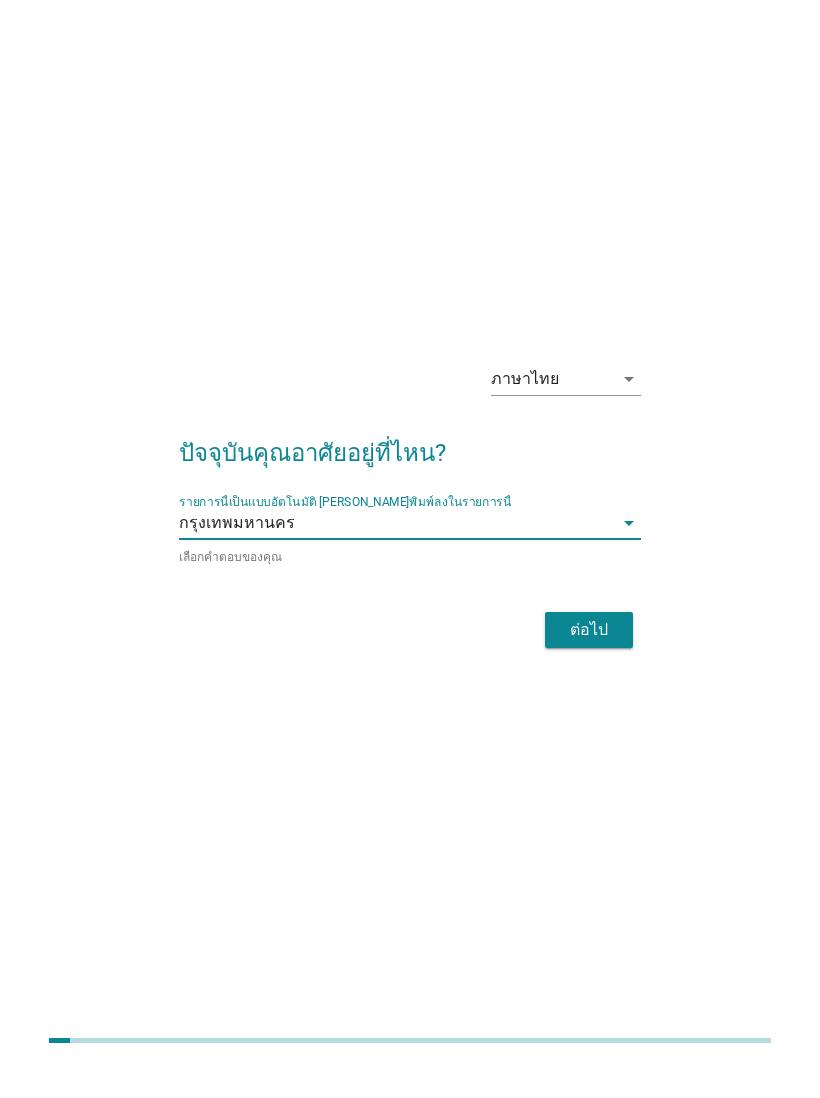 click on "ต่อไป" at bounding box center (589, 663) 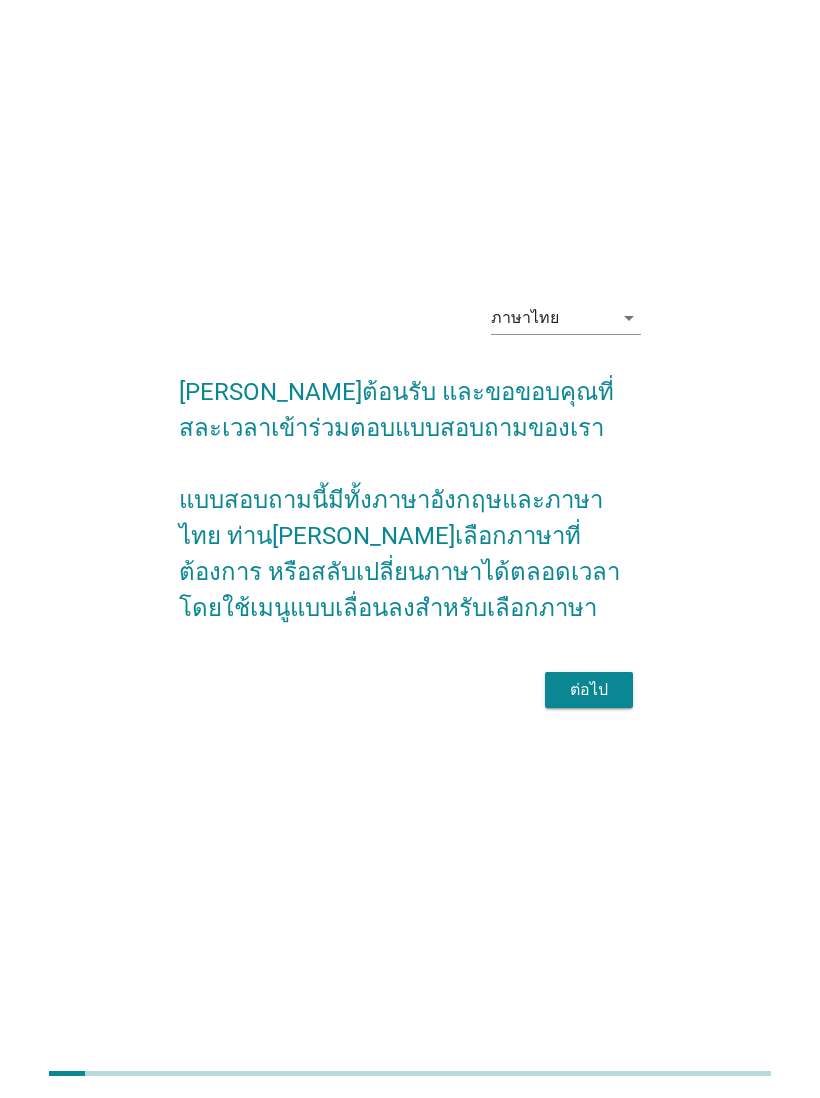 scroll, scrollTop: 0, scrollLeft: 0, axis: both 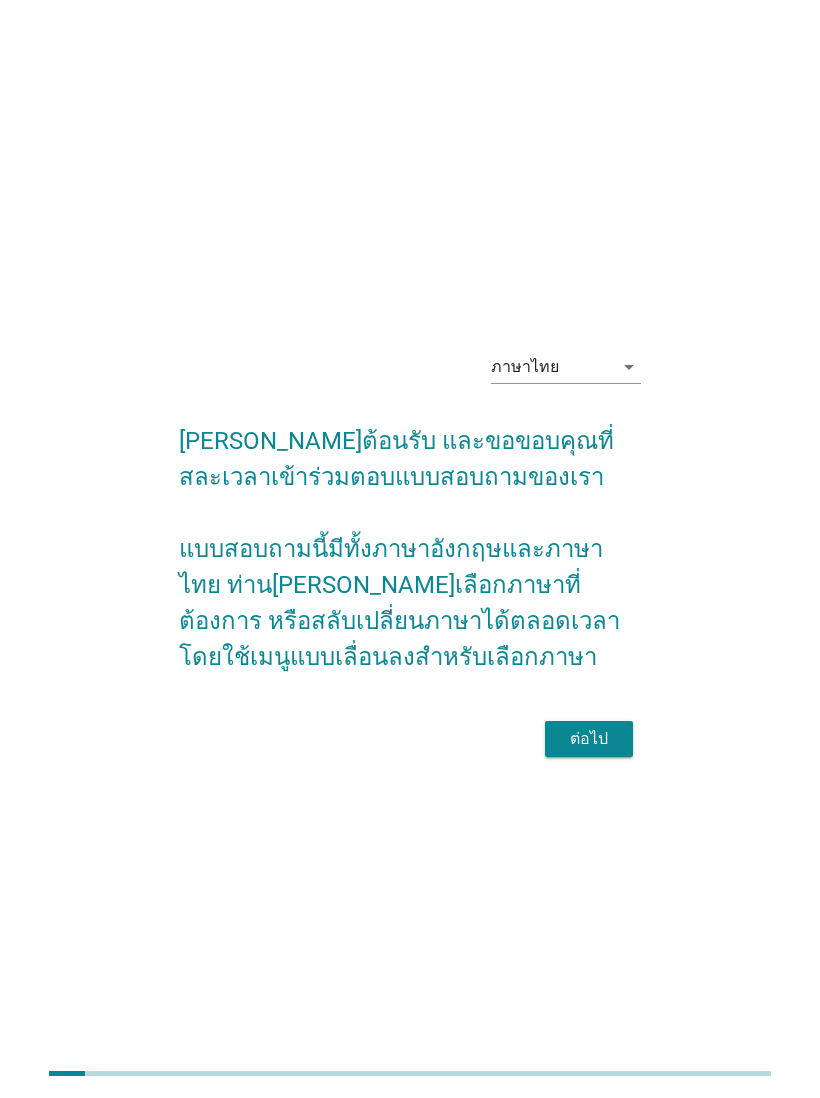 click on "ต่อไป" at bounding box center (589, 739) 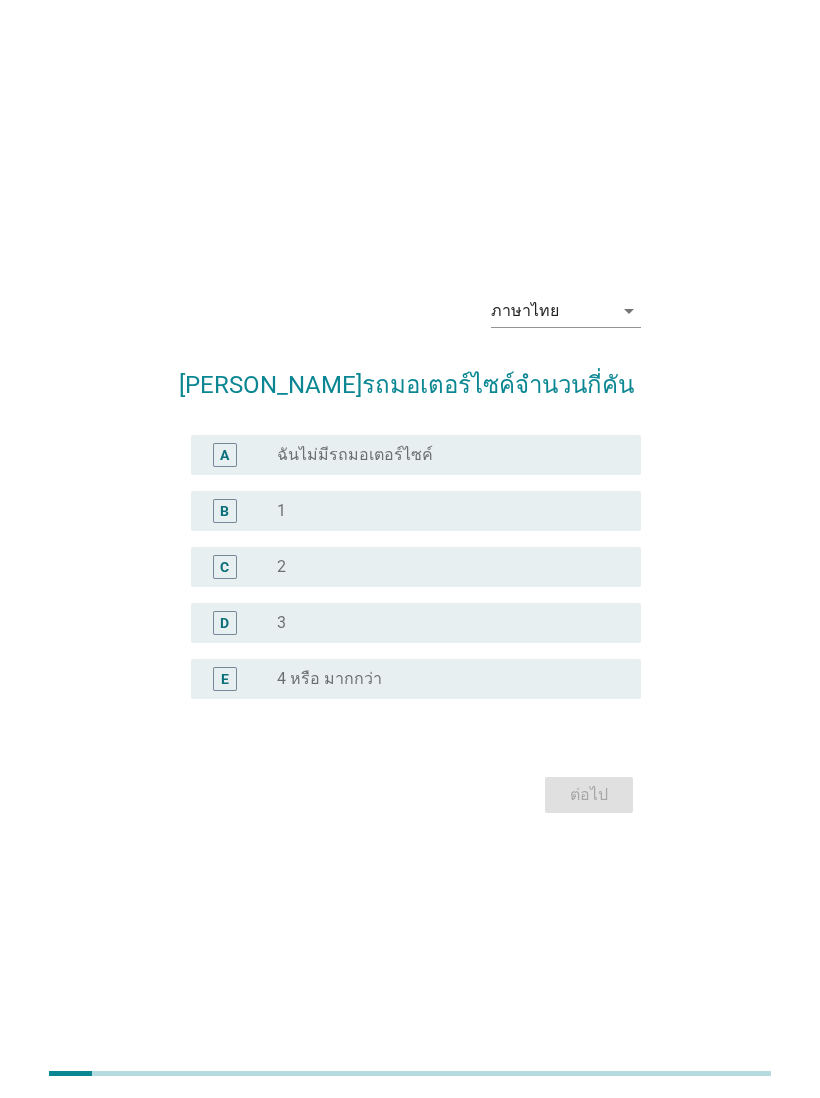 click on "B     radio_button_unchecked 1" at bounding box center (415, 511) 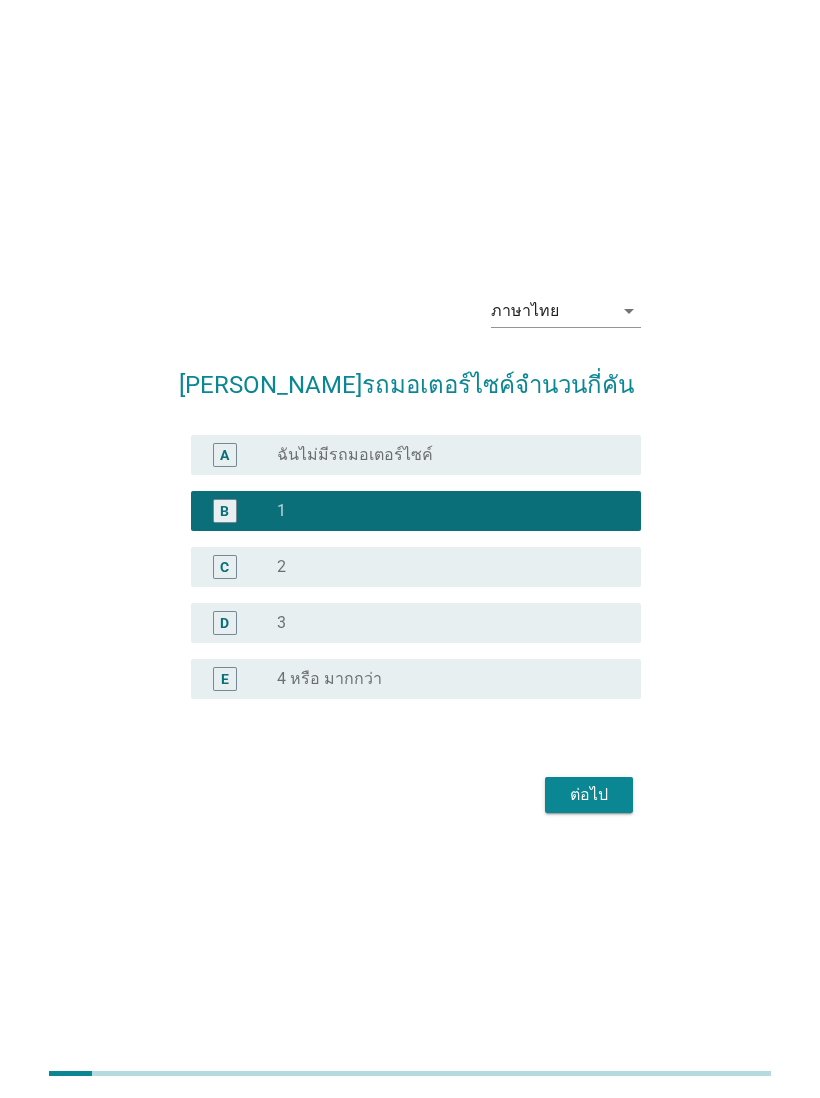click on "ต่อไป" at bounding box center (589, 795) 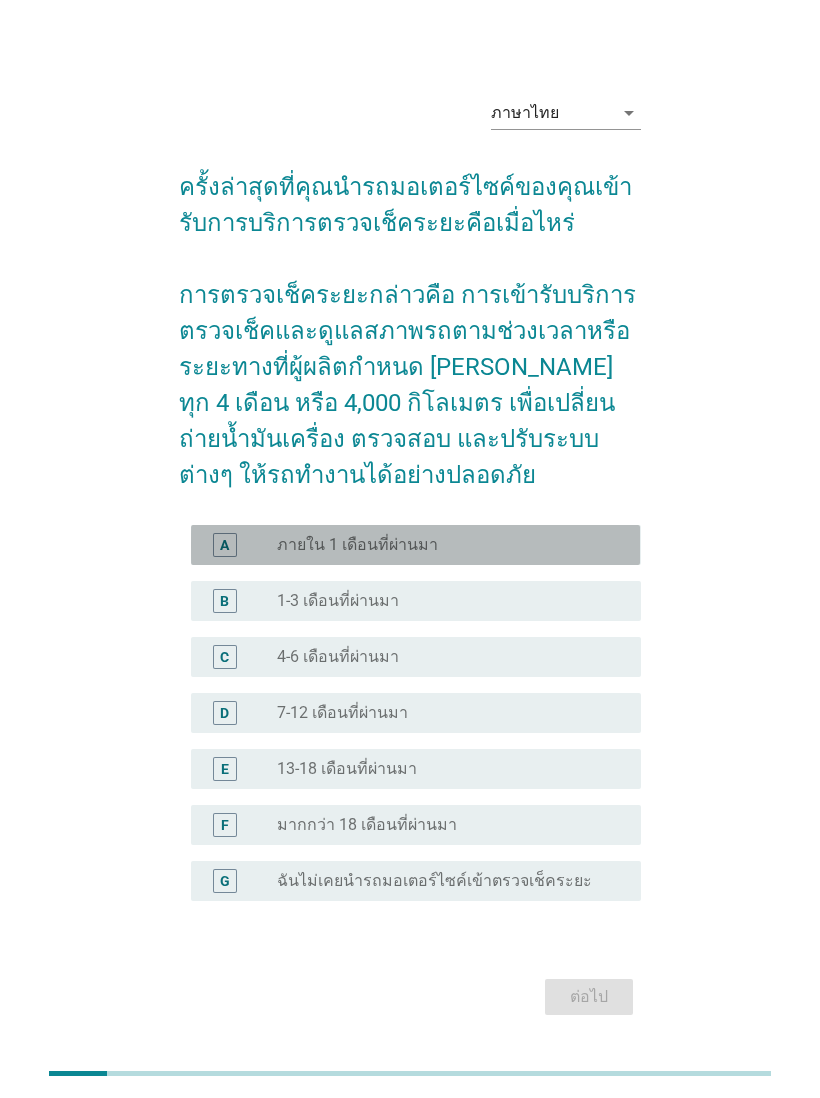 click on "B" at bounding box center (224, 600) 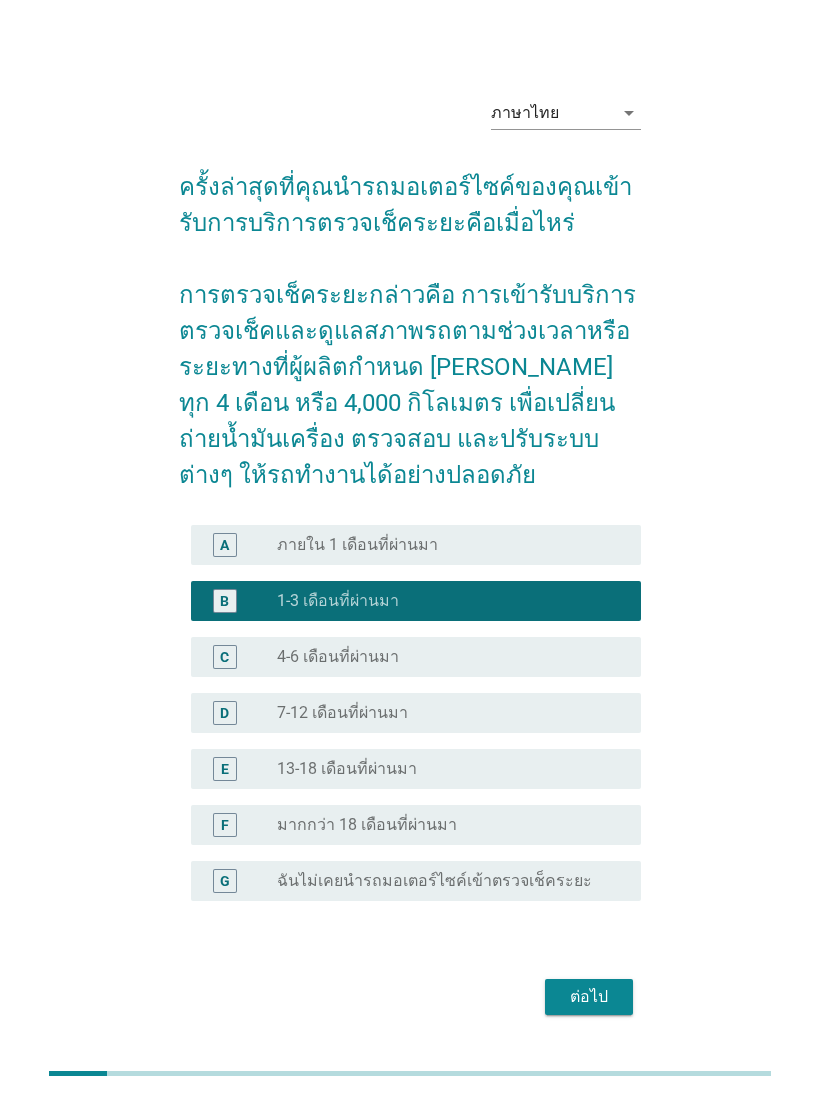 click on "ต่อไป" at bounding box center [589, 997] 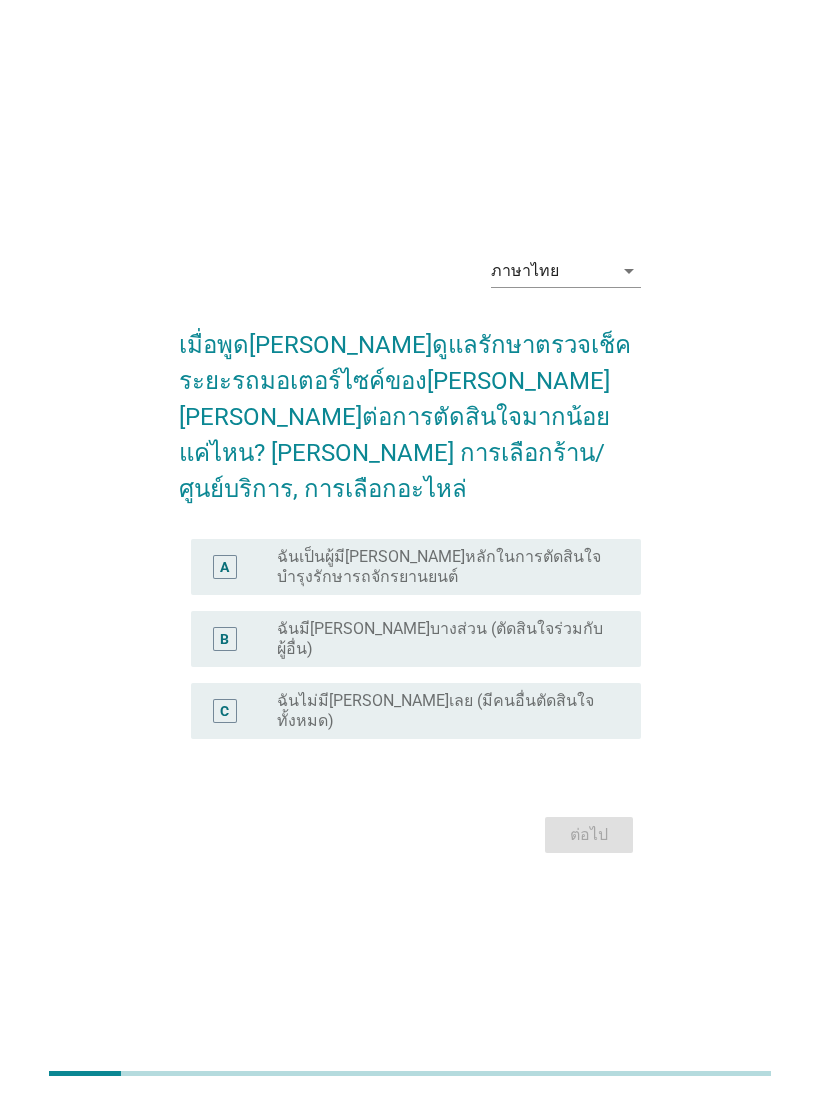 click on "A" at bounding box center [225, 567] 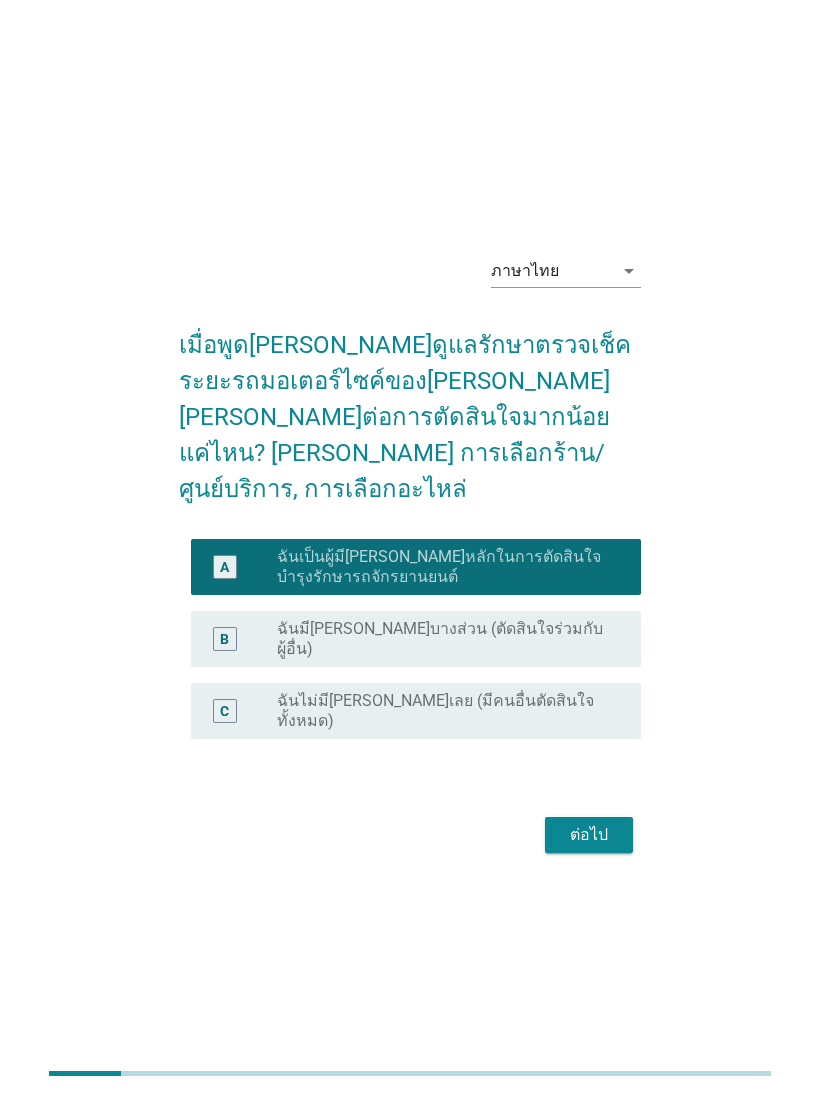 click on "ต่อไป" at bounding box center [589, 835] 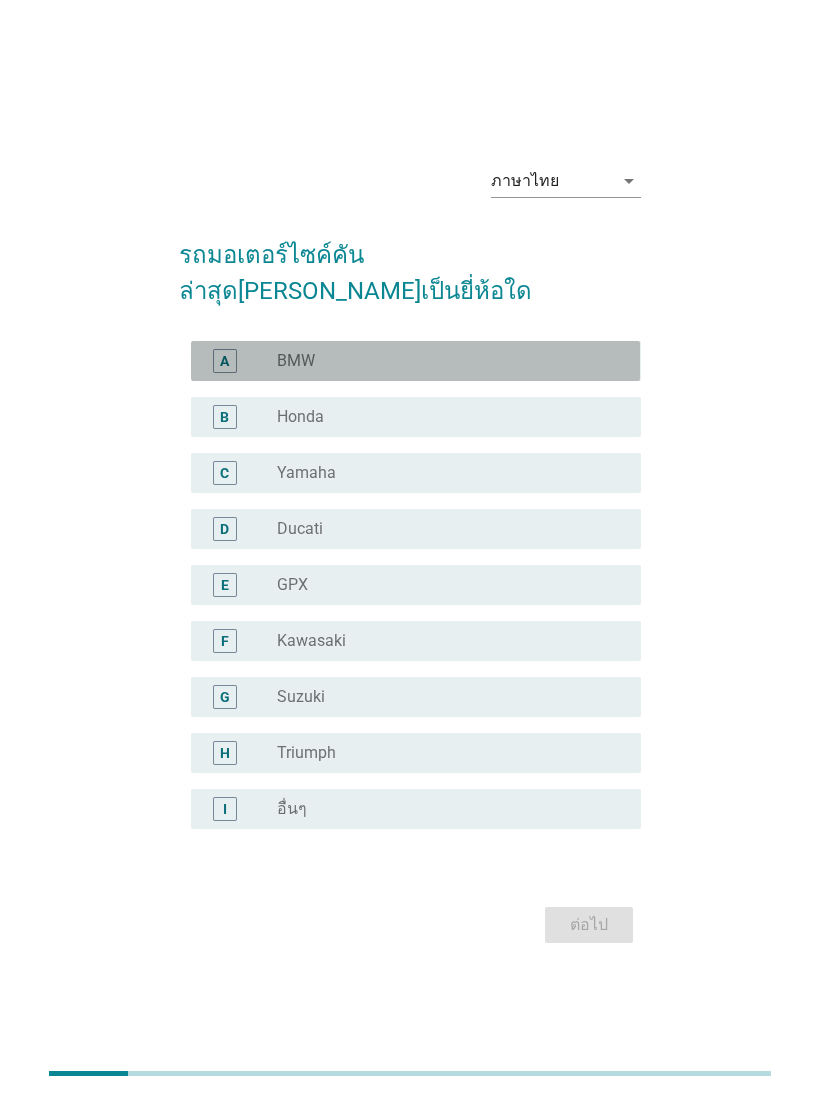 click on "radio_button_unchecked Honda" at bounding box center (443, 417) 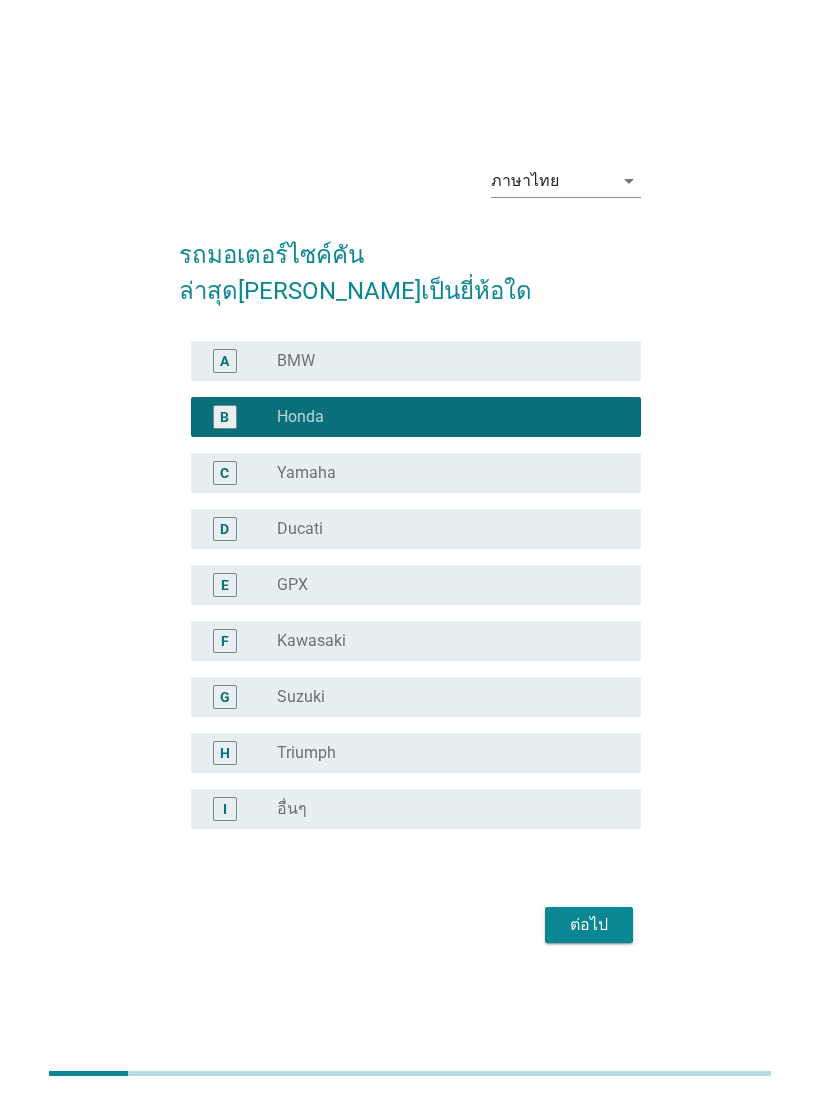click on "ต่อไป" at bounding box center (589, 925) 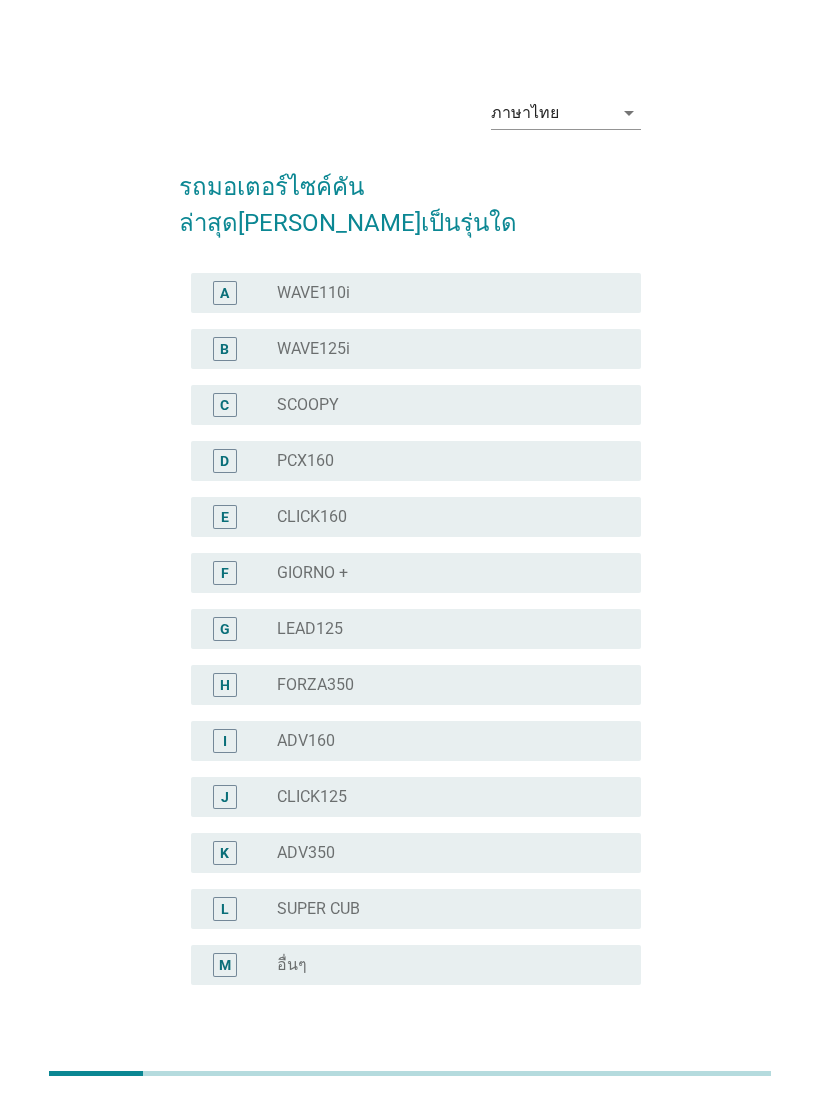click on "radio_button_unchecked WAVE110i" at bounding box center (443, 293) 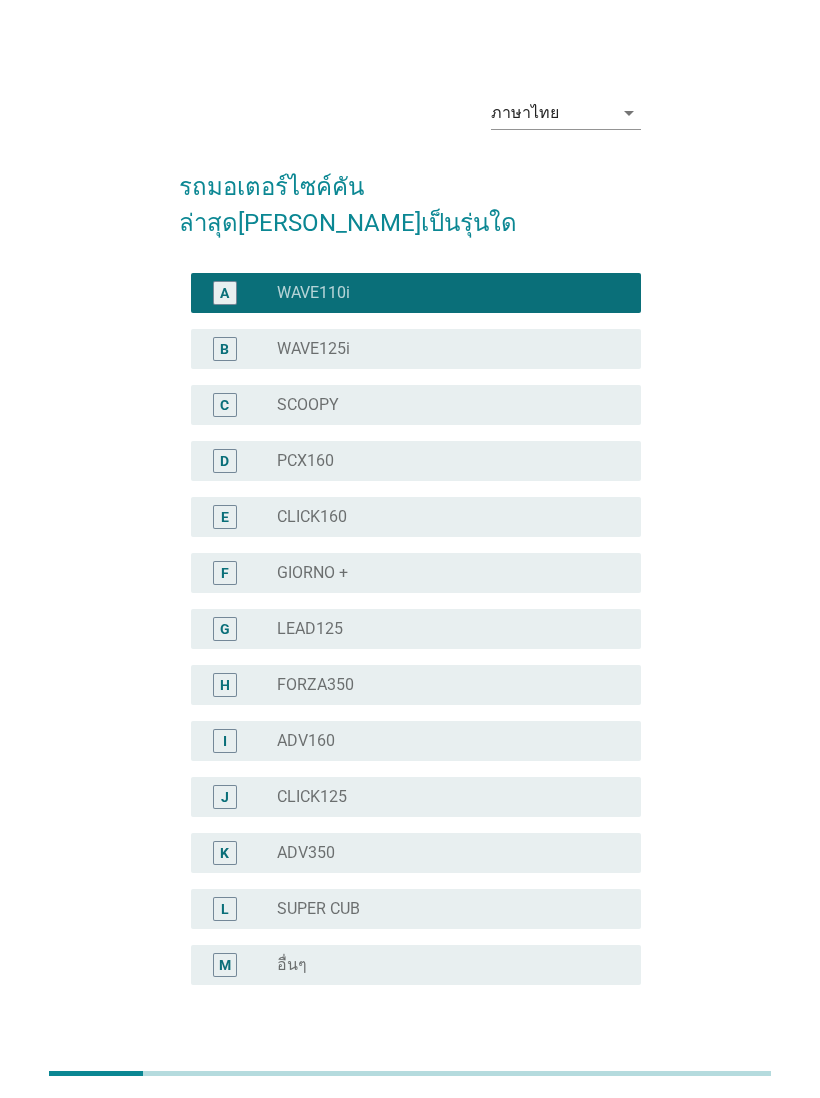 click on "ต่อไป" at bounding box center (589, 1081) 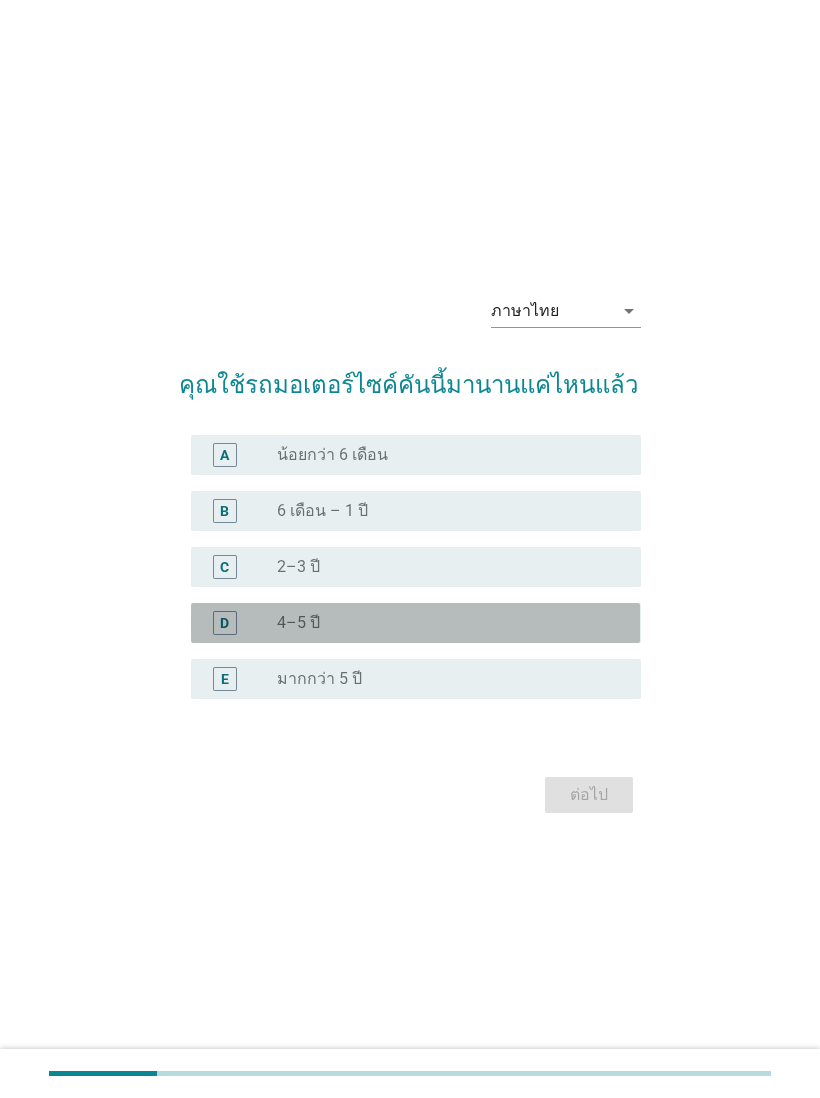 click on "radio_button_unchecked มากกว่า 5 ปี" at bounding box center (443, 679) 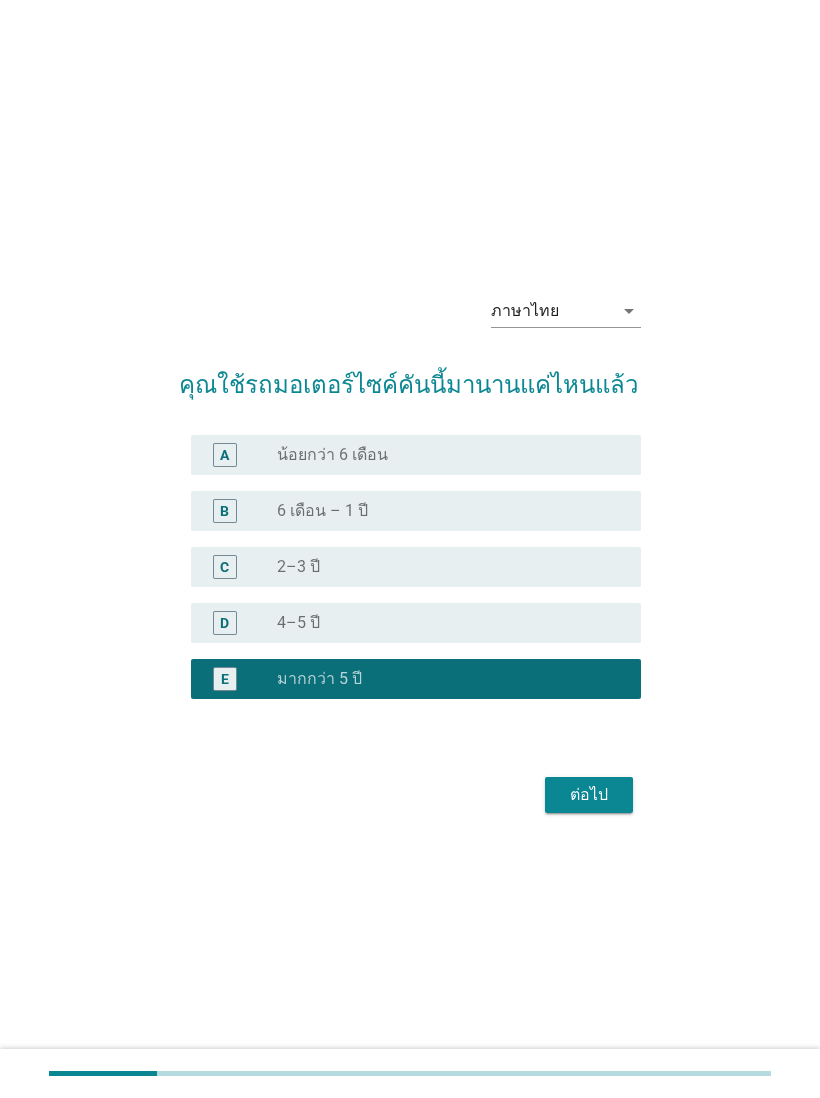 click on "ต่อไป" at bounding box center [589, 795] 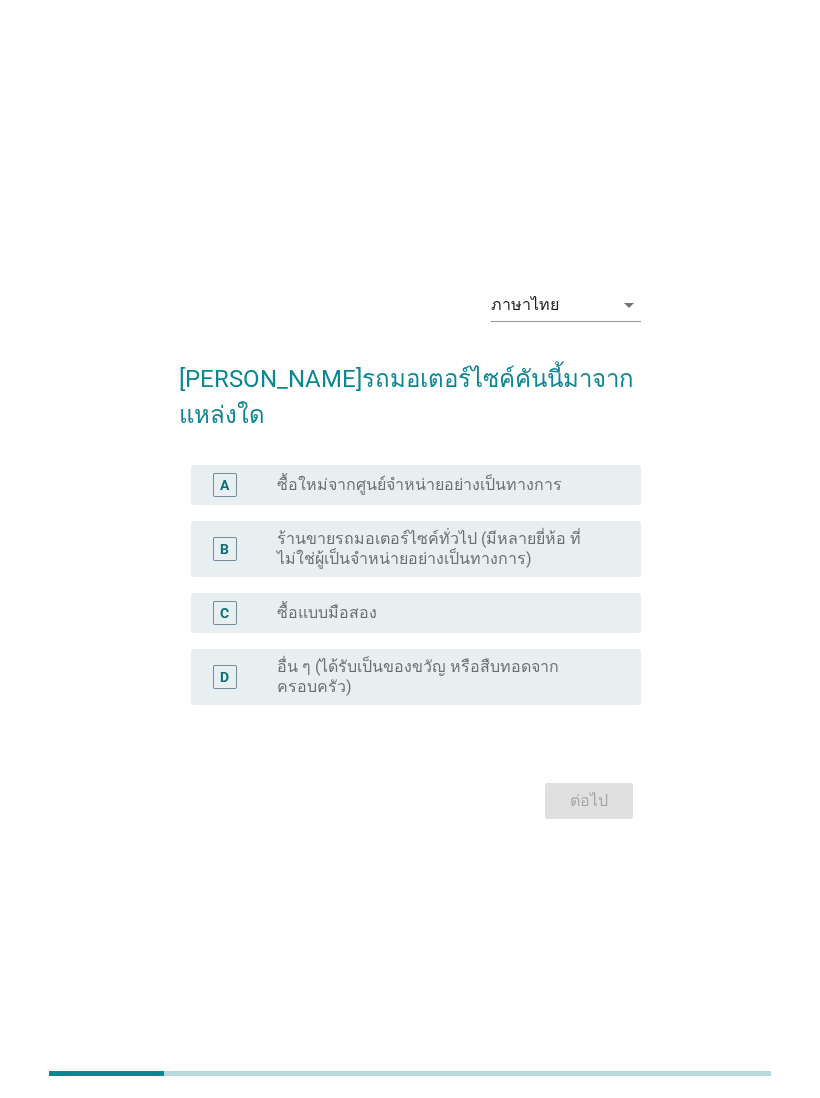 click on "radio_button_unchecked ซื้อใหม่จากศูนย์จำหน่ายอย่างเป็นทางการ" at bounding box center (443, 485) 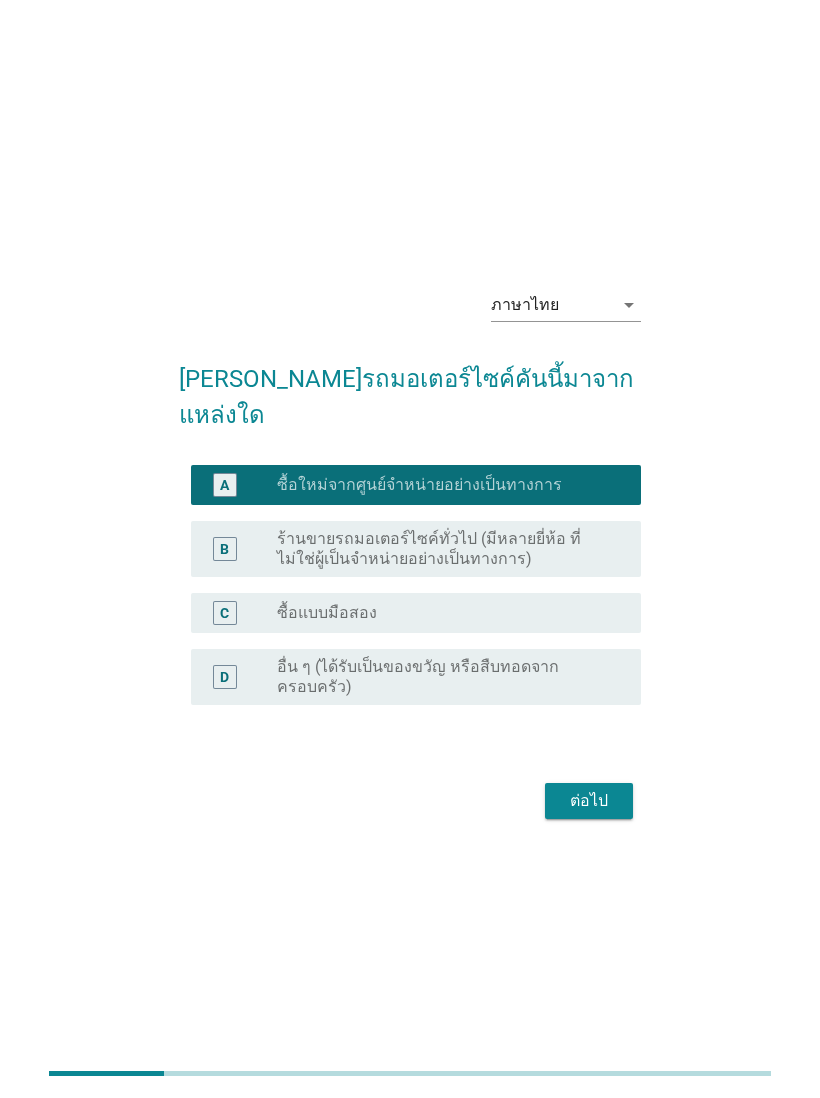 click on "ต่อไป" at bounding box center [589, 801] 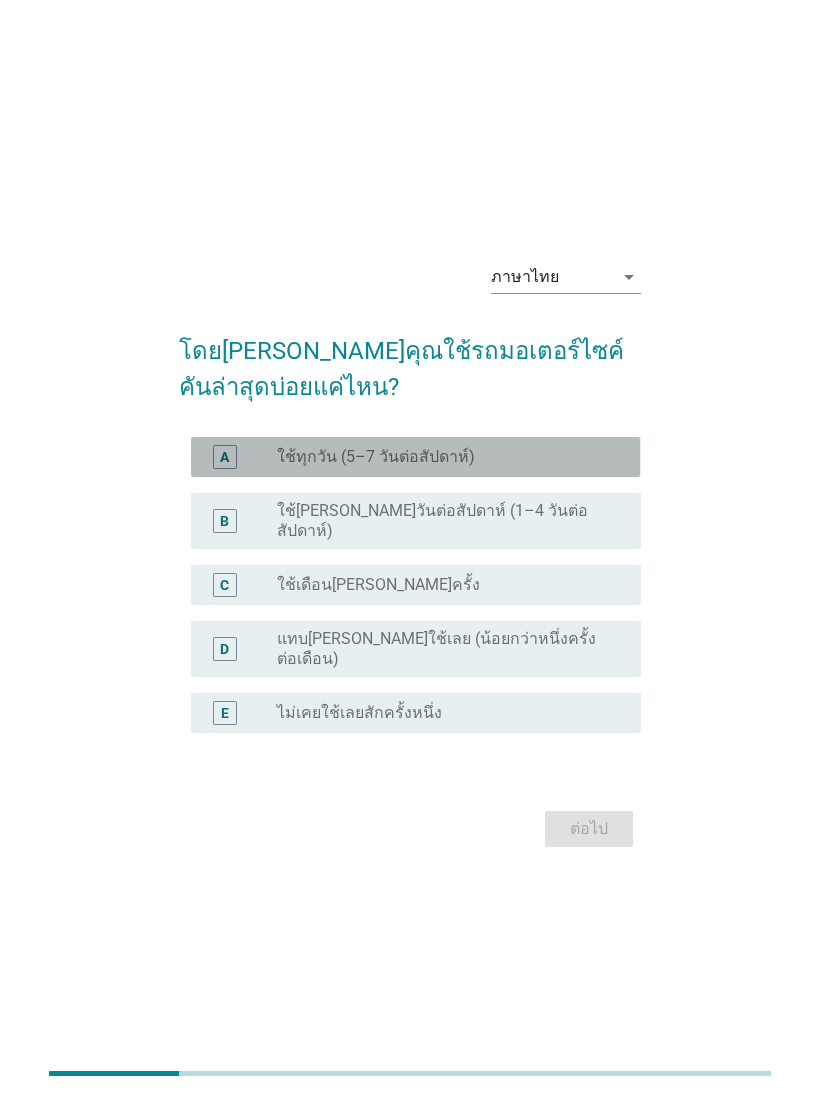 click on "radio_button_unchecked ใช้[PERSON_NAME]วันต่อสัปดาห์ (1–4 วันต่อสัปดาห์)" at bounding box center [443, 521] 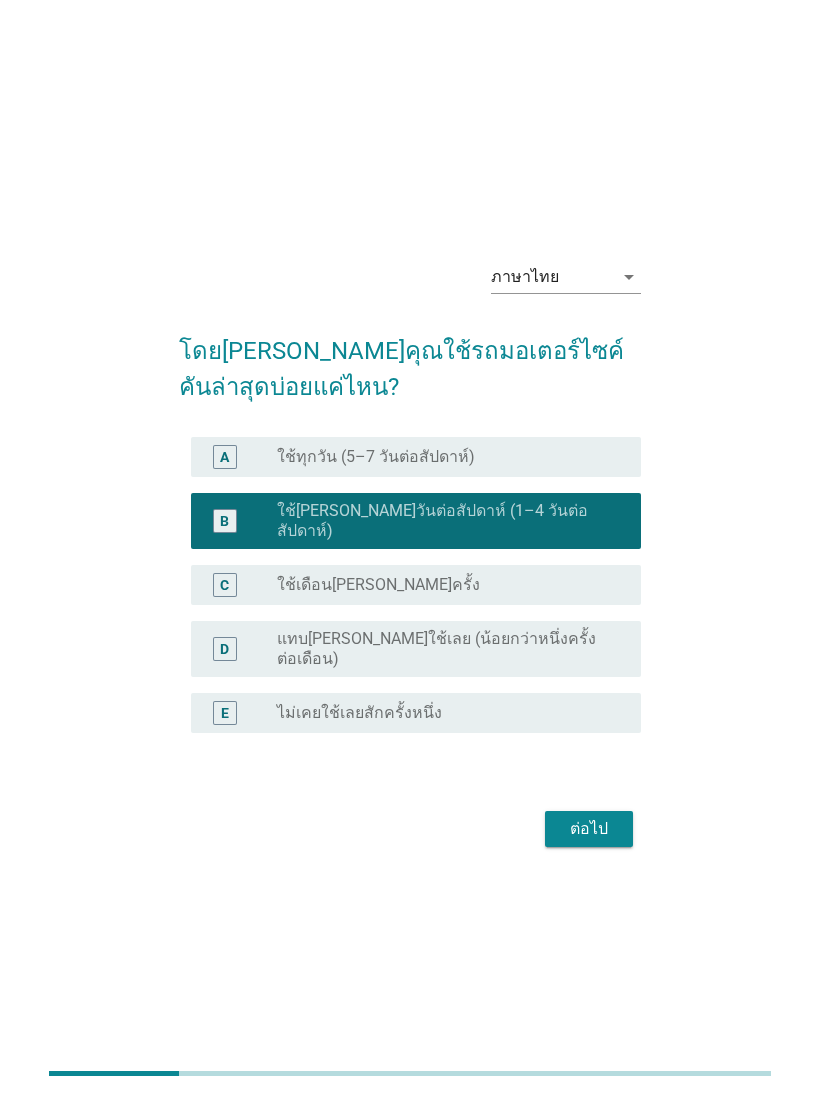 click on "ต่อไป" at bounding box center [589, 829] 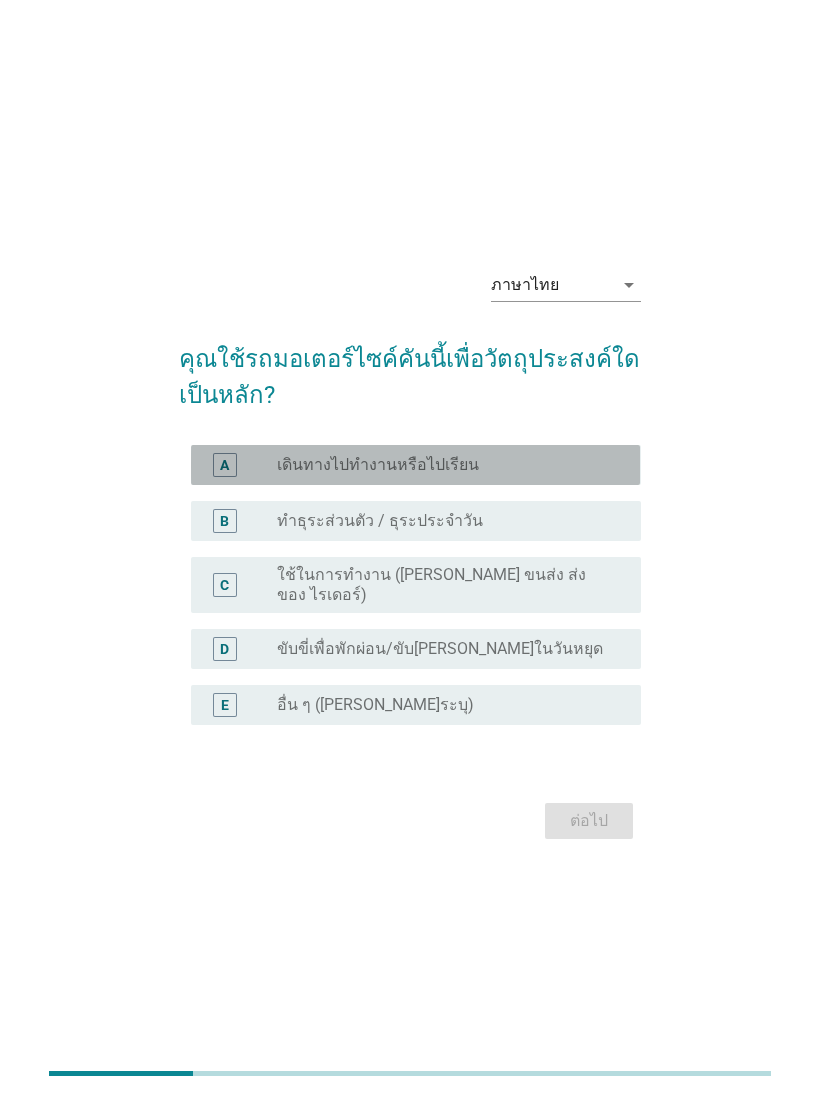 click on "radio_button_unchecked ทำธุระส่วนตัว / ธุระประจำวัน" at bounding box center (451, 521) 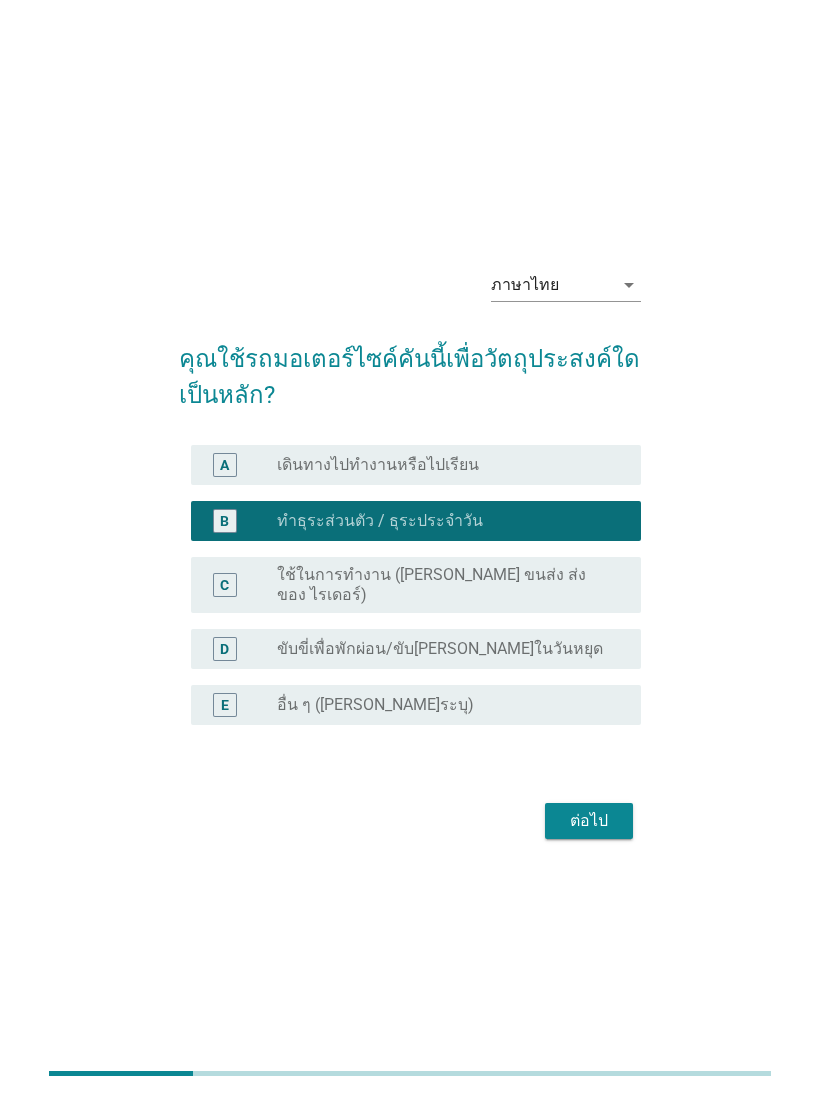 click on "ต่อไป" at bounding box center [589, 821] 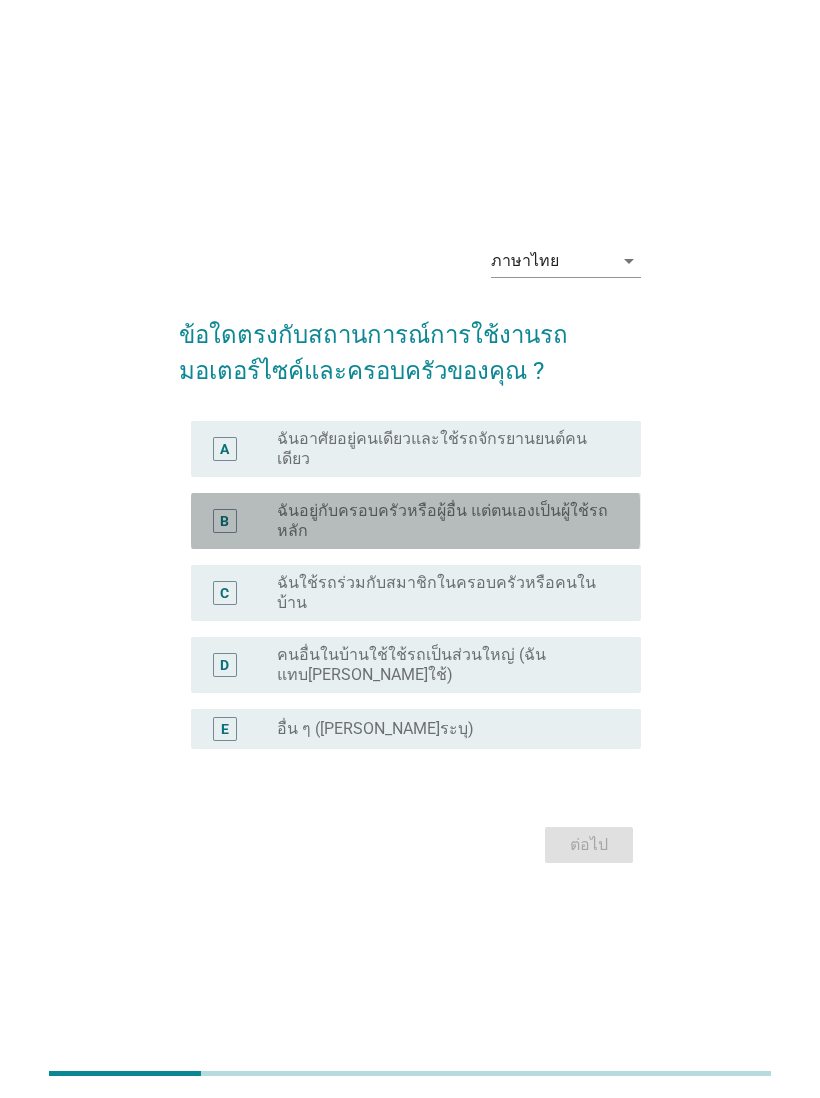 click on "ฉันใช้รถร่วมกับสมาชิกในครอบครัวหรือคนในบ้าน" at bounding box center [443, 593] 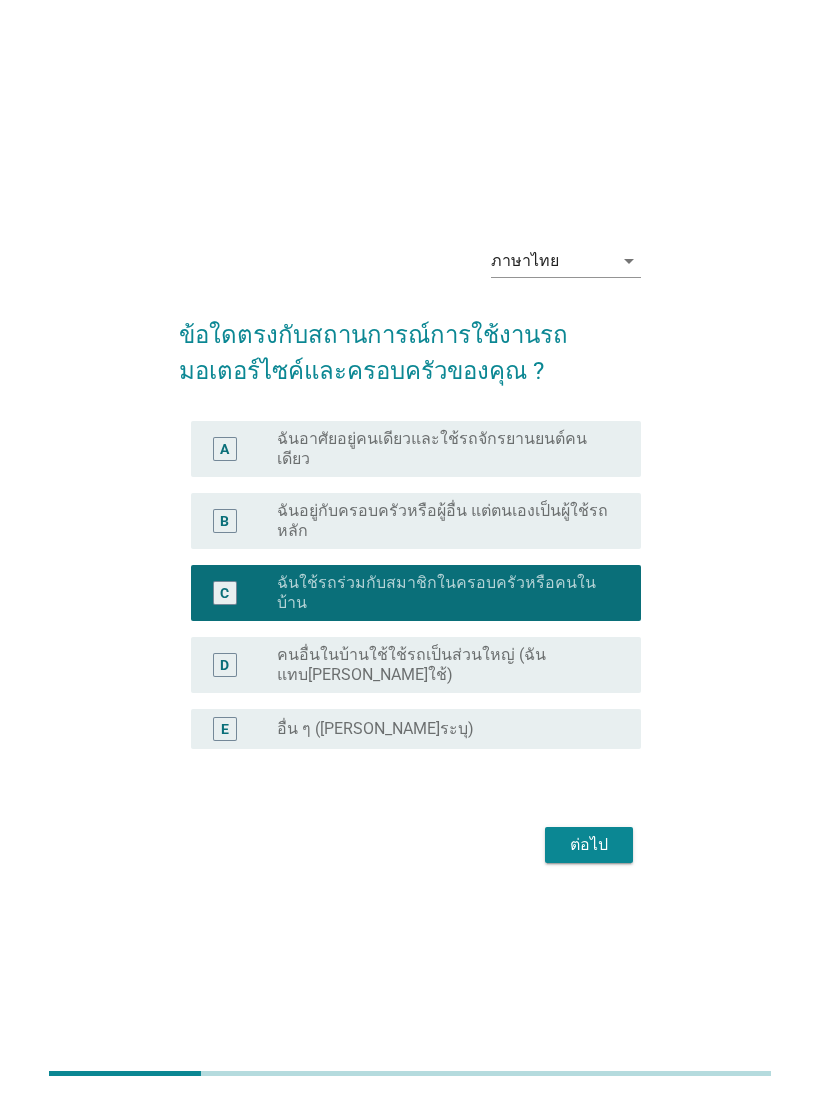 click on "ภาษาไทย arrow_drop_down   ข้อใดตรงกับสถานการณ์การใช้งานรถมอเตอร์ไซค์และครอบครัวของคุณ ?     A     radio_button_unchecked ฉันอาศัยอยู่คนเดียวและใช้รถจักรยานยนต์คนเดียว   B     radio_button_unchecked ฉันอยู่กับครอบครัวหรือผู้อื่น แต่ตนเองเป็นผู้ใช้รถหลัก   C     radio_button_checked ฉันใช้รถร่วมกับสมาชิกในครอบครัวหรือคนในบ้าน   D     radio_button_unchecked คนอื่นในบ้านใช้ใช้รถเป็นส่วนใหญ่ (ฉันแทบ[PERSON_NAME]ใช้)   E     radio_button_unchecked อื่น ๆ ([PERSON_NAME]ระบุ)" at bounding box center [409, 549] 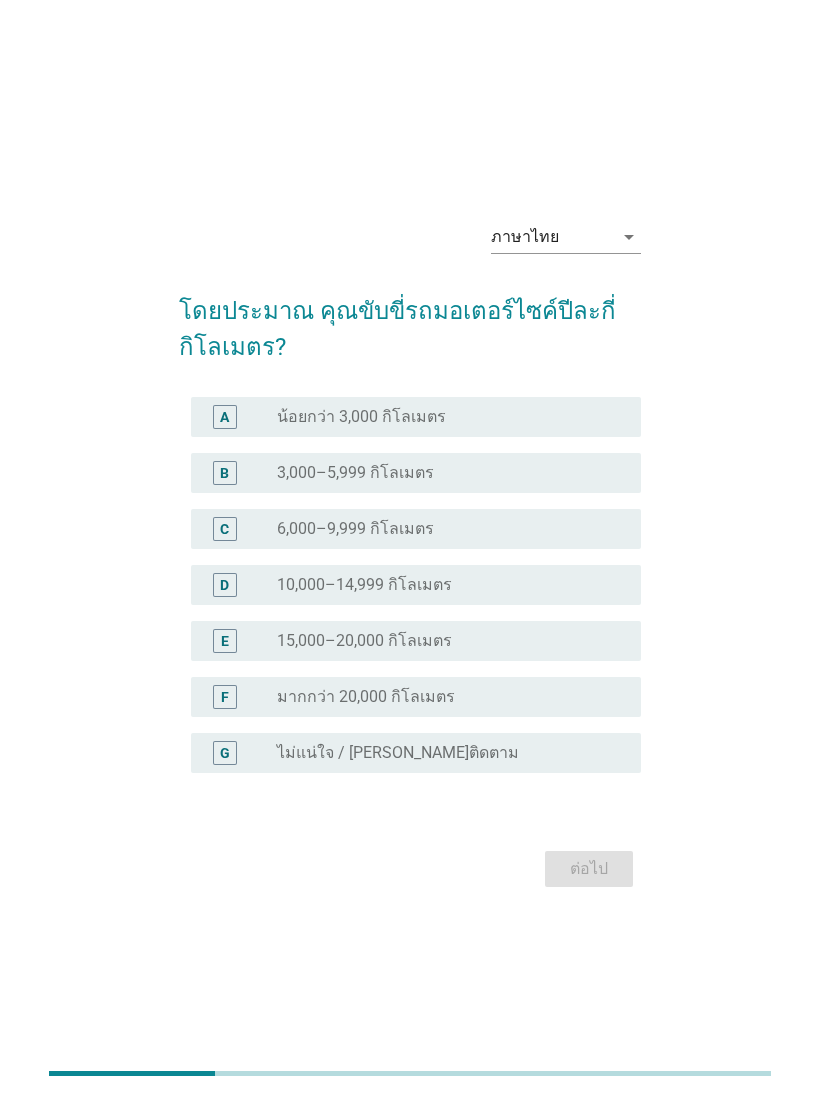 click on "radio_button_unchecked น้อยกว่า 3,000 กิโลเมตร" at bounding box center [443, 417] 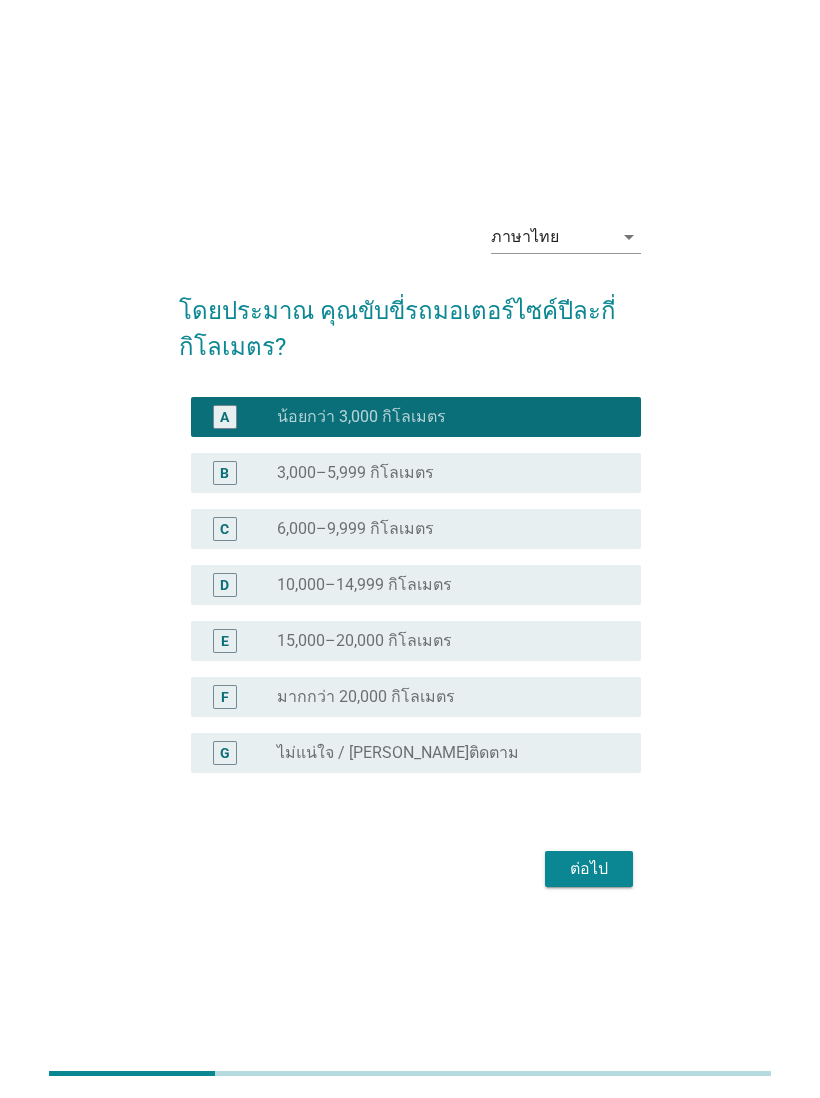 click on "ต่อไป" at bounding box center (589, 869) 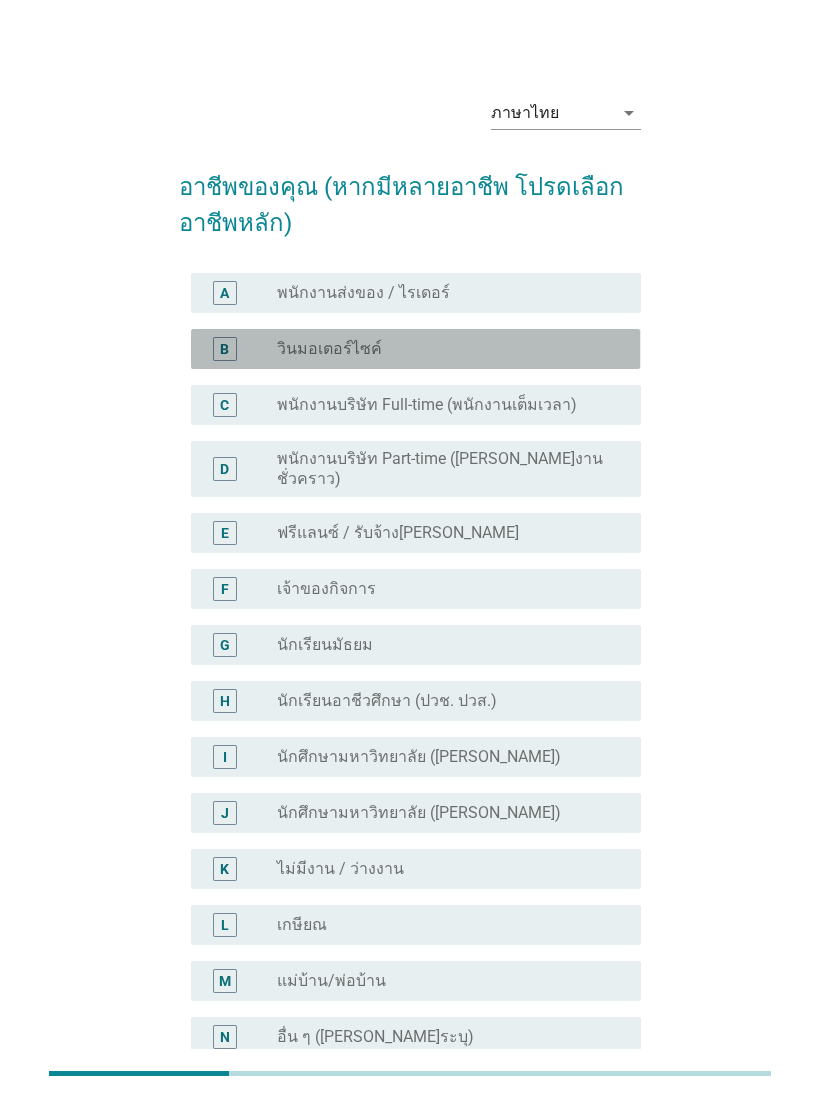 click on "radio_button_unchecked พนักงานบริษัท Full-time (พนักงานเต็มเวลา)" at bounding box center [443, 405] 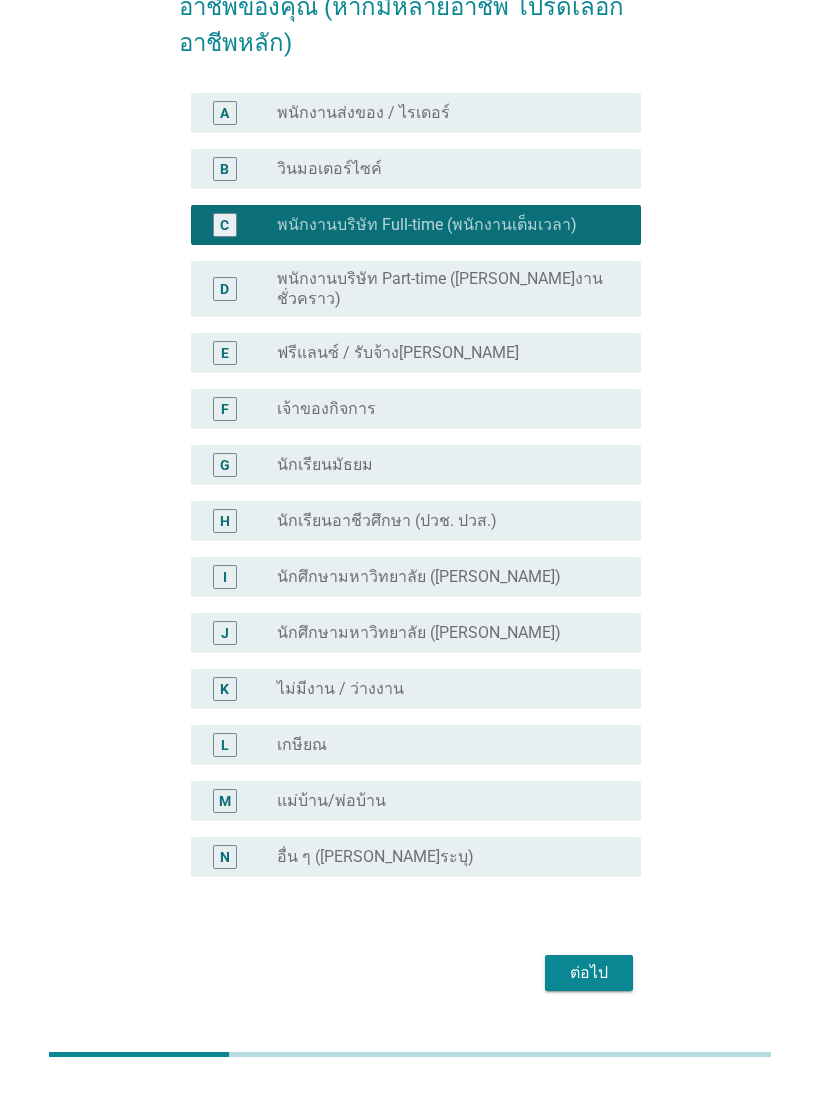 scroll, scrollTop: 159, scrollLeft: 0, axis: vertical 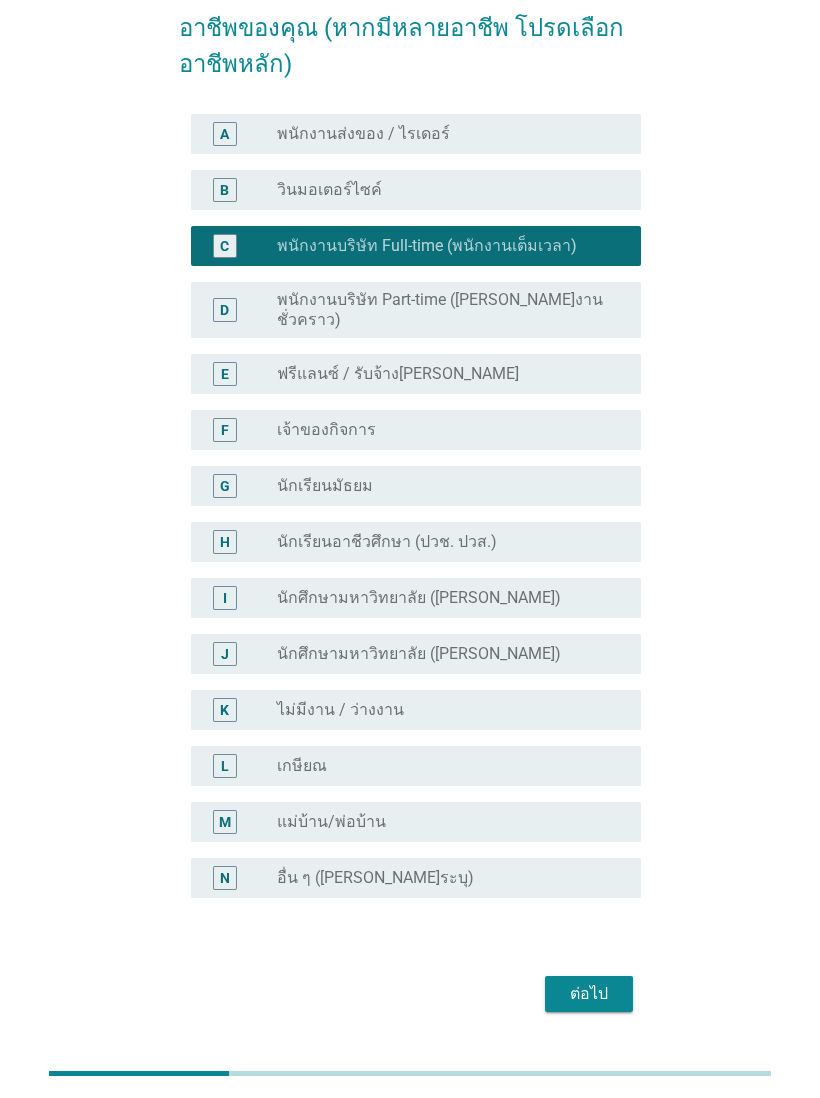 click on "ต่อไป" at bounding box center (589, 994) 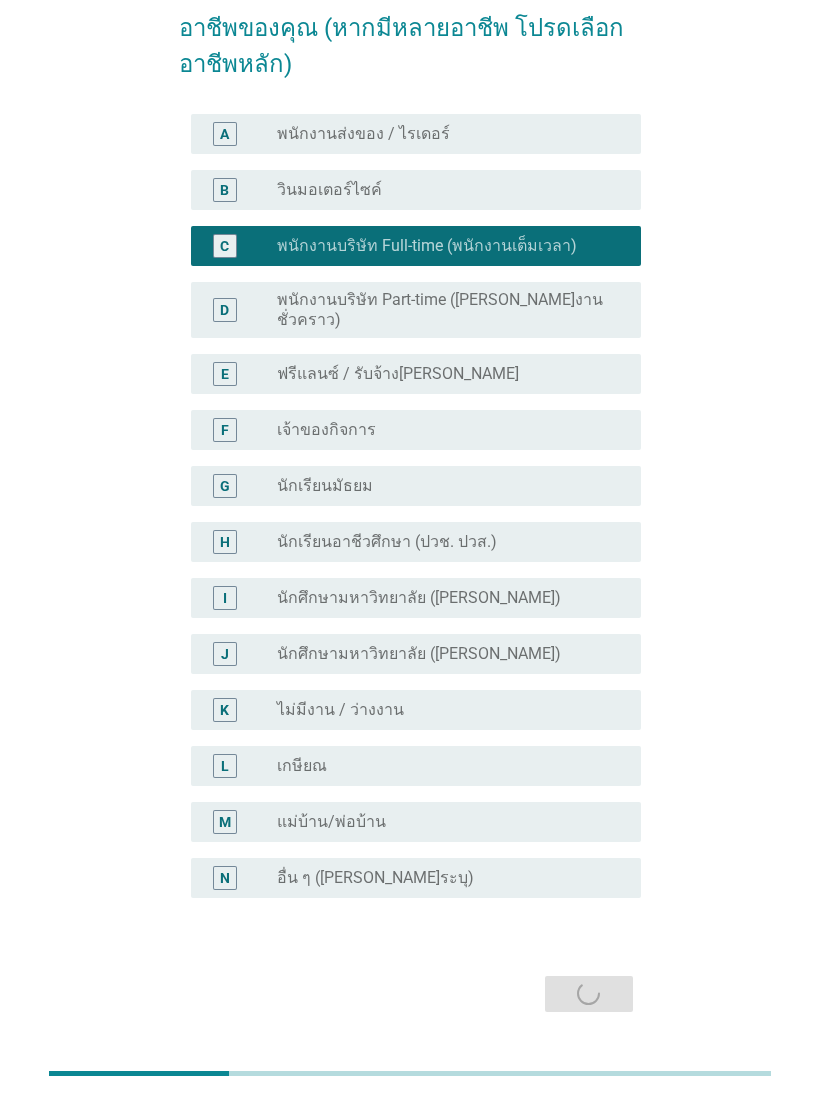 scroll, scrollTop: 0, scrollLeft: 0, axis: both 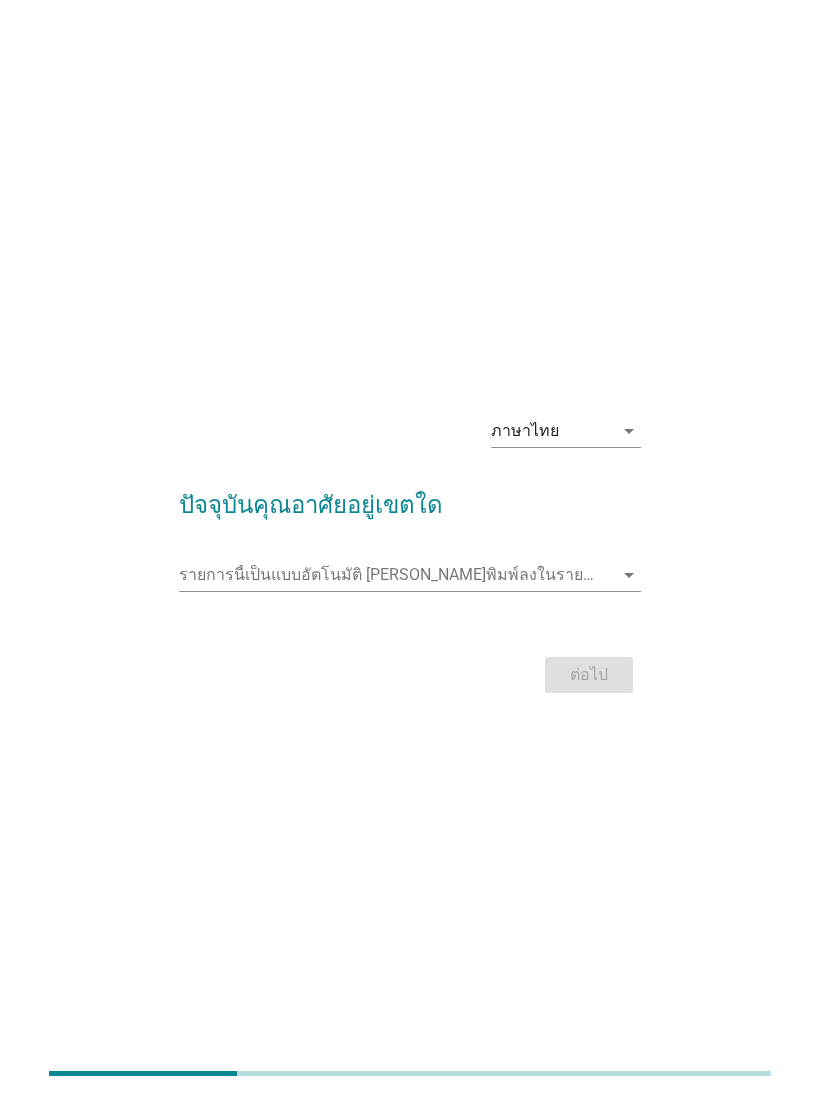 click on "arrow_drop_down" at bounding box center (629, 575) 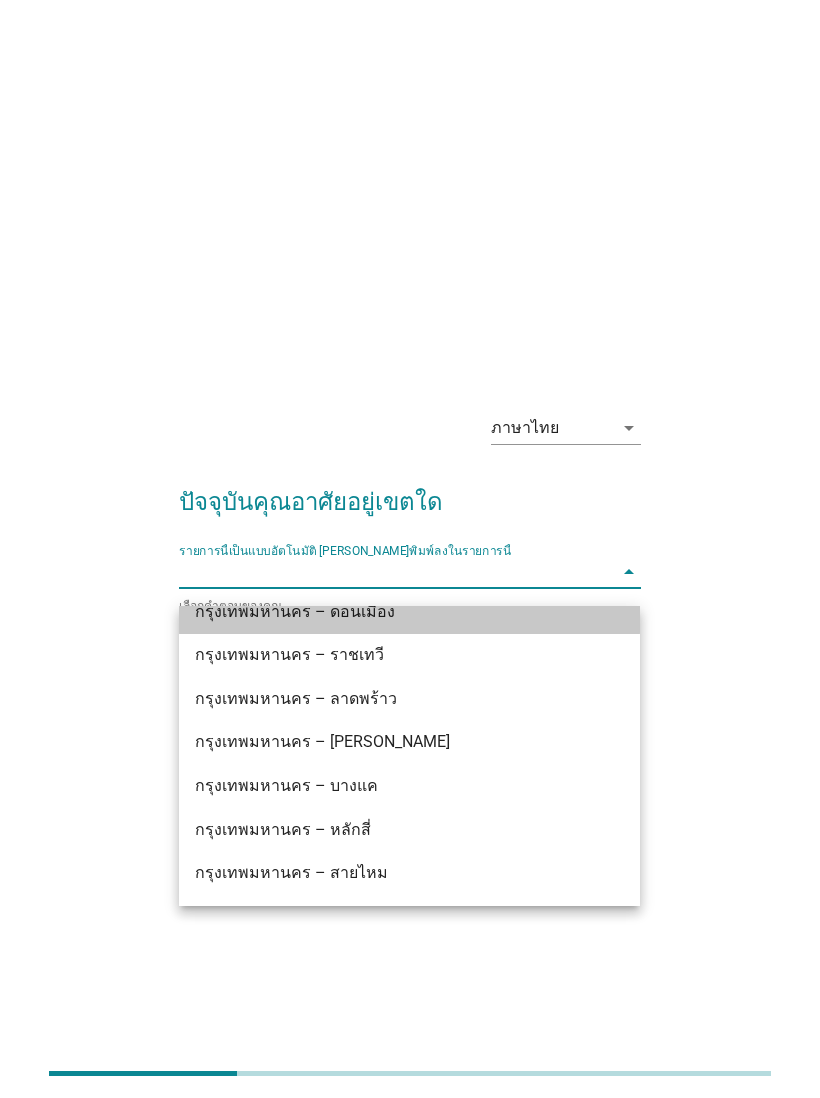 scroll, scrollTop: 1561, scrollLeft: 0, axis: vertical 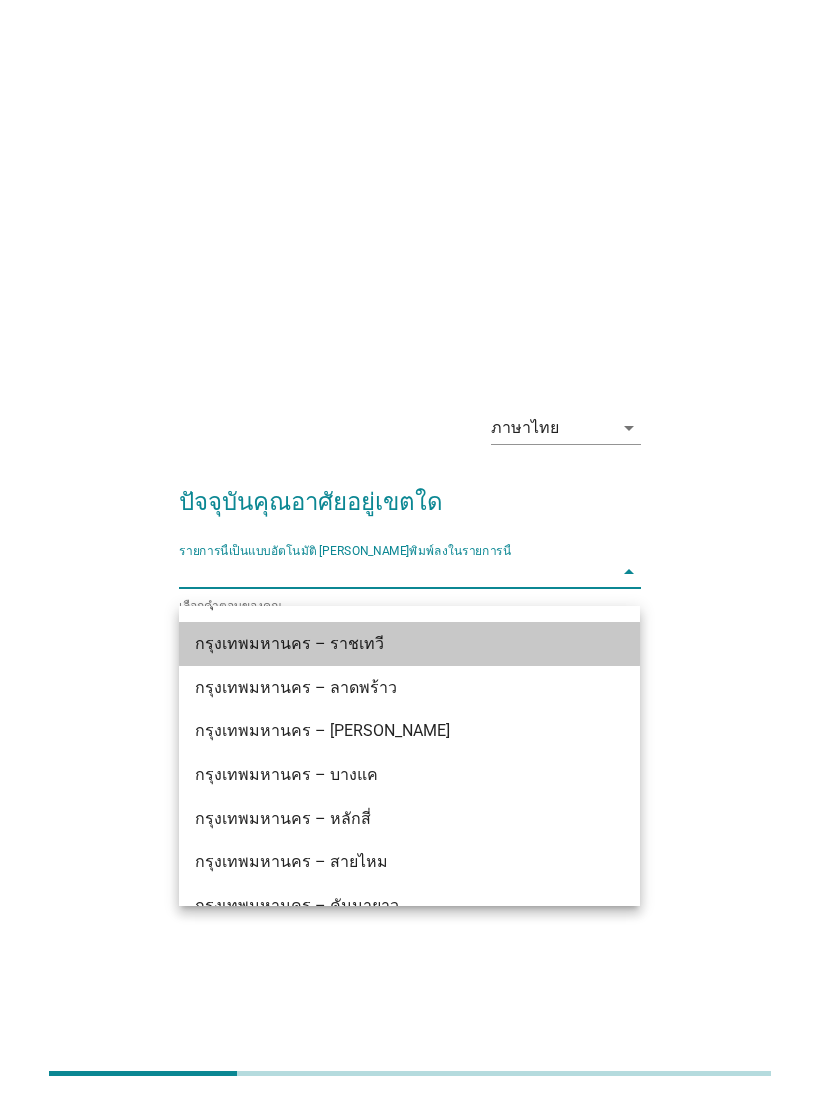 click on "กรุงเทพมหานคร – ราชเทวี" at bounding box center (391, 644) 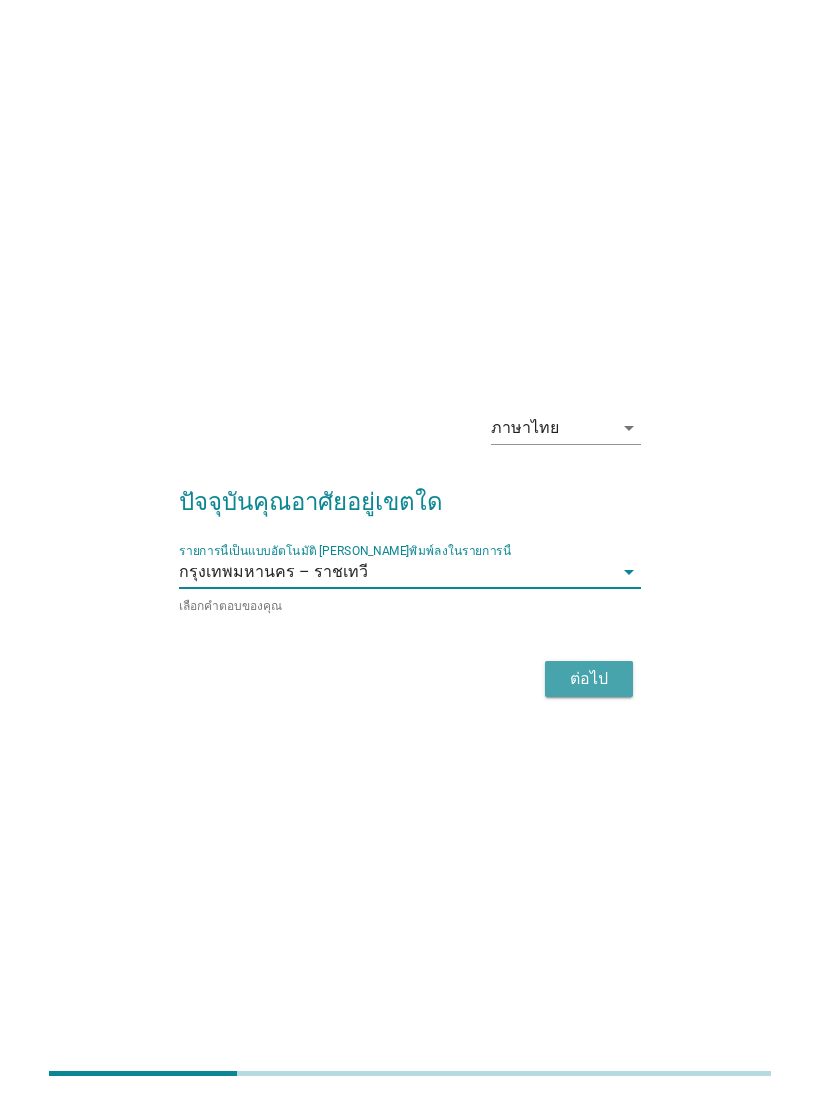 click on "ต่อไป" at bounding box center [589, 679] 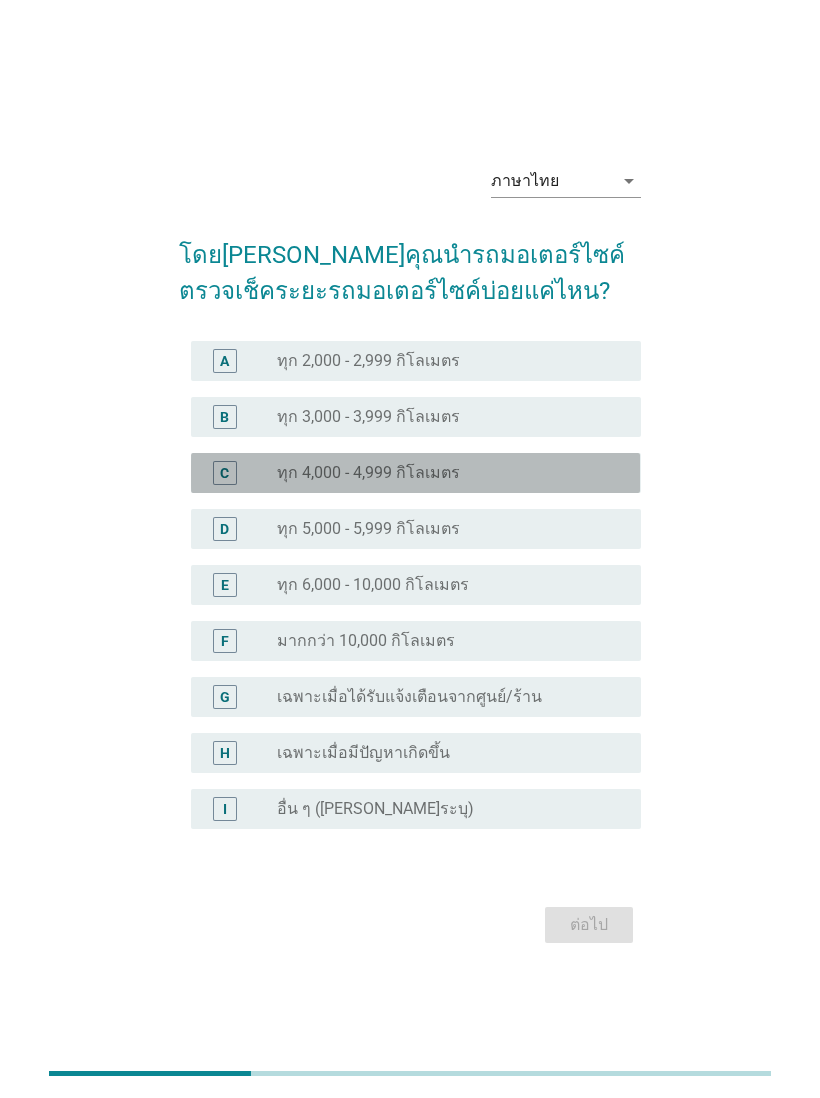 click on "radio_button_unchecked ทุก 4,000 - 4,999 กิโลเมตร" at bounding box center (443, 473) 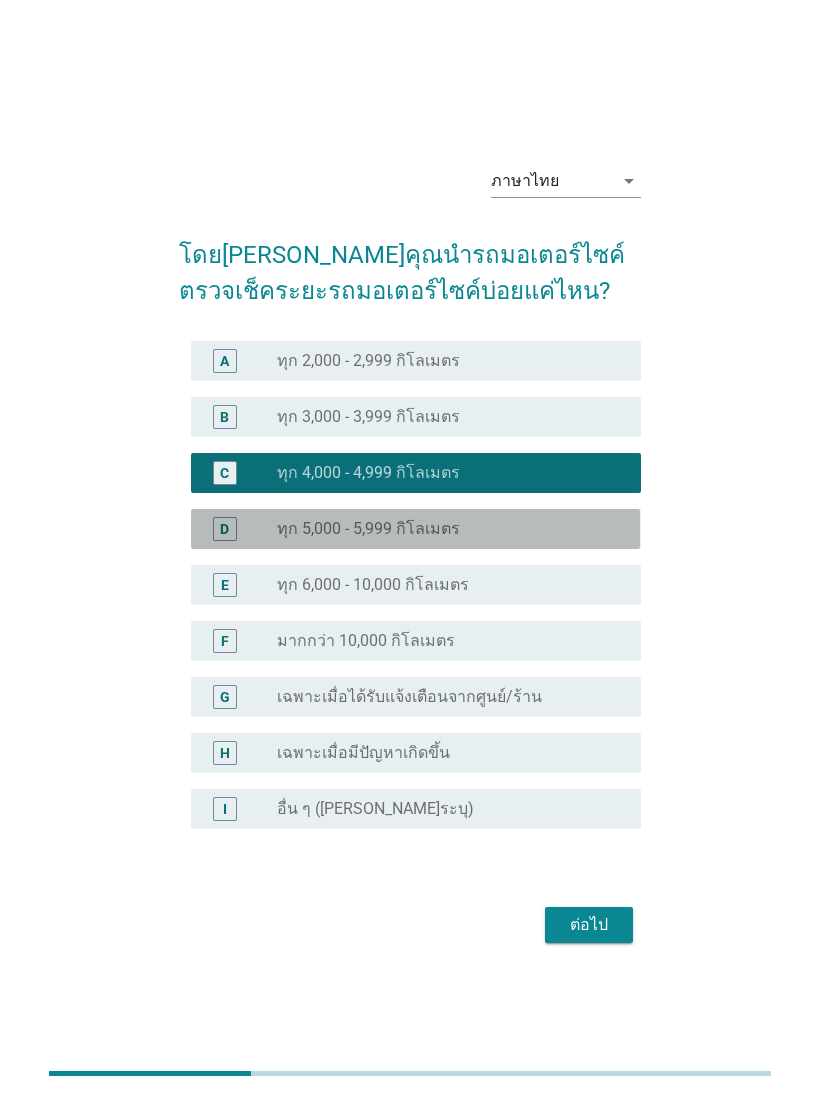 click on "radio_button_unchecked ทุก 5,000 - 5,999 กิโลเมตร" at bounding box center [451, 529] 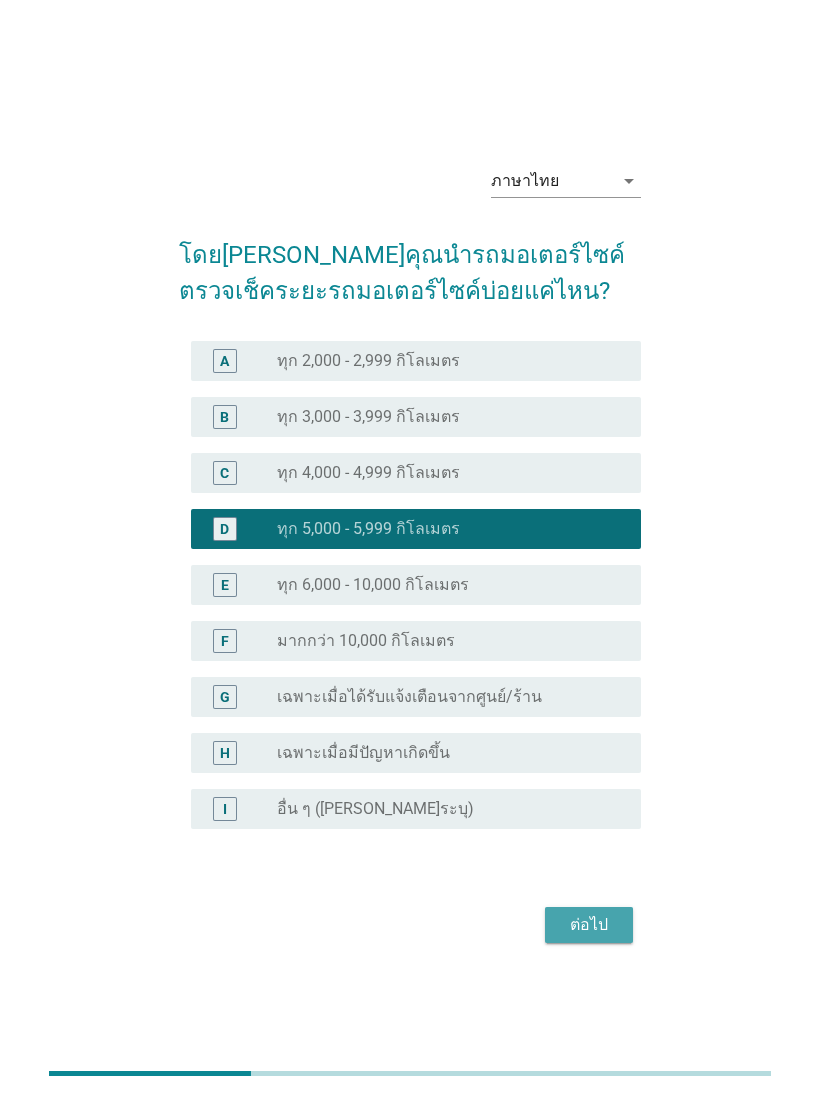 click on "ต่อไป" at bounding box center [589, 925] 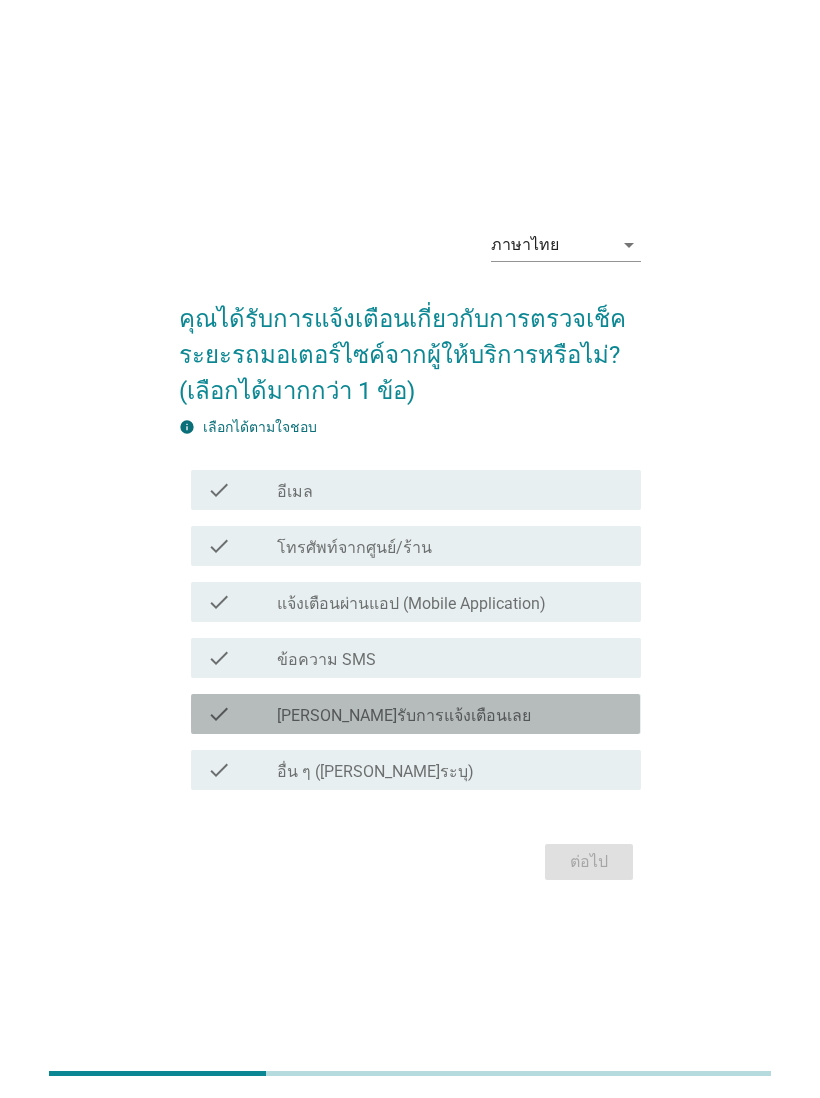 click on "check     check_box_outline_blank [PERSON_NAME]รับการแจ้งเตือนเลย" at bounding box center [415, 714] 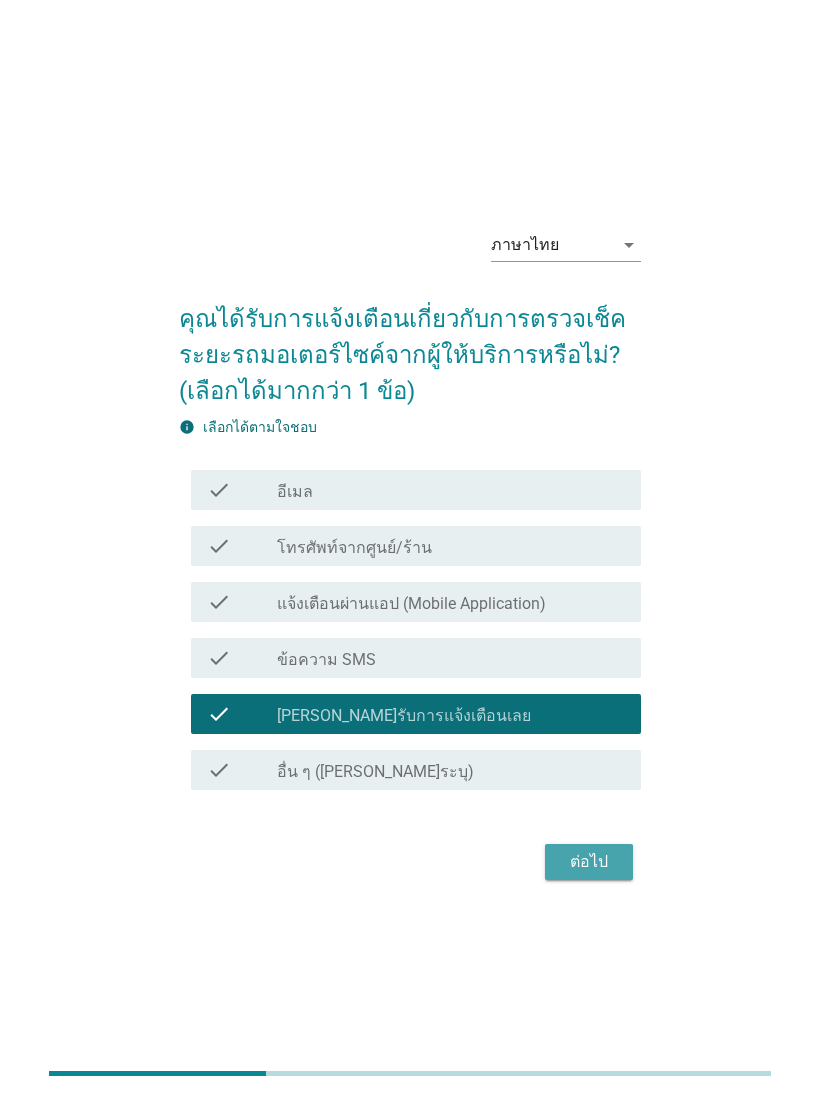 click on "ต่อไป" at bounding box center (589, 862) 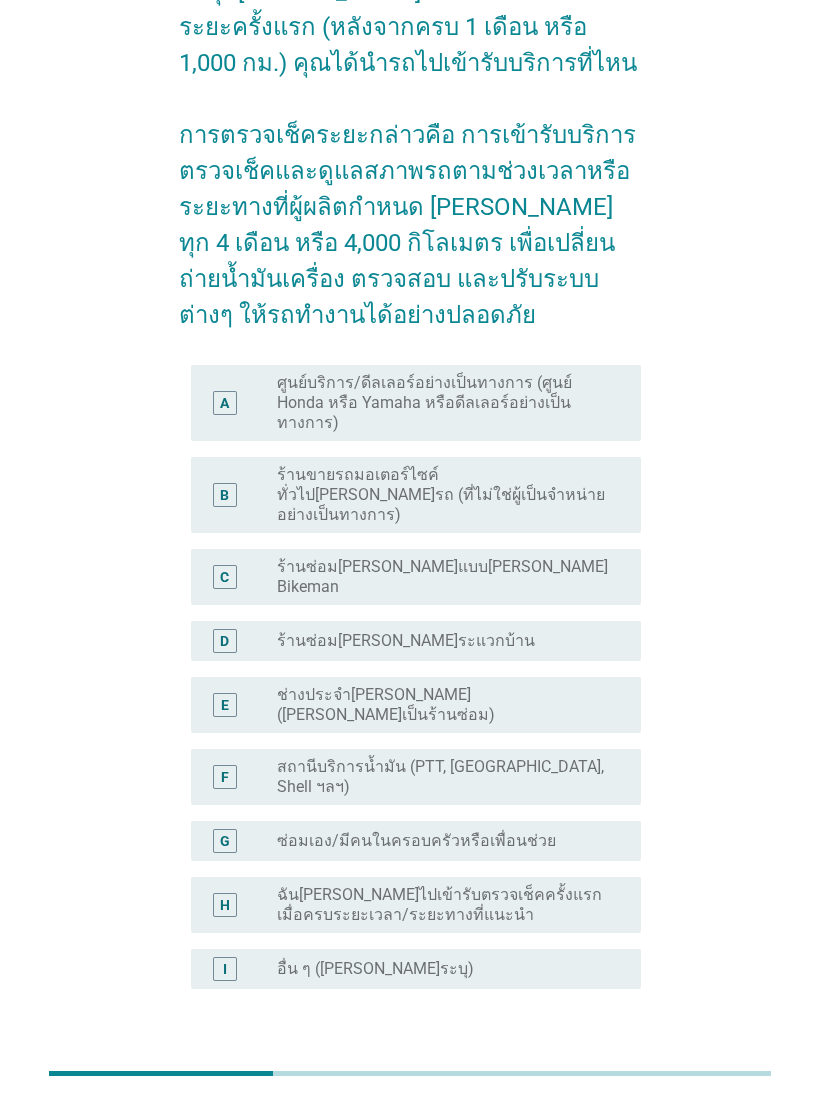 scroll, scrollTop: 231, scrollLeft: 0, axis: vertical 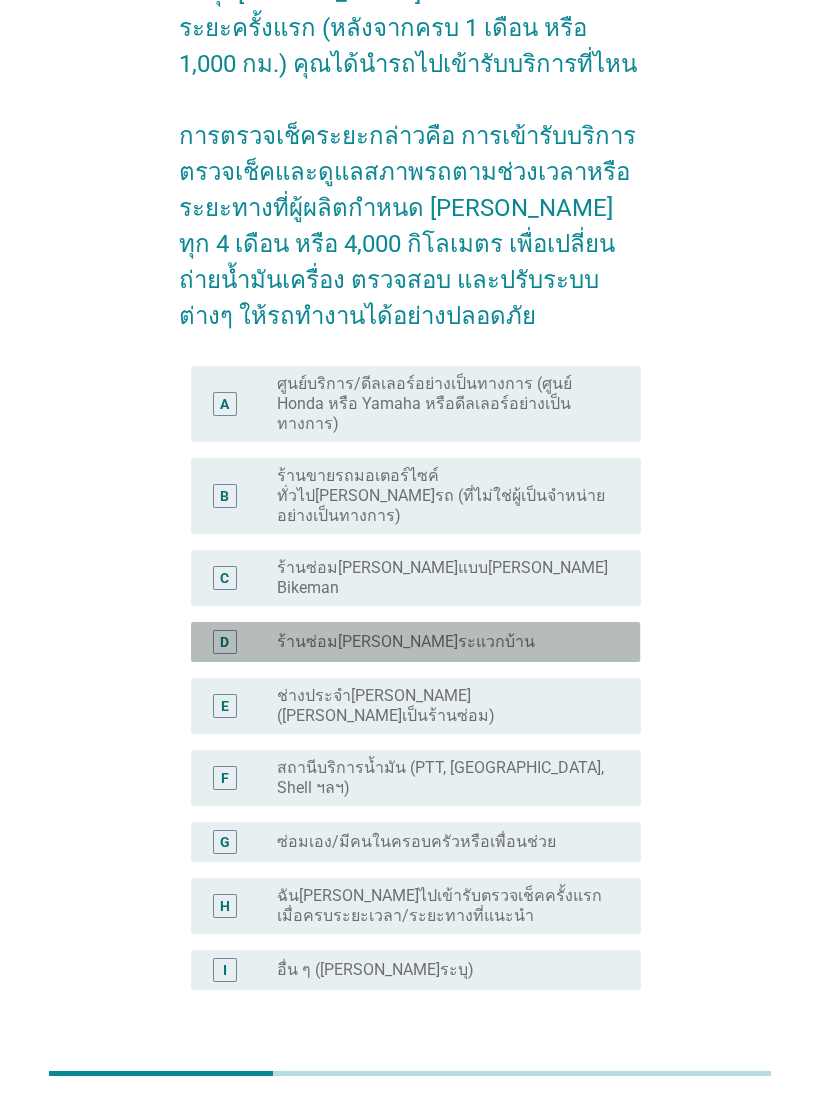 click on "D" at bounding box center [225, 642] 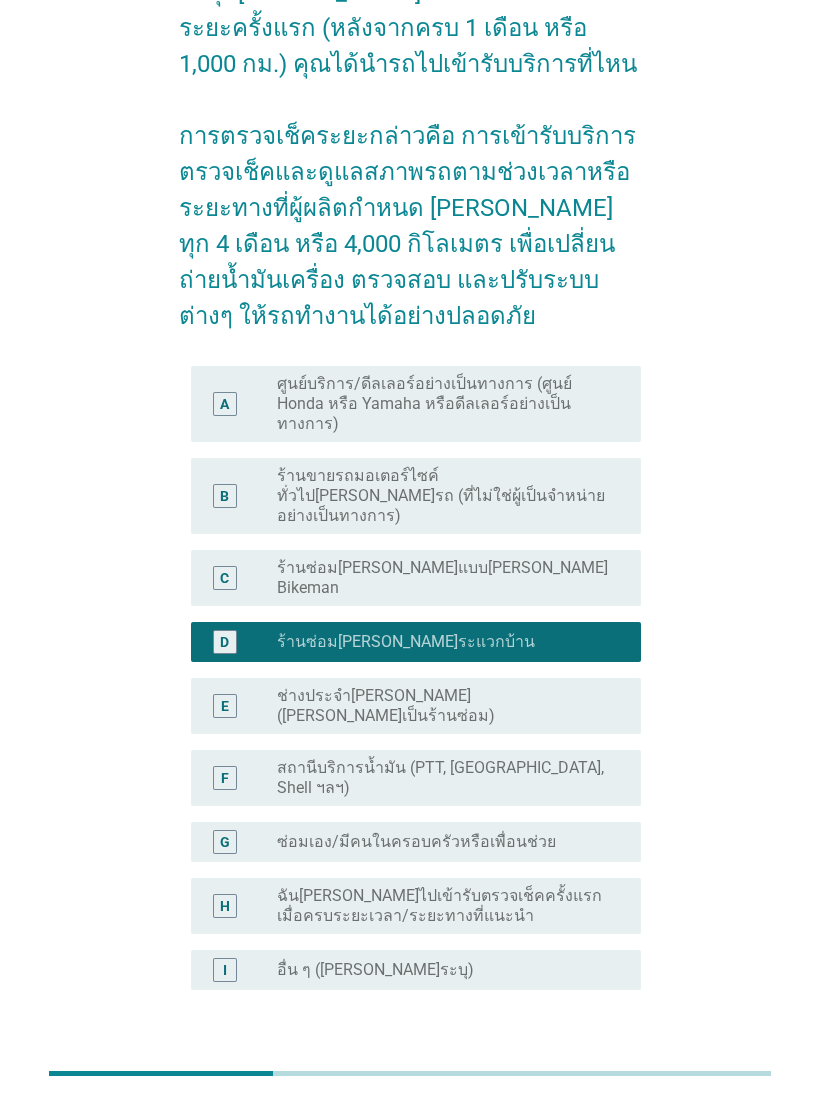 click on "ต่อไป" at bounding box center [589, 1086] 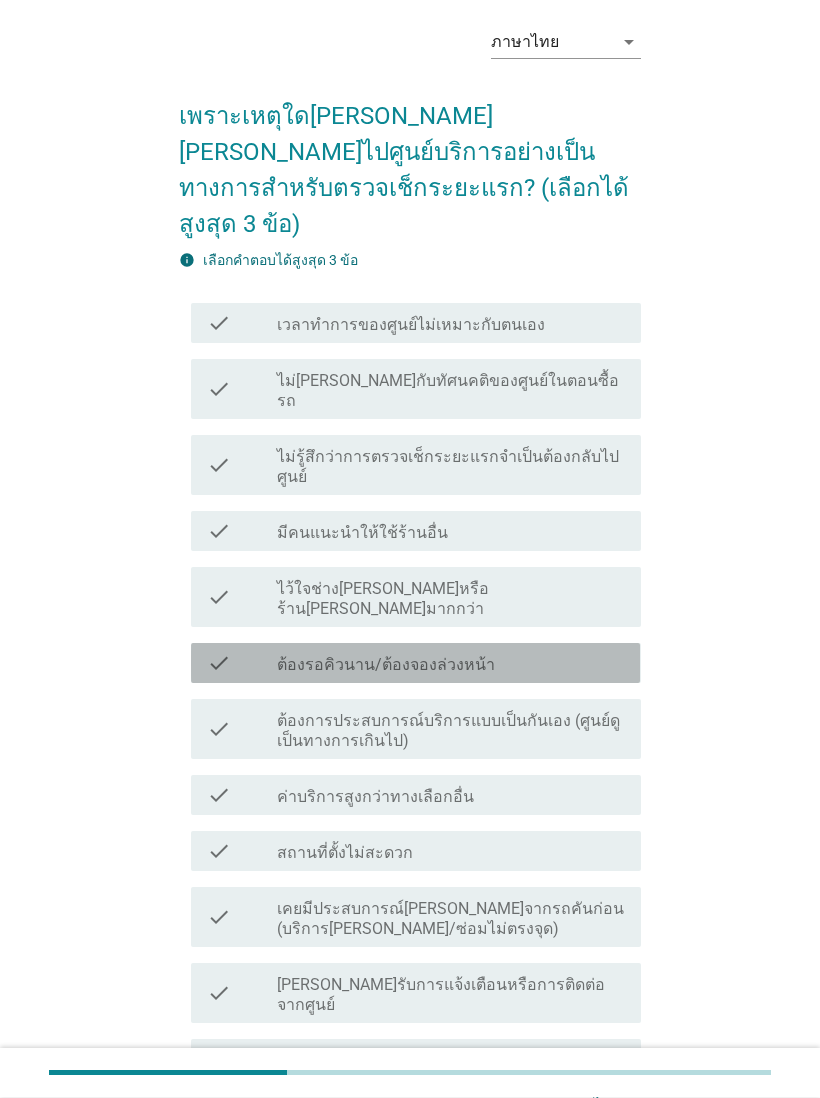 scroll, scrollTop: 71, scrollLeft: 0, axis: vertical 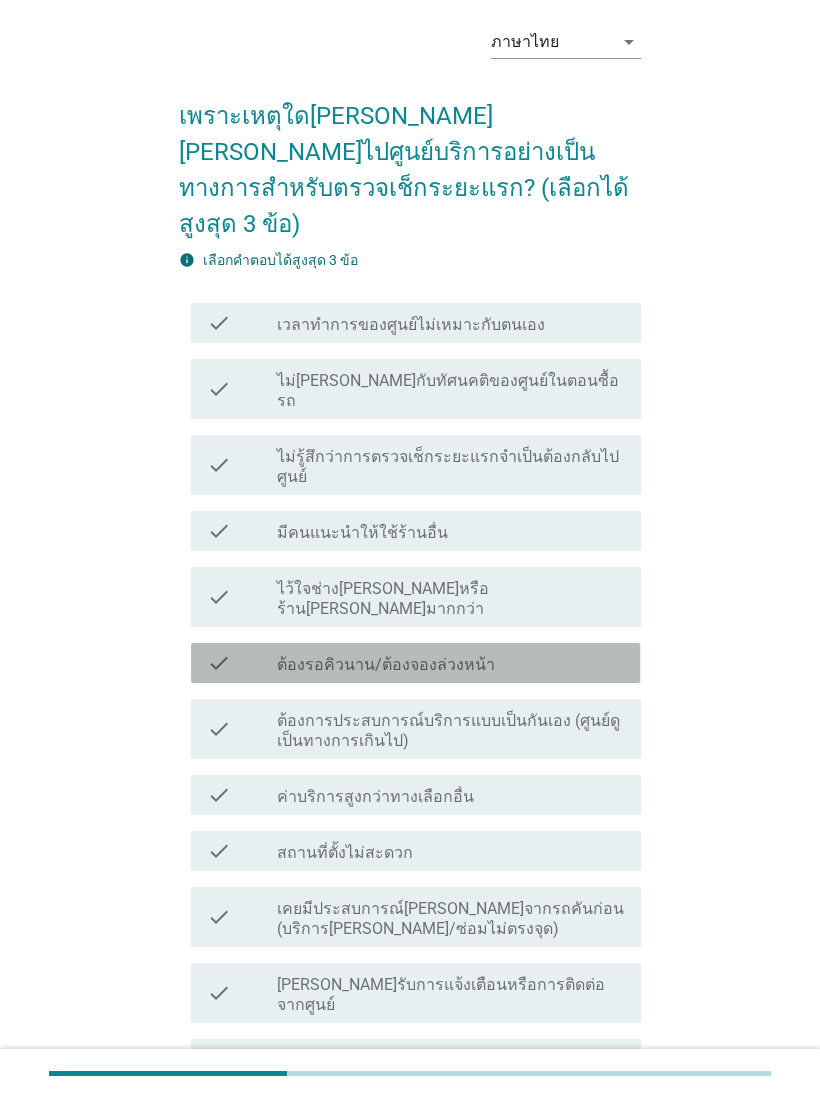 click on "check_box_outline_blank ต้องรอคิวนาน/ต้องจองล่วงหน้า" at bounding box center (451, 663) 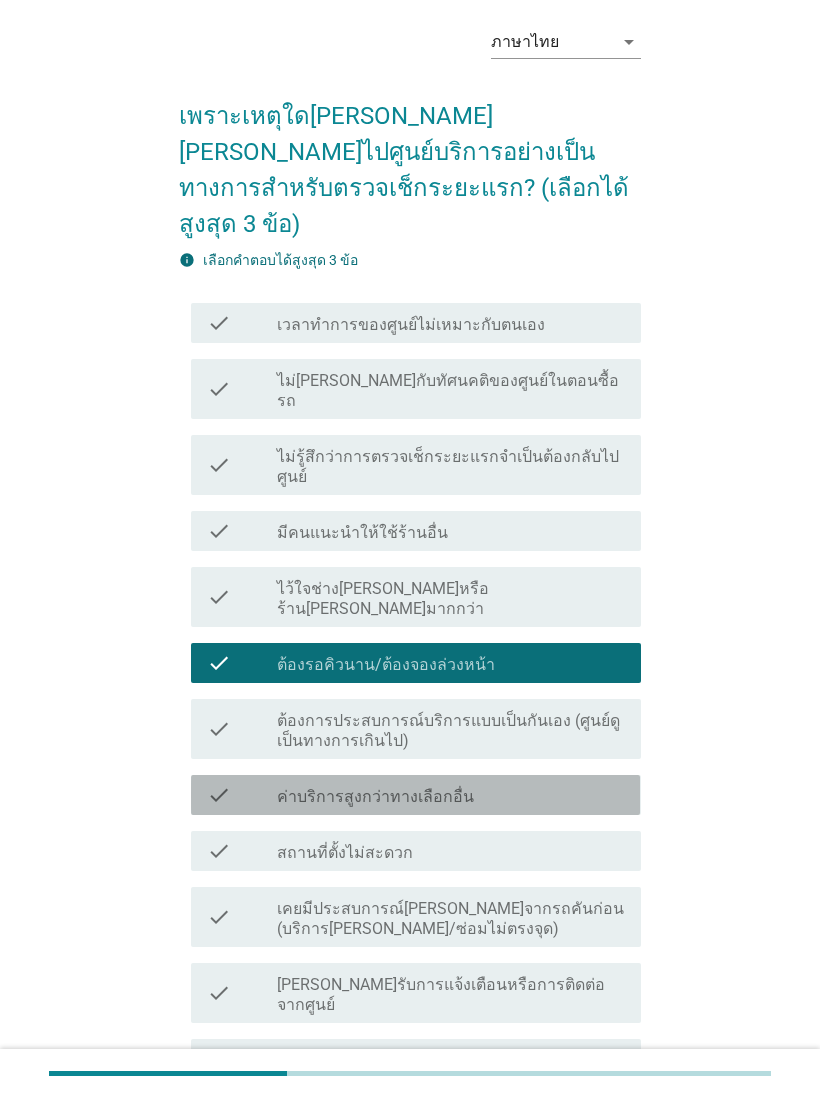 click on "check_box_outline_blank ค่าบริการสูงกว่าทางเลือกอื่น" at bounding box center [451, 795] 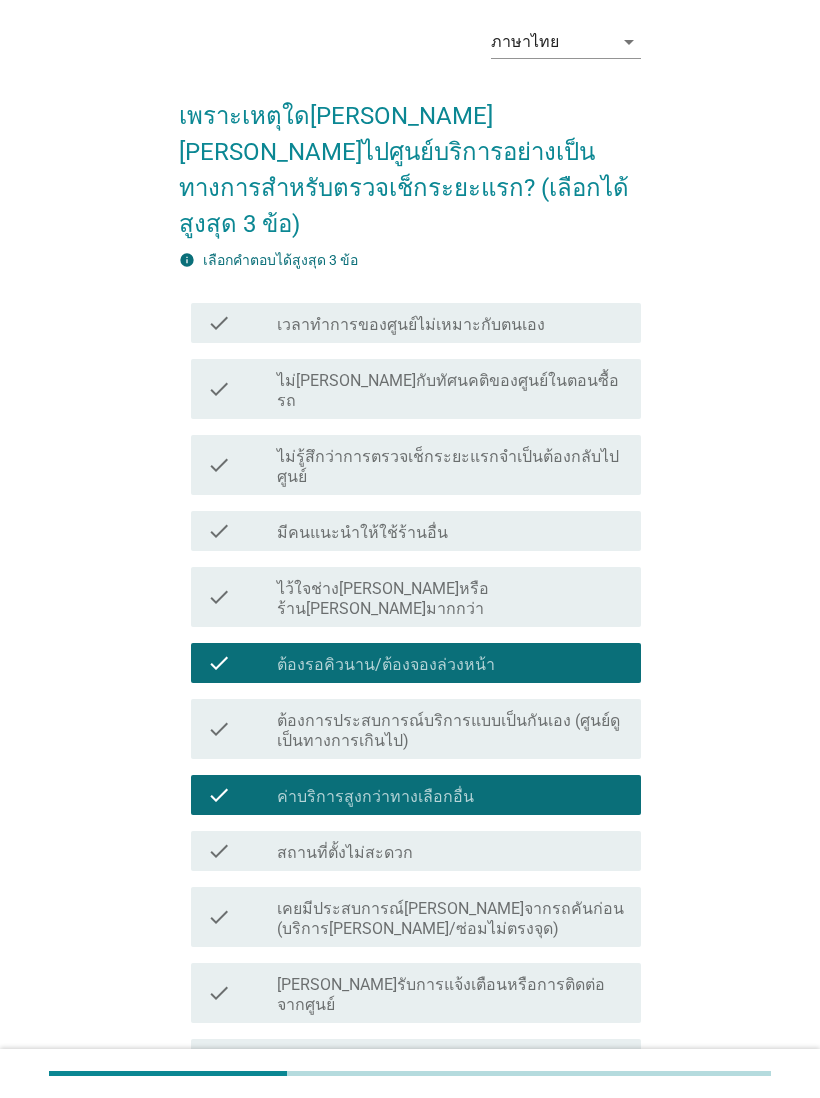 click on "check_box_outline_blank สถานที่ตั้งไม่สะดวก" at bounding box center [451, 851] 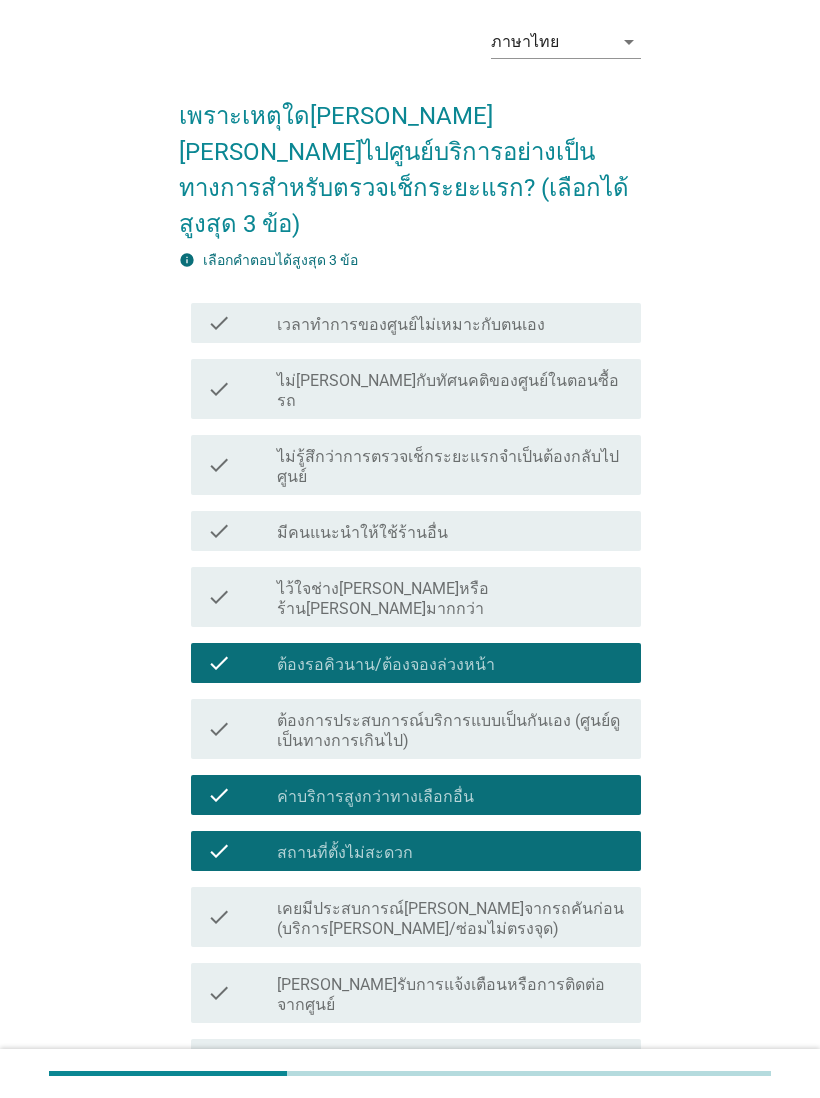click on "ต่อไป" at bounding box center [589, 1180] 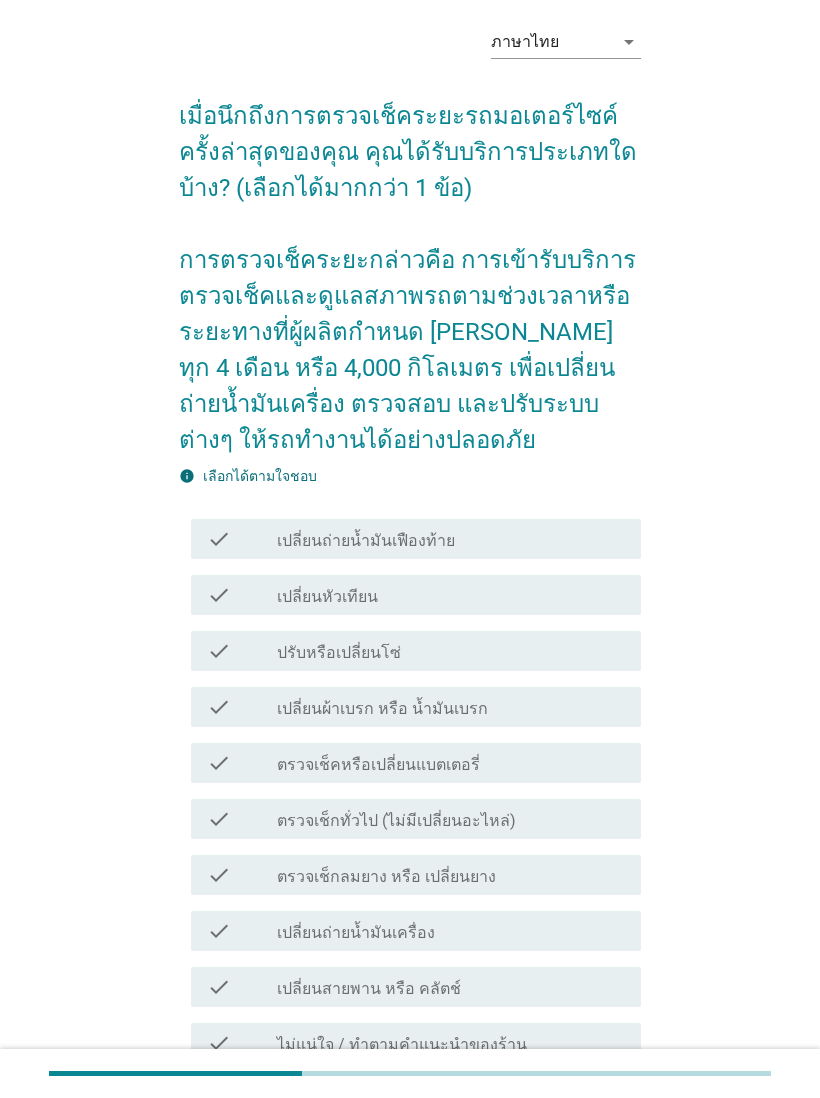 scroll, scrollTop: 0, scrollLeft: 0, axis: both 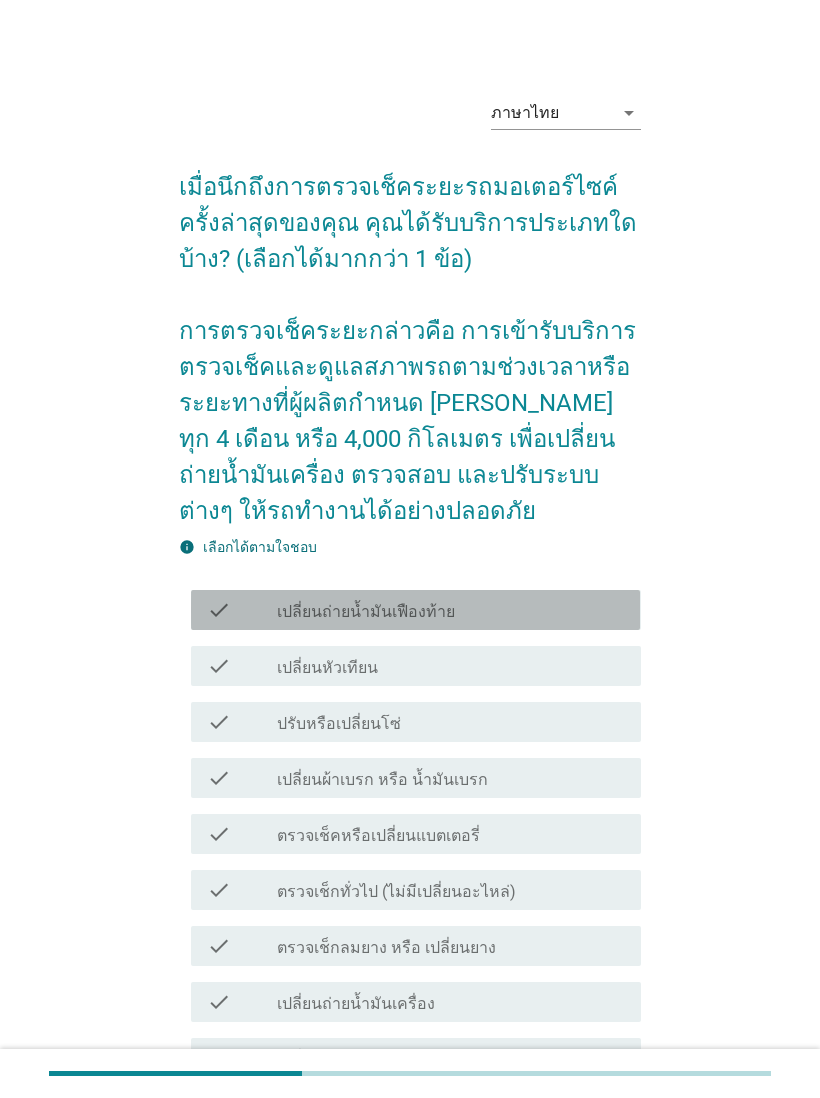click on "check" at bounding box center (242, 610) 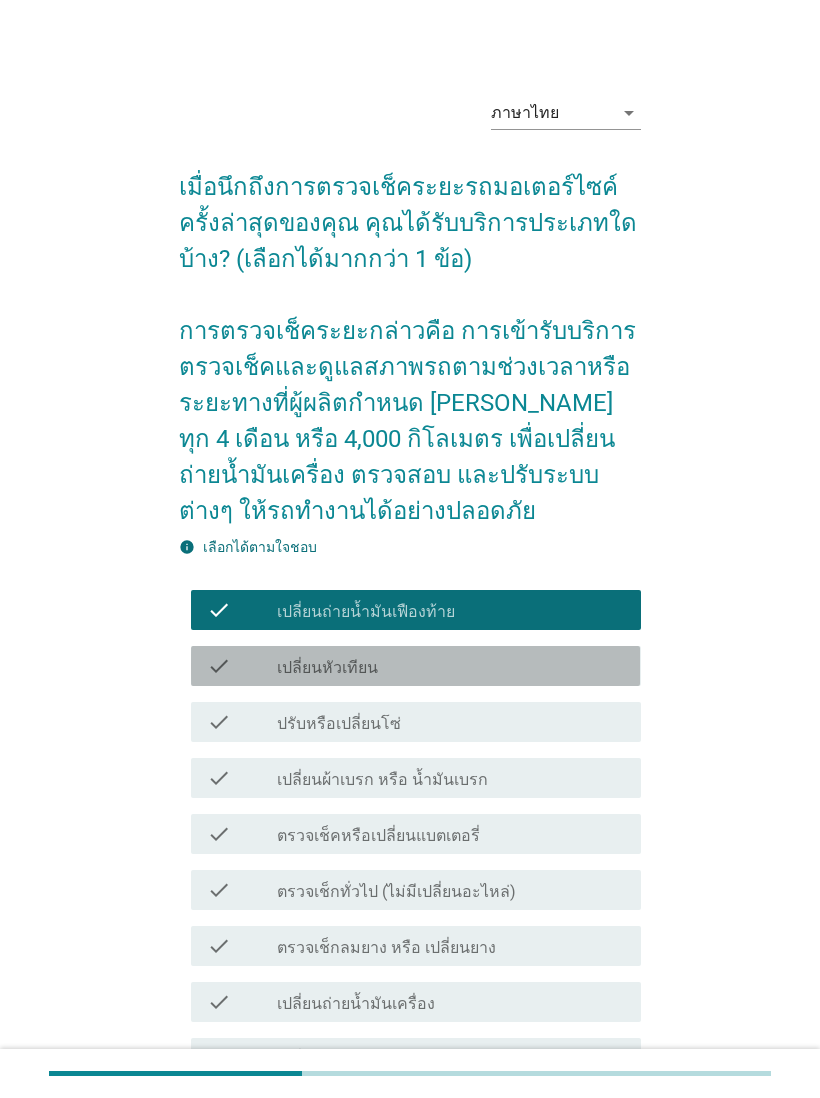 click on "check" at bounding box center [242, 666] 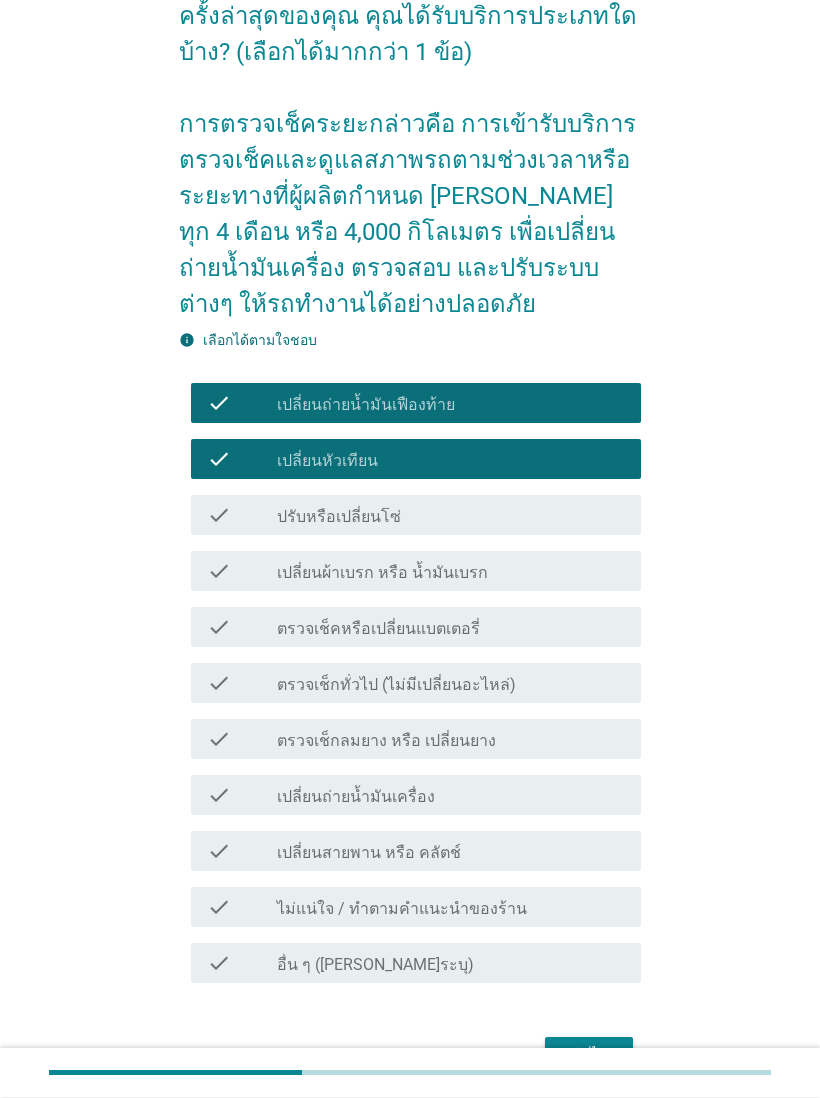 scroll, scrollTop: 205, scrollLeft: 0, axis: vertical 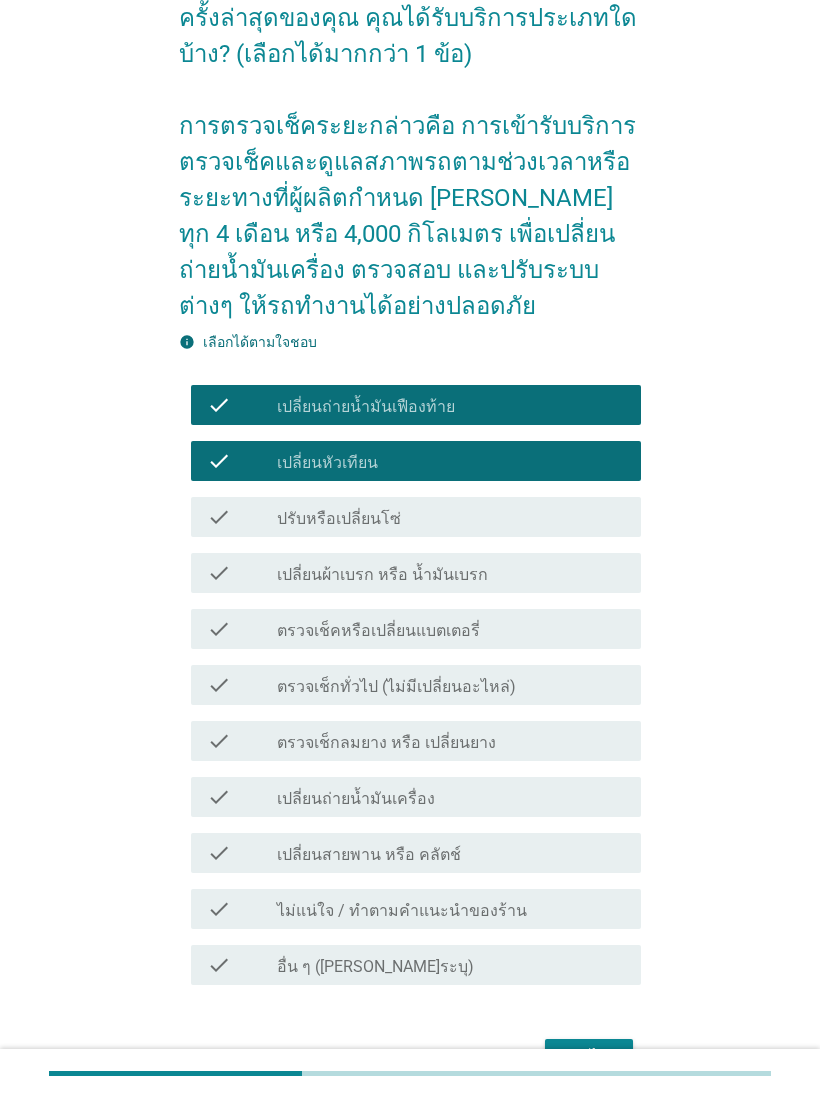 click on "check     check_box_outline_blank ตรวจเช็กลมยาง หรือ เปลี่ยนยาง" at bounding box center [415, 741] 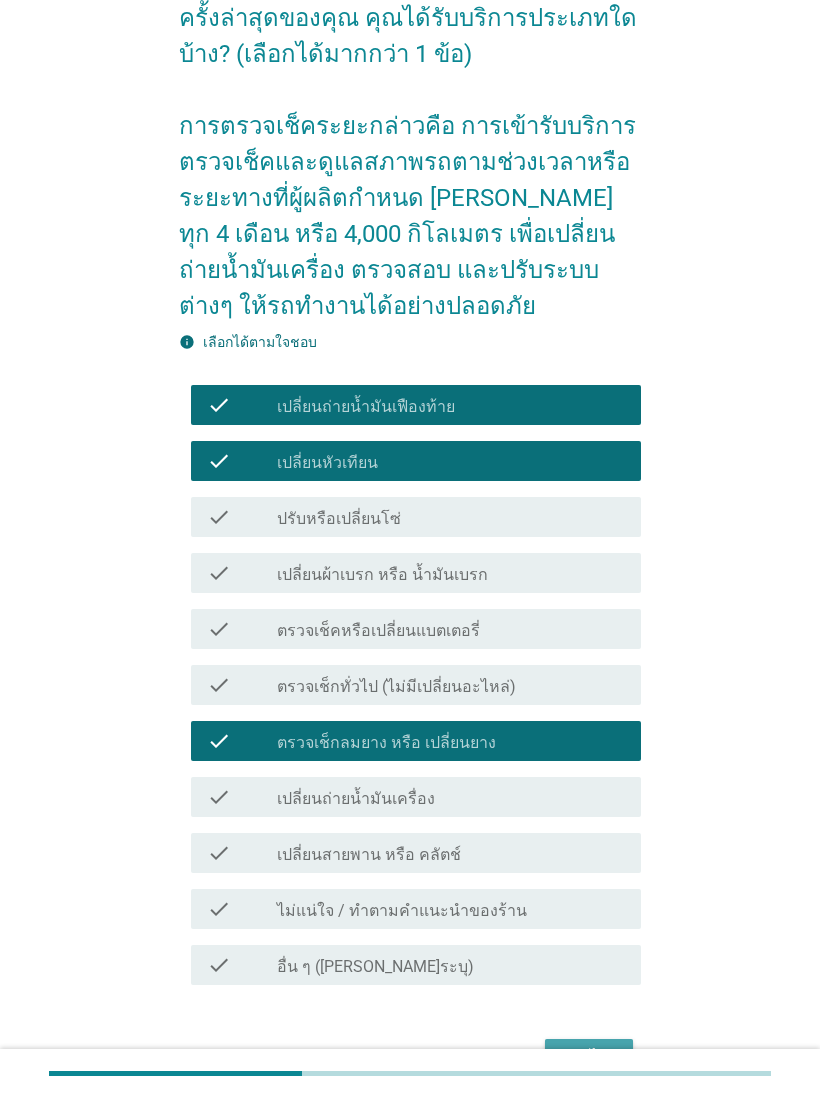 click on "ต่อไป" at bounding box center [589, 1057] 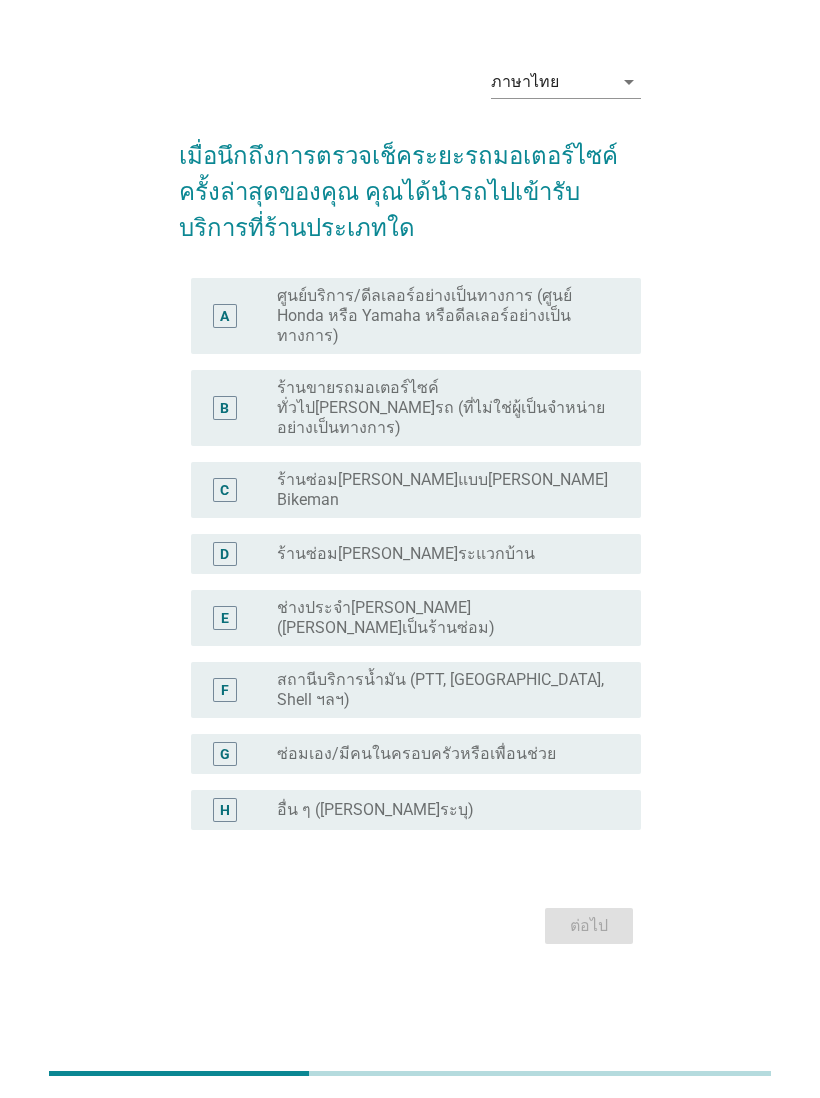 scroll, scrollTop: 0, scrollLeft: 0, axis: both 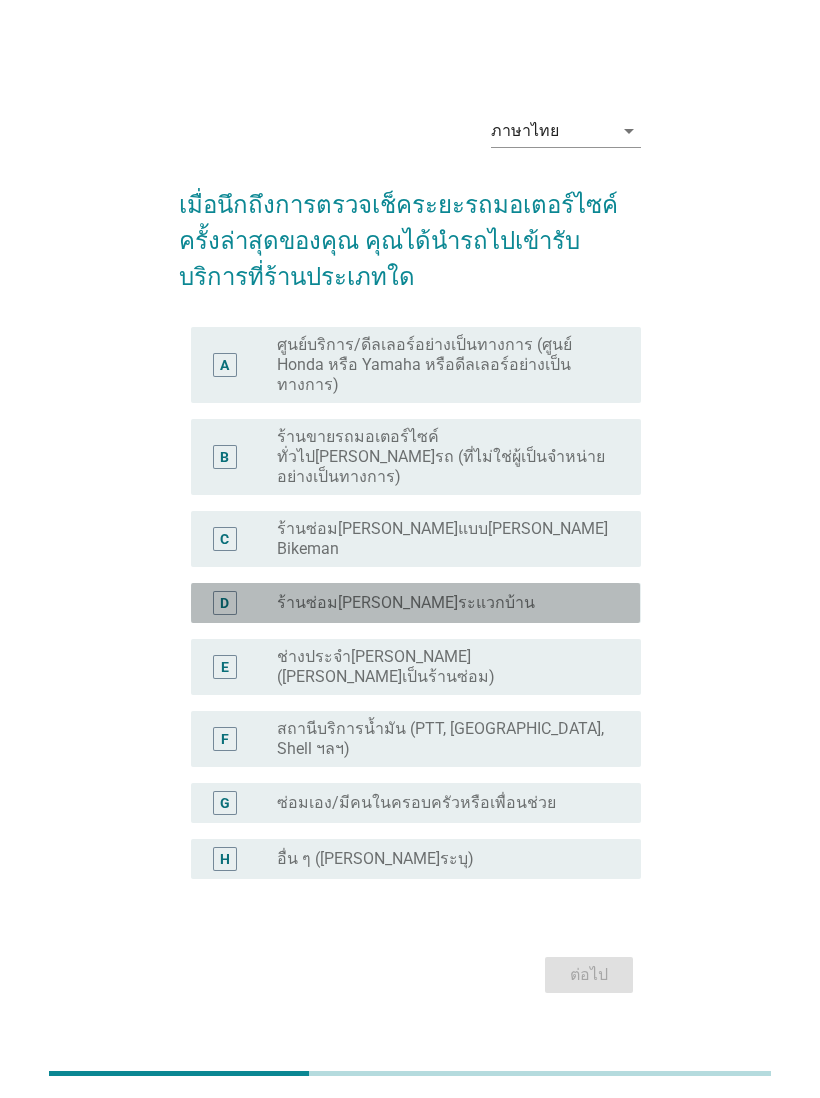 click on "D" at bounding box center [242, 603] 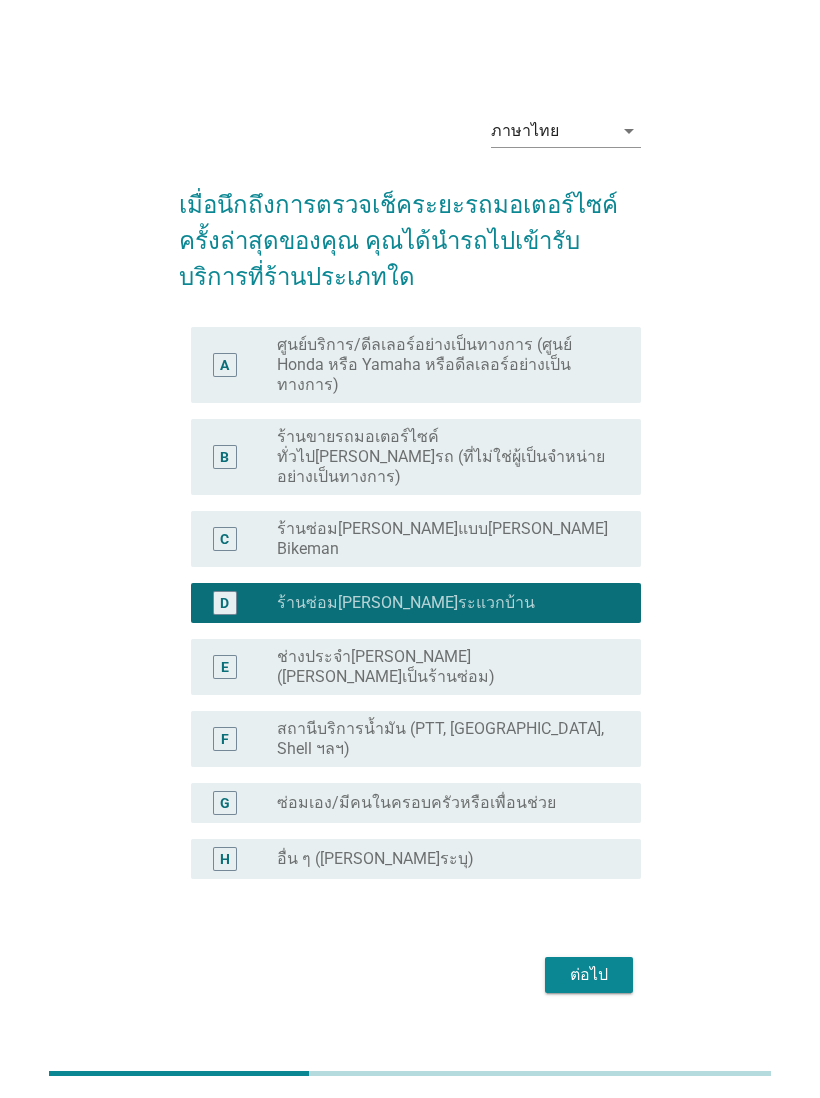 click on "ต่อไป" at bounding box center (589, 975) 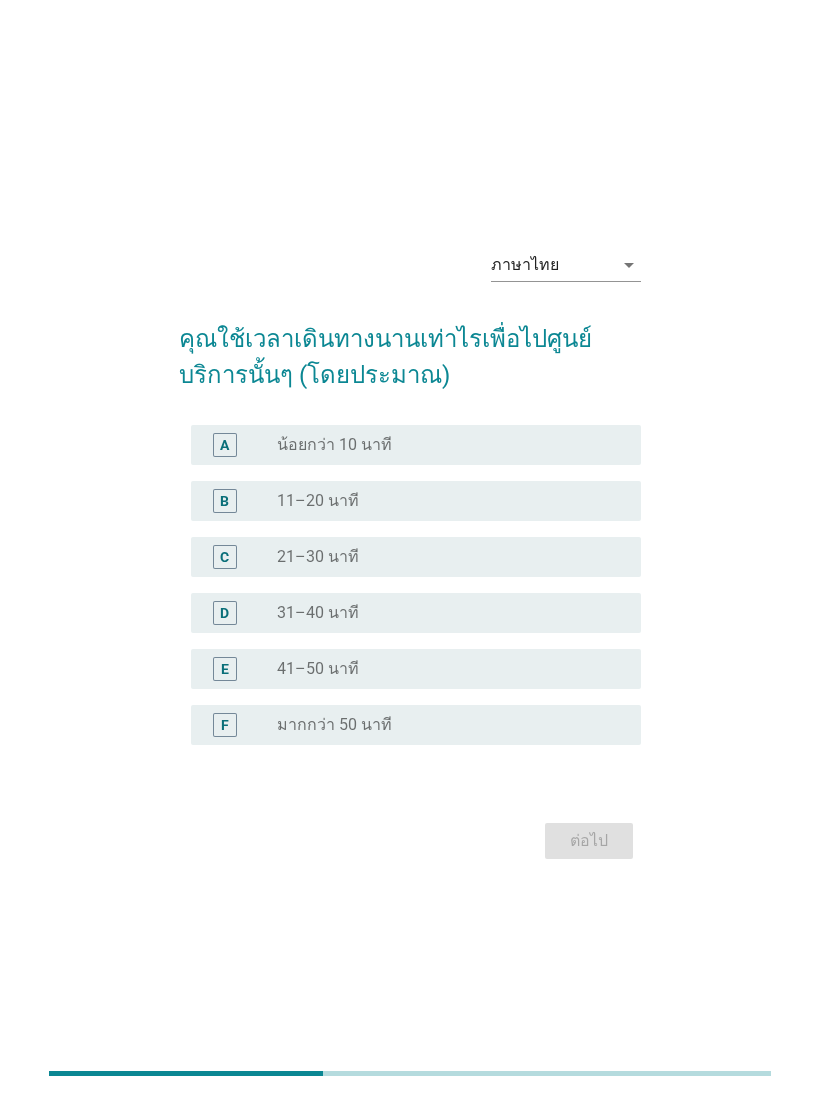 click on "radio_button_unchecked น้อยกว่า 10 นาที" at bounding box center [443, 445] 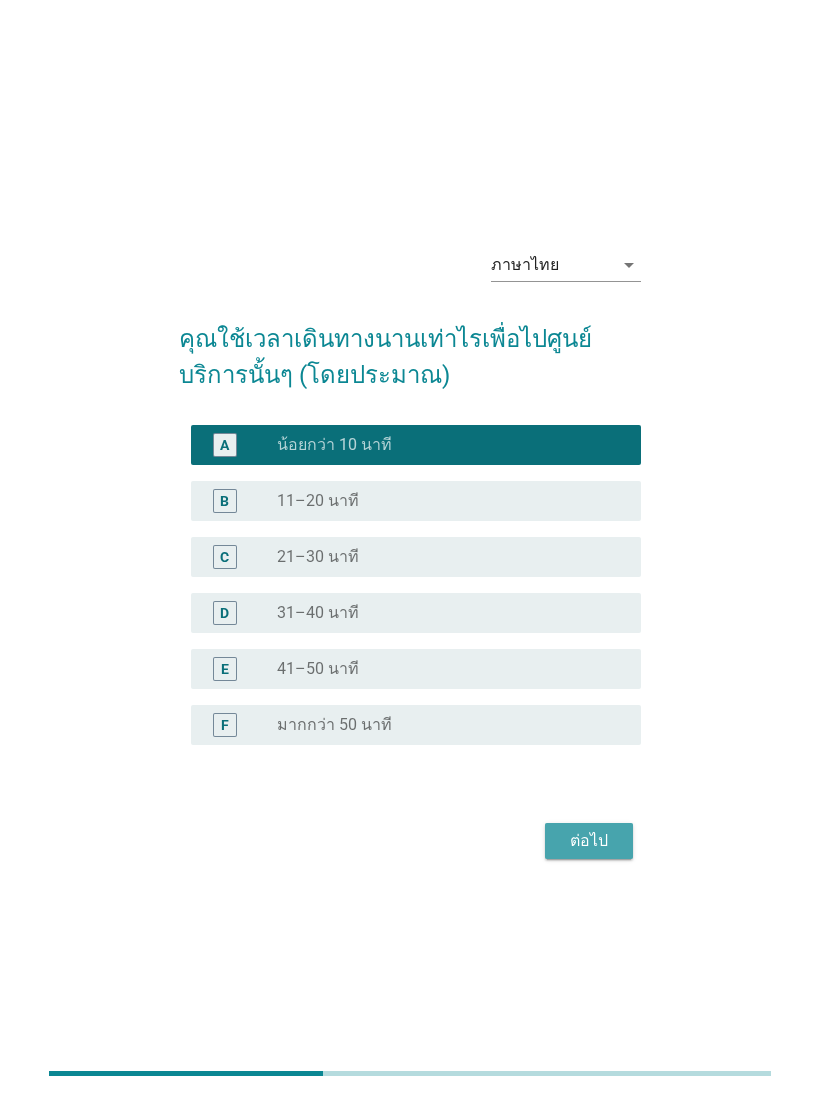 click on "ต่อไป" at bounding box center [589, 841] 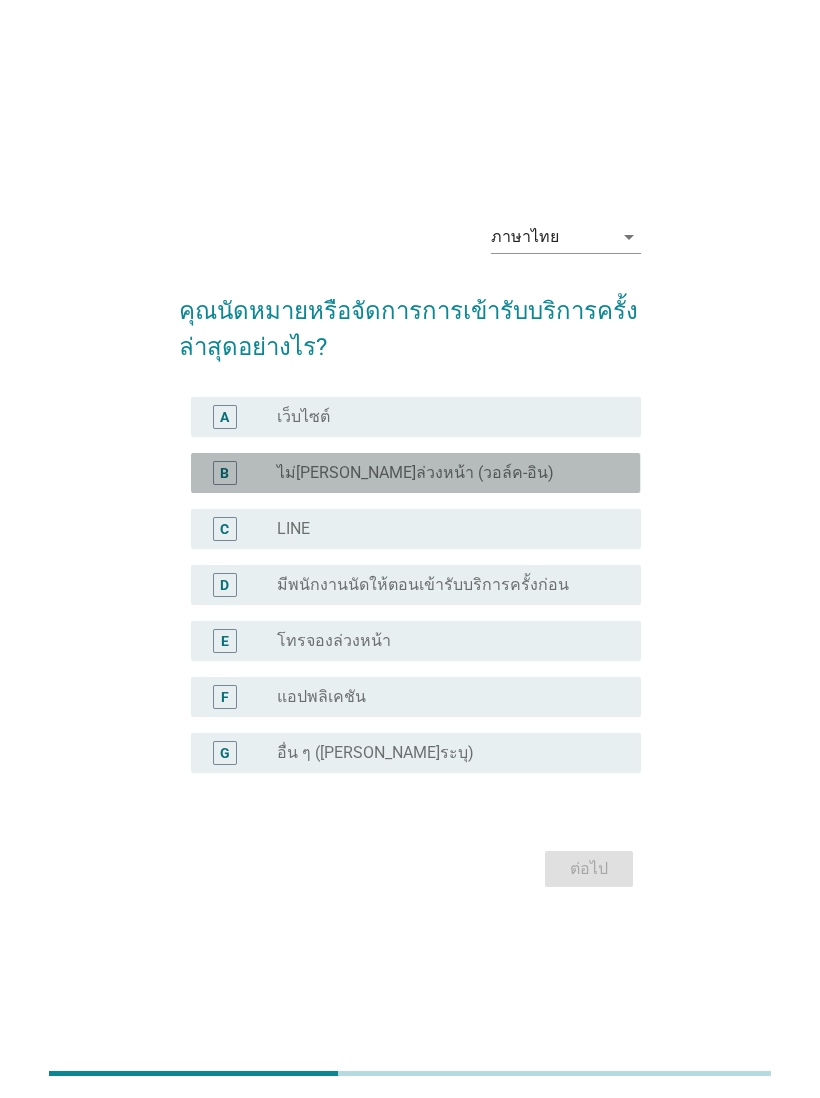 click on "radio_button_unchecked ไม่[PERSON_NAME]ล่วงหน้า (วอล์ค-อิน)" at bounding box center (443, 473) 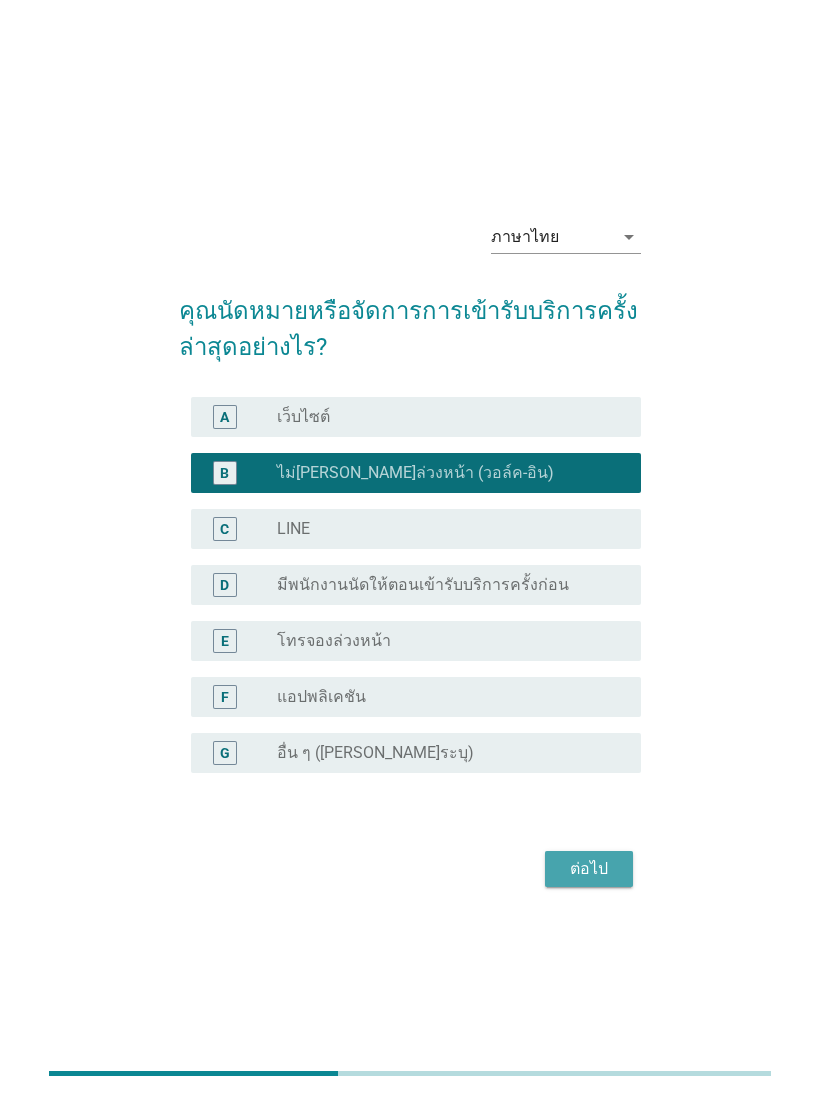 click on "ต่อไป" at bounding box center (589, 869) 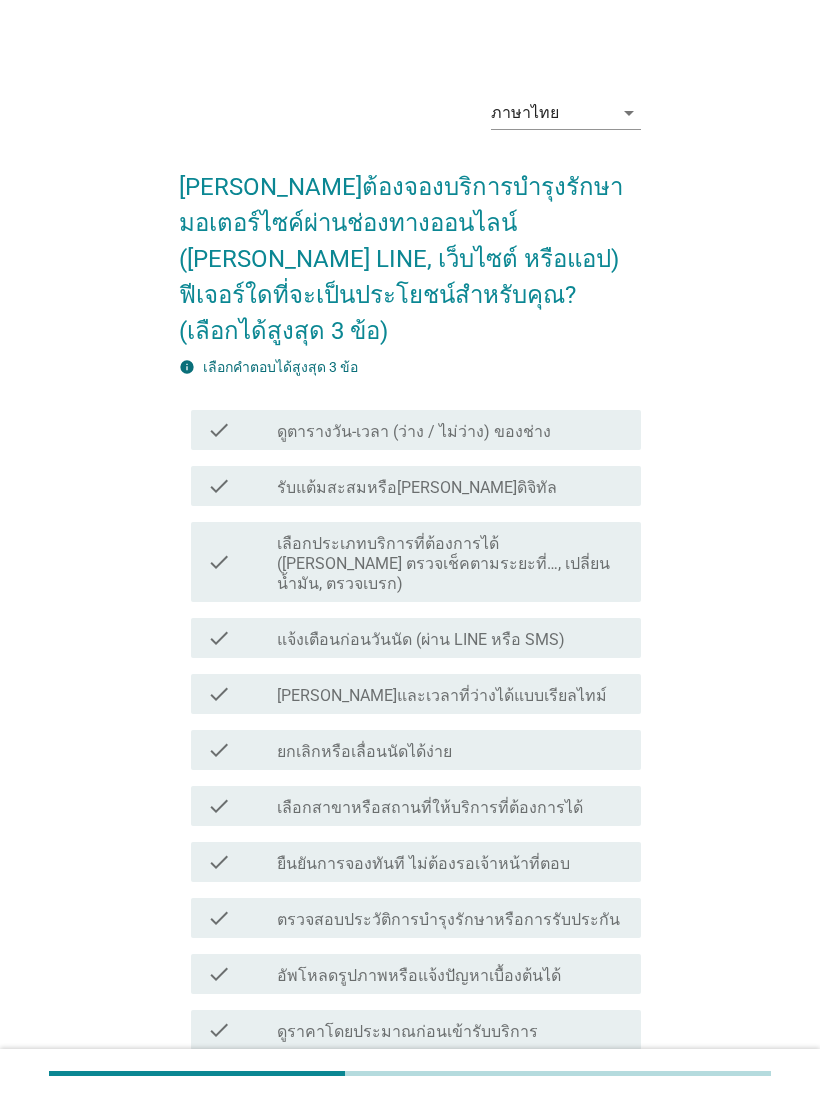 click on "check_box_outline_blank ดูตารางวัน-เวลา (ว่าง / ไม่ว่าง) ของช่าง" at bounding box center (451, 430) 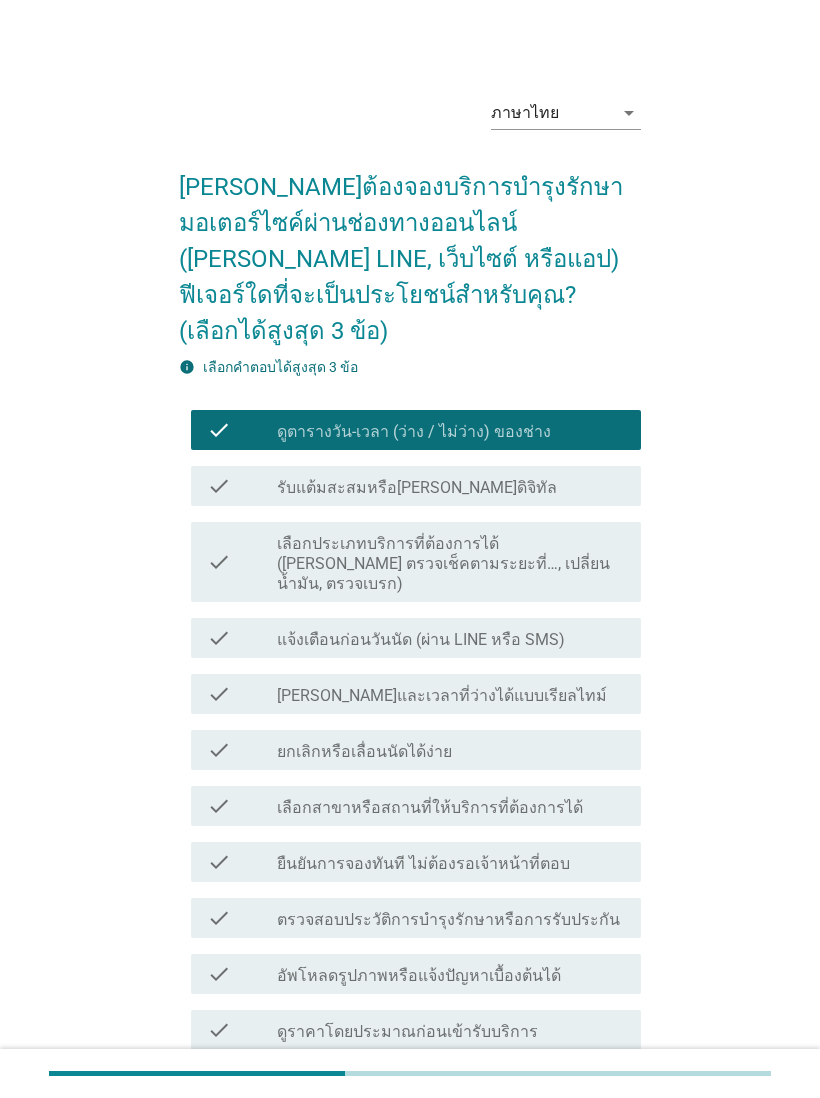 click on "check_box_outline_blank แจ้งเตือนก่อนวันนัด (ผ่าน LINE หรือ SMS)" at bounding box center [451, 638] 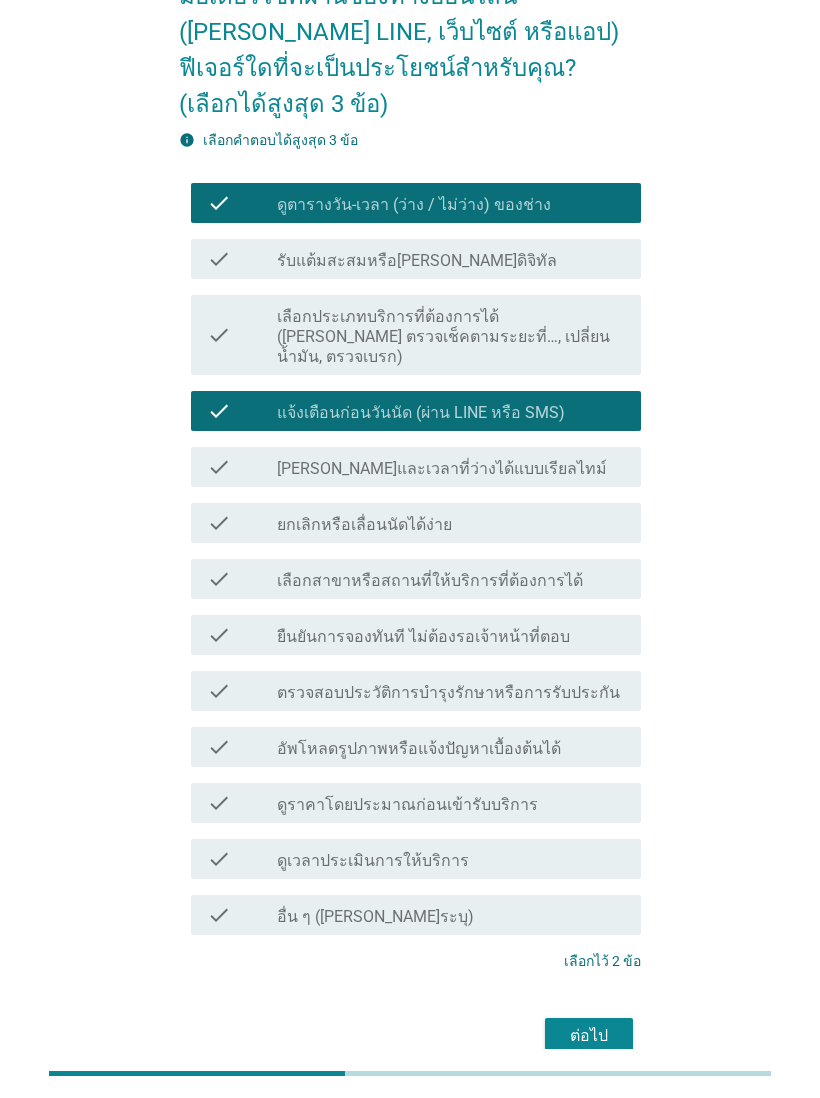 scroll, scrollTop: 229, scrollLeft: 0, axis: vertical 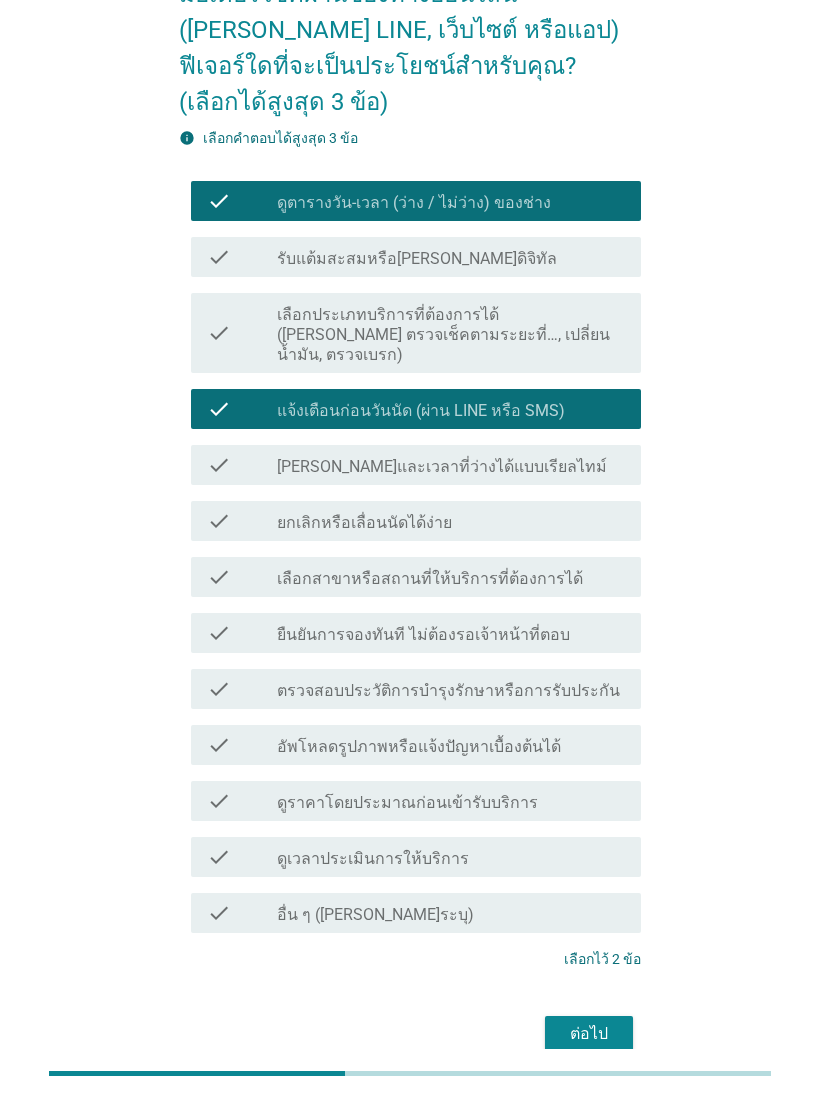 click on "check_box_outline_blank ยืนยันการจองทันที ไม่ต้องรอเจ้าหน้าที่ตอบ" at bounding box center (451, 633) 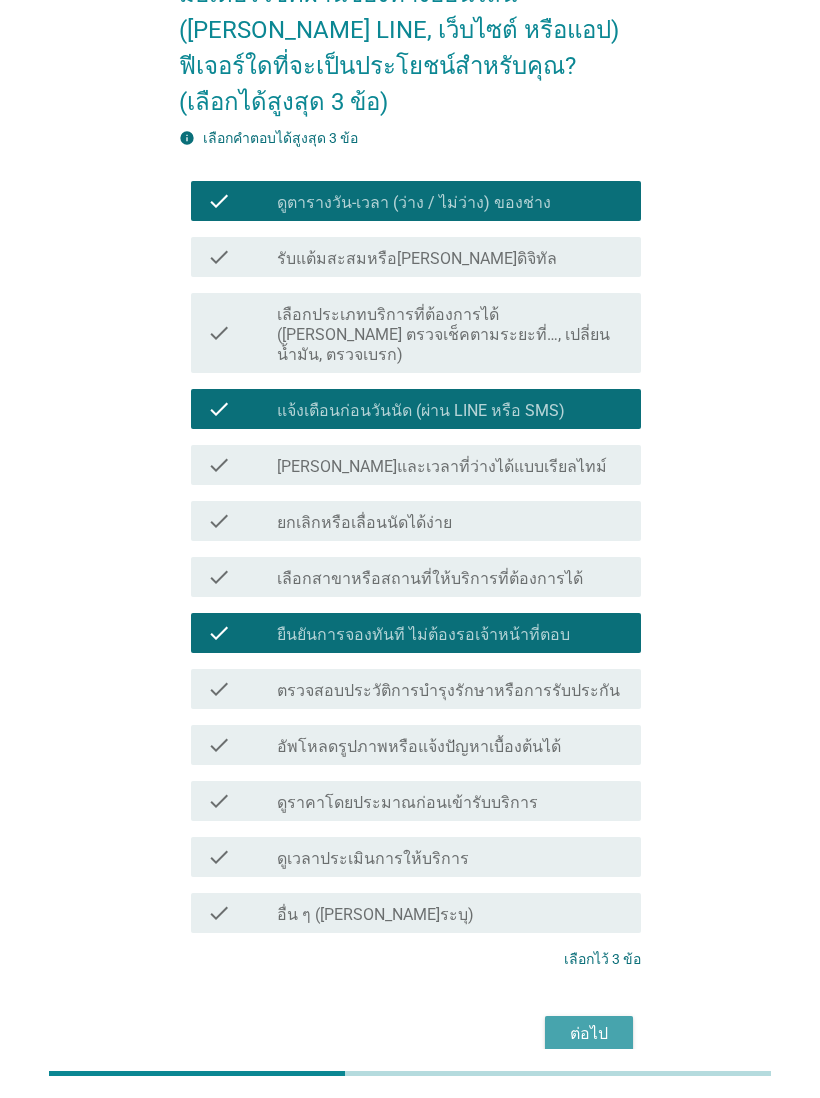 click on "ต่อไป" at bounding box center (589, 1034) 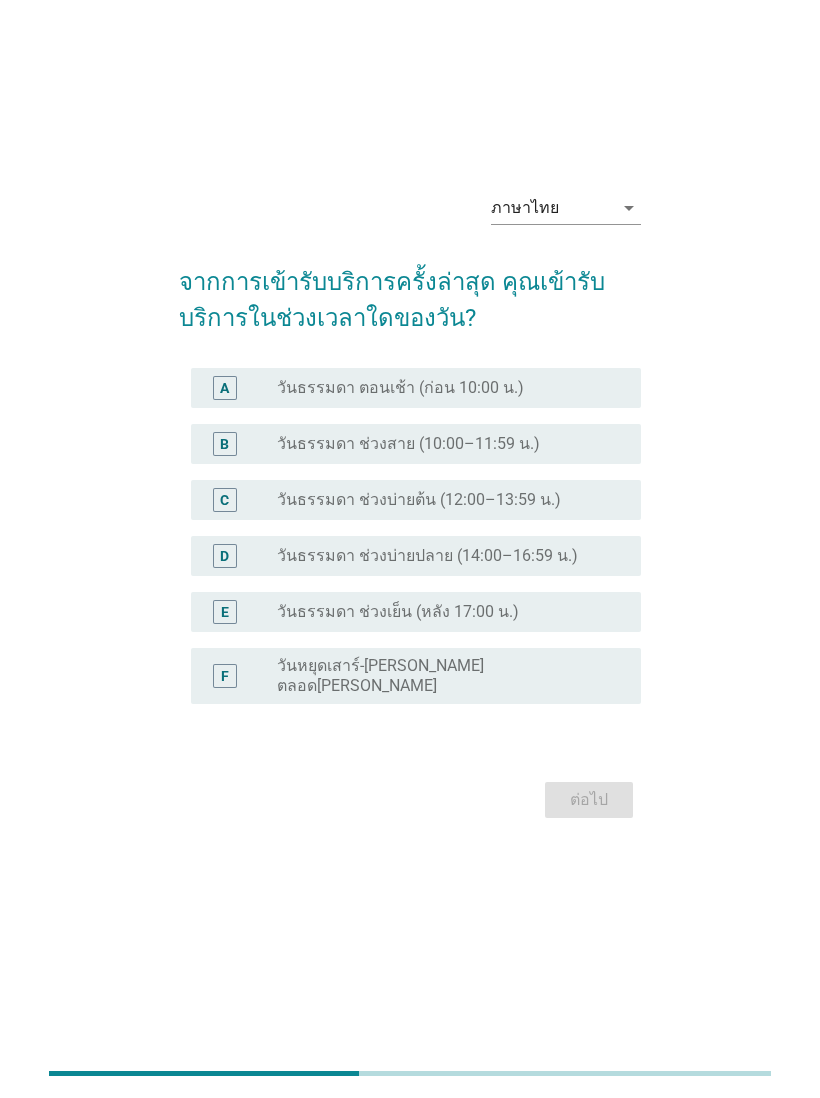 scroll, scrollTop: 0, scrollLeft: 0, axis: both 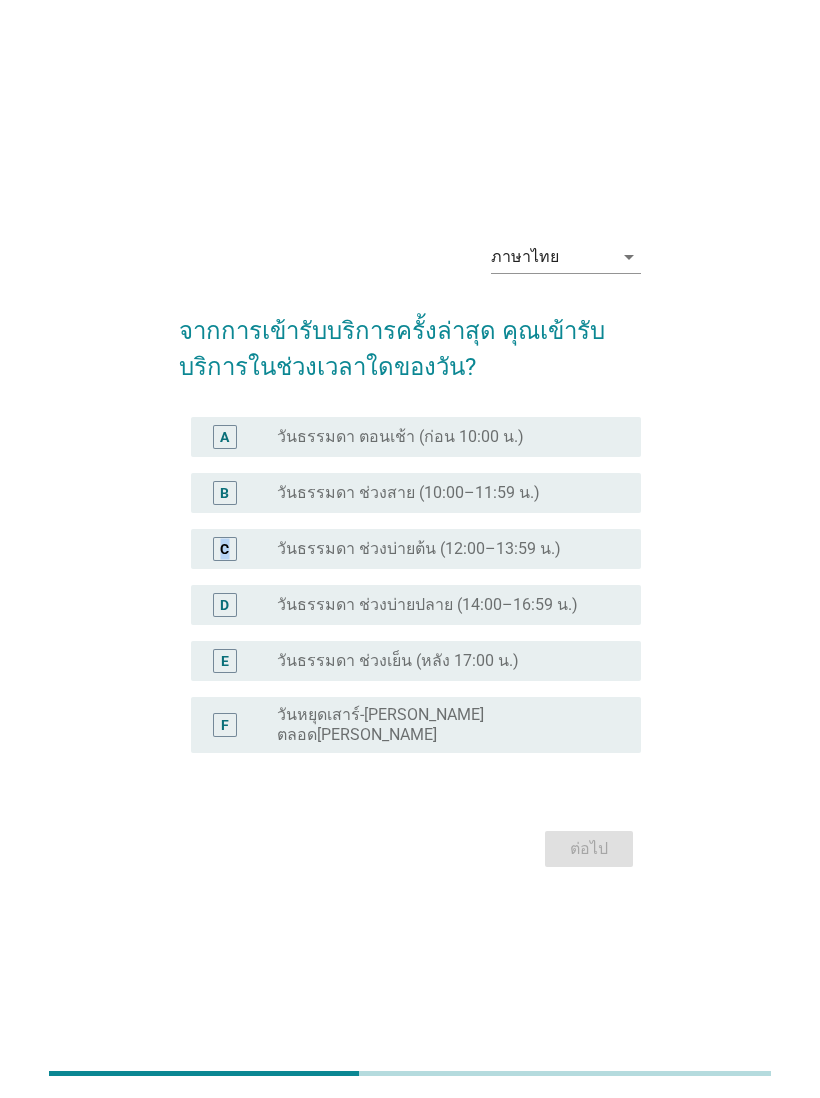 click on "ภาษาไทย arrow_drop_down   จากการเข้ารับบริการครั้งล่าสุด คุณเข้ารับบริการในช่วงเวลาใดของวัน?     A     radio_button_unchecked วันธรรมดา ตอนเช้า (ก่อน 10:00 น.)   B     radio_button_unchecked วันธรรมดา ช่วงสาย (10:00–11:59 น.)   C     radio_button_unchecked วันธรรมดา ช่วงบ่ายต้น (12:00–13:59 น.)   D     radio_button_unchecked วันธรรมดา ช่วงบ่ายปลาย (14:00–16:59 น.)   E     radio_button_unchecked วันธรรมดา ช่วงเย็น (หลัง 17:00 น.)   F     radio_button_unchecked วันหยุดเสาร์-[PERSON_NAME] ตลอด[PERSON_NAME]     ต่อไป" at bounding box center (410, 549) 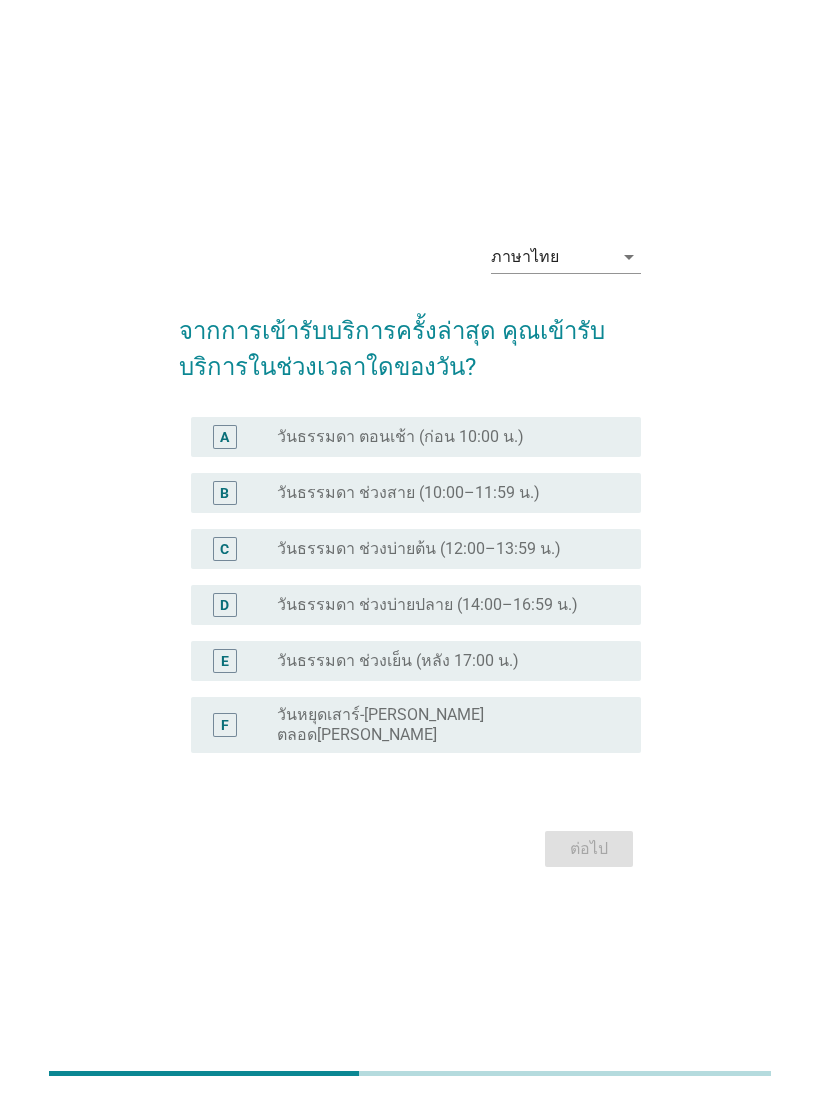 click on "E" at bounding box center (225, 661) 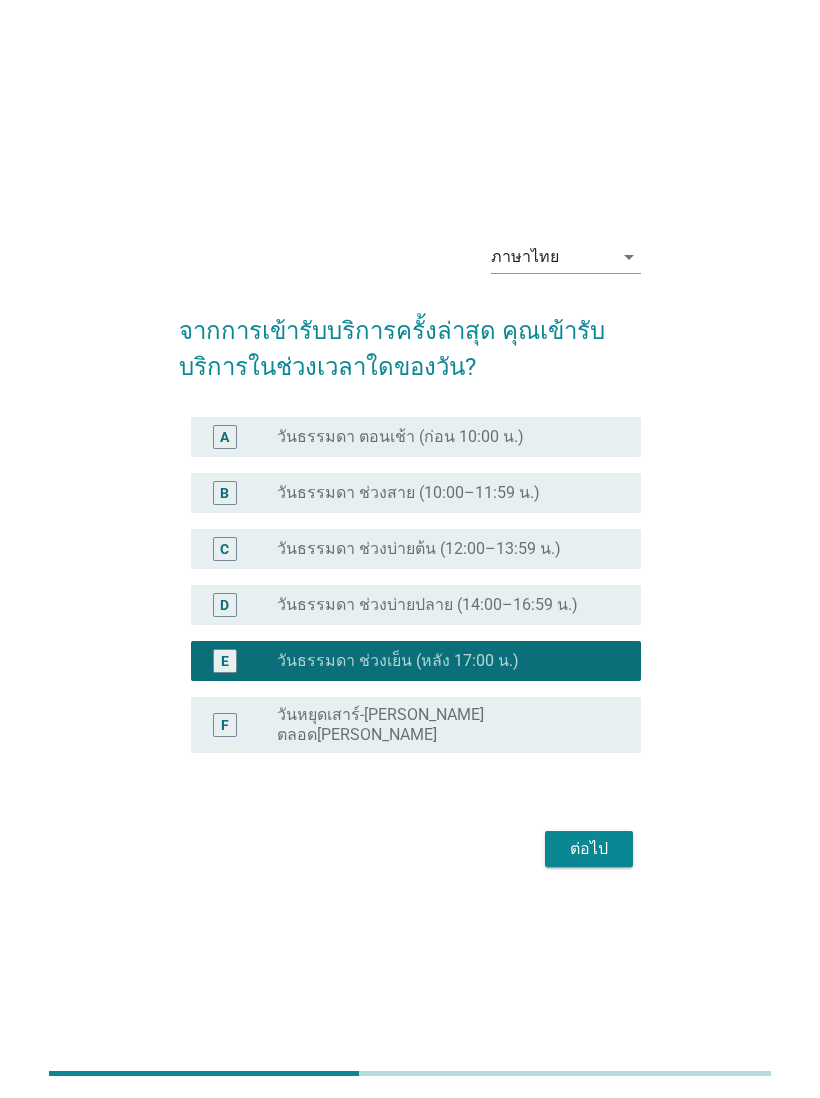 click on "ต่อไป" at bounding box center (589, 849) 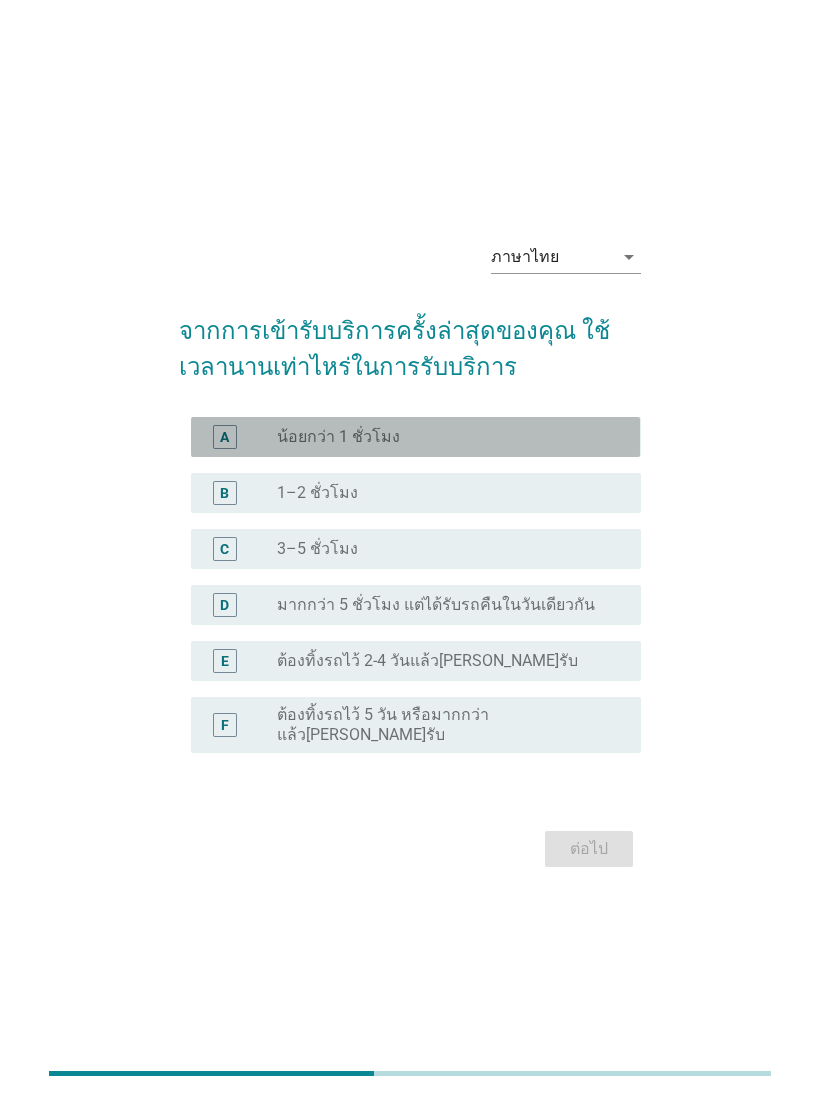 click on "A" at bounding box center [224, 437] 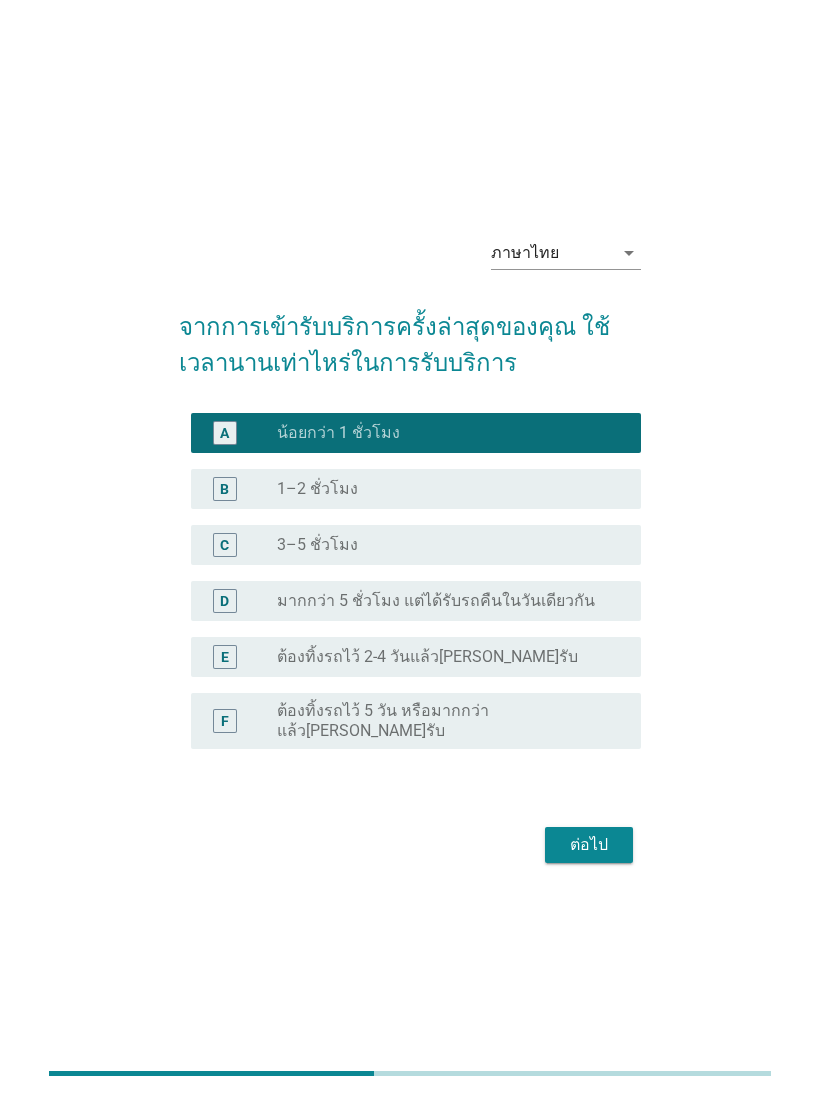 scroll, scrollTop: 27, scrollLeft: 0, axis: vertical 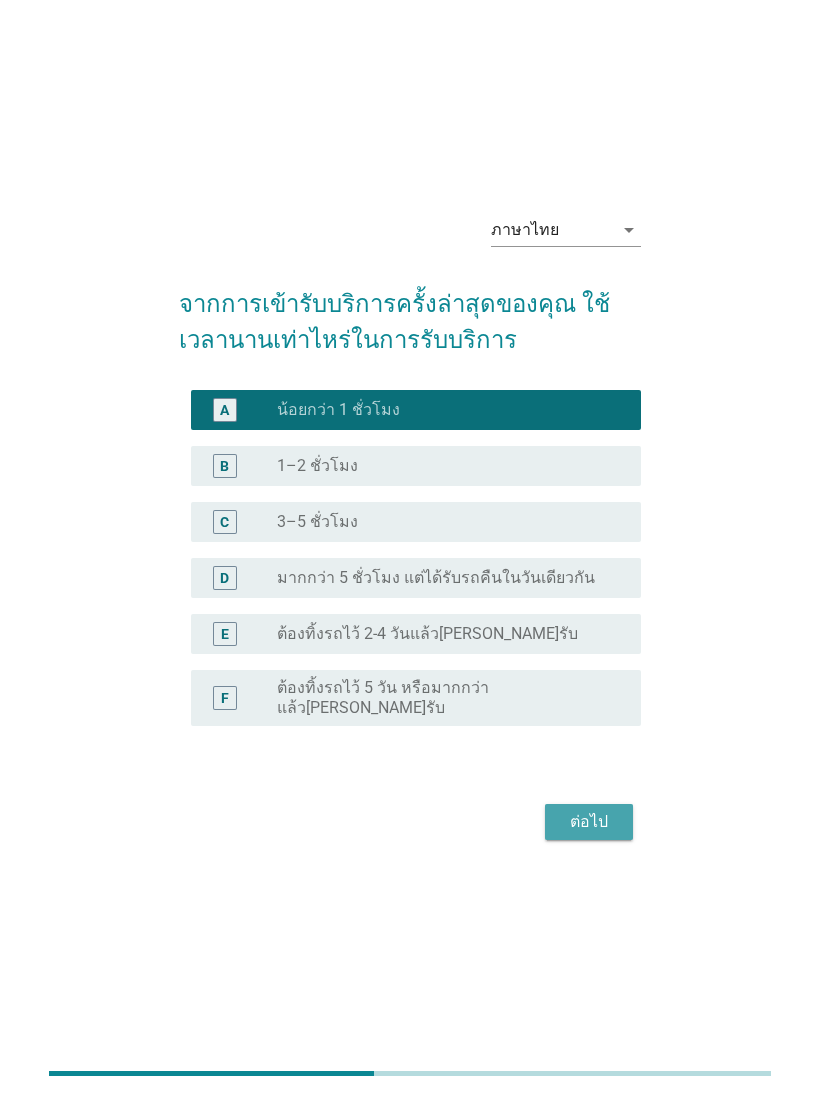 click on "ต่อไป" at bounding box center [589, 822] 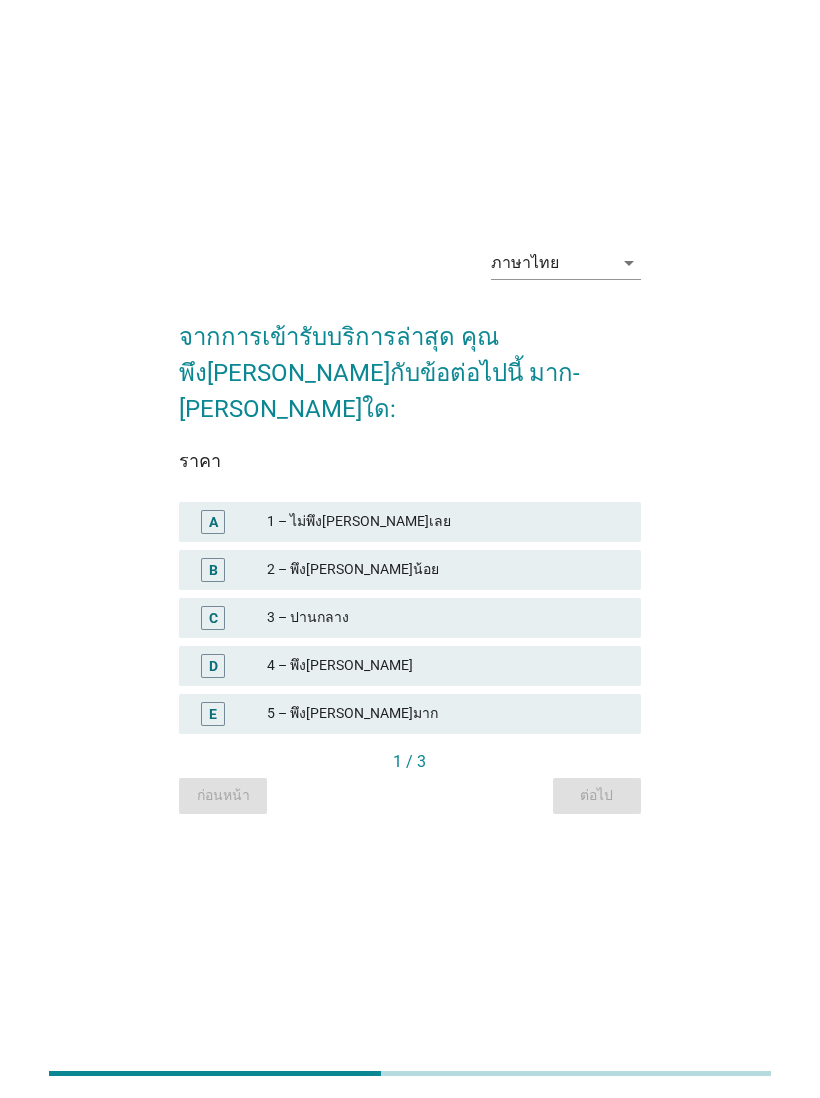 scroll, scrollTop: 0, scrollLeft: 0, axis: both 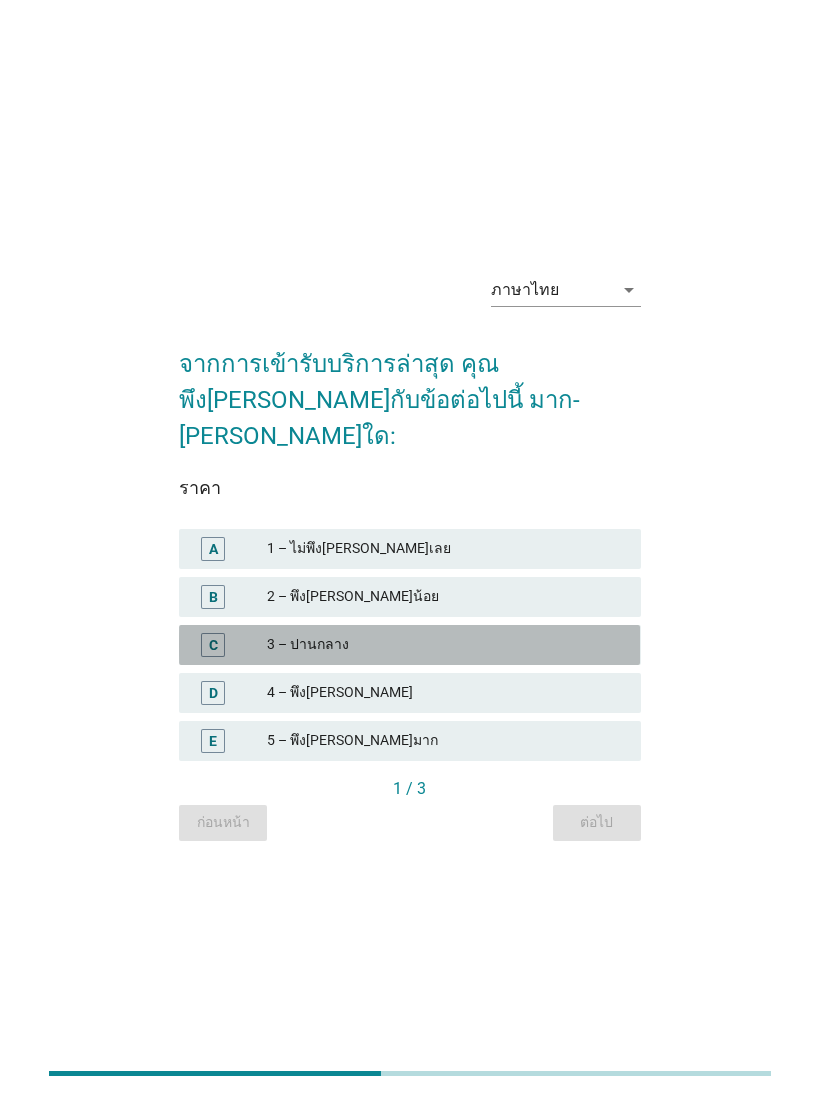 click on "D" at bounding box center [213, 692] 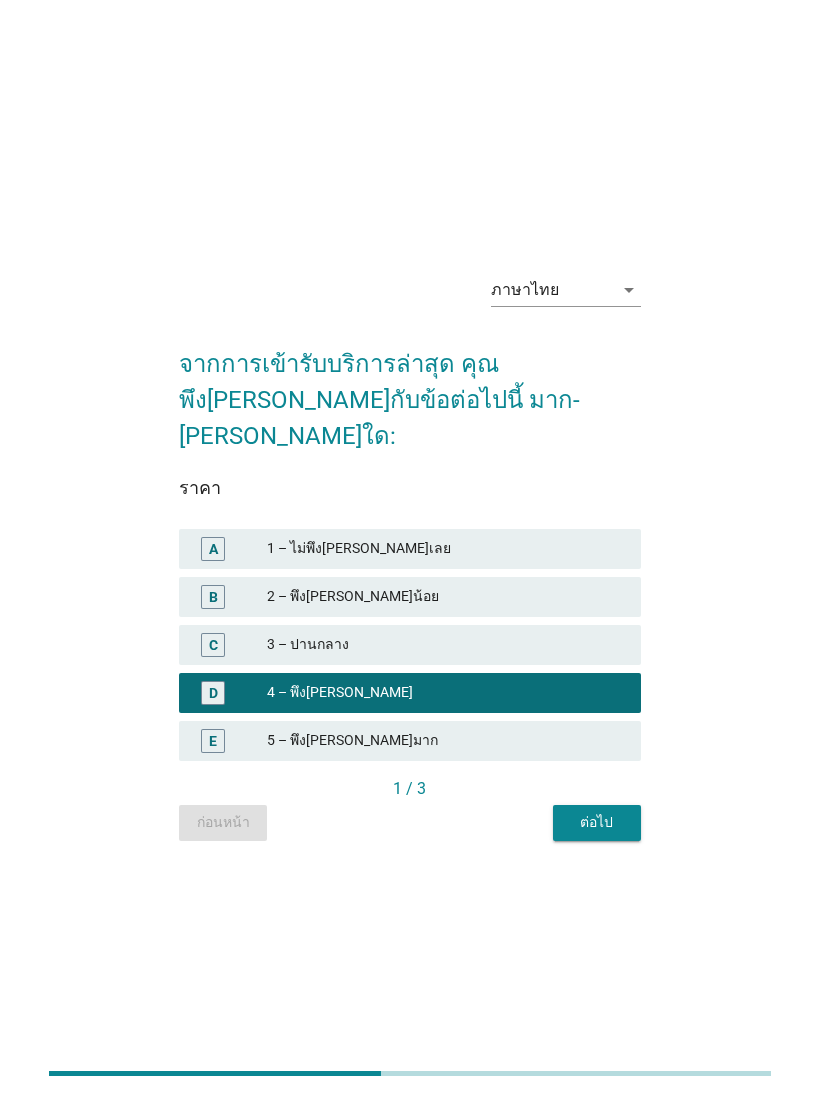click on "ต่อไป" at bounding box center [597, 823] 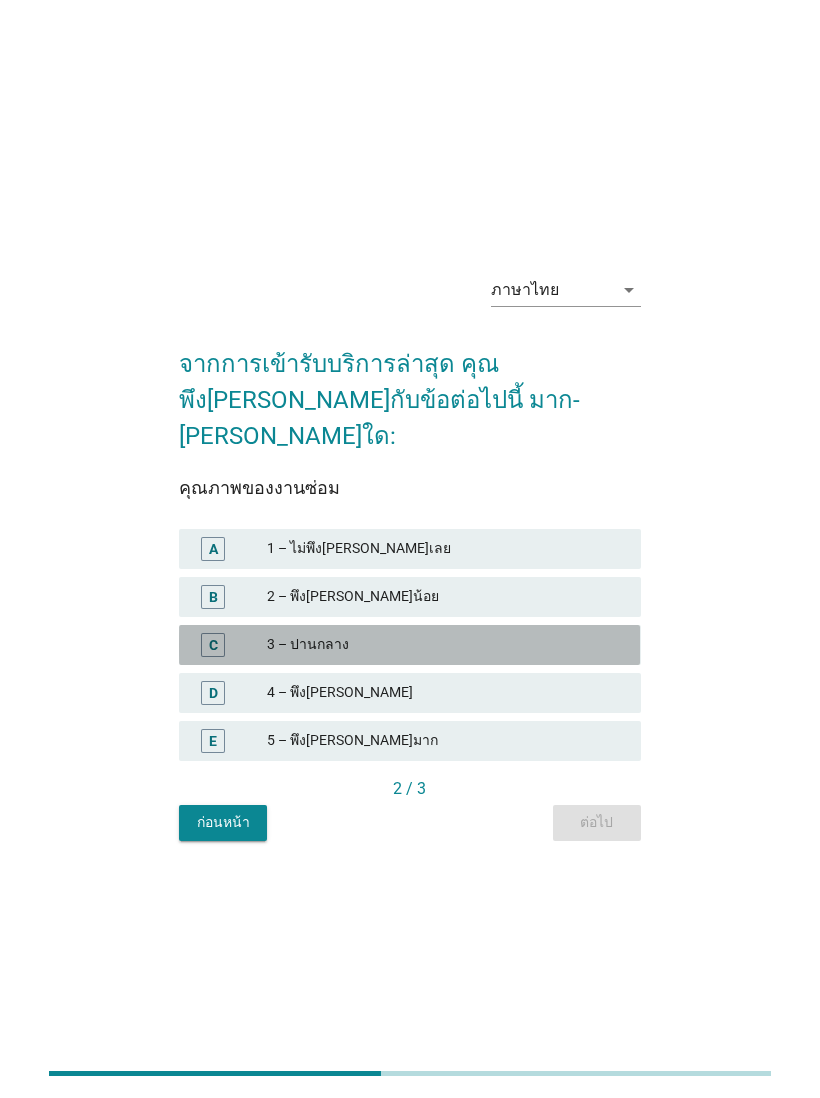 click on "D" at bounding box center [213, 693] 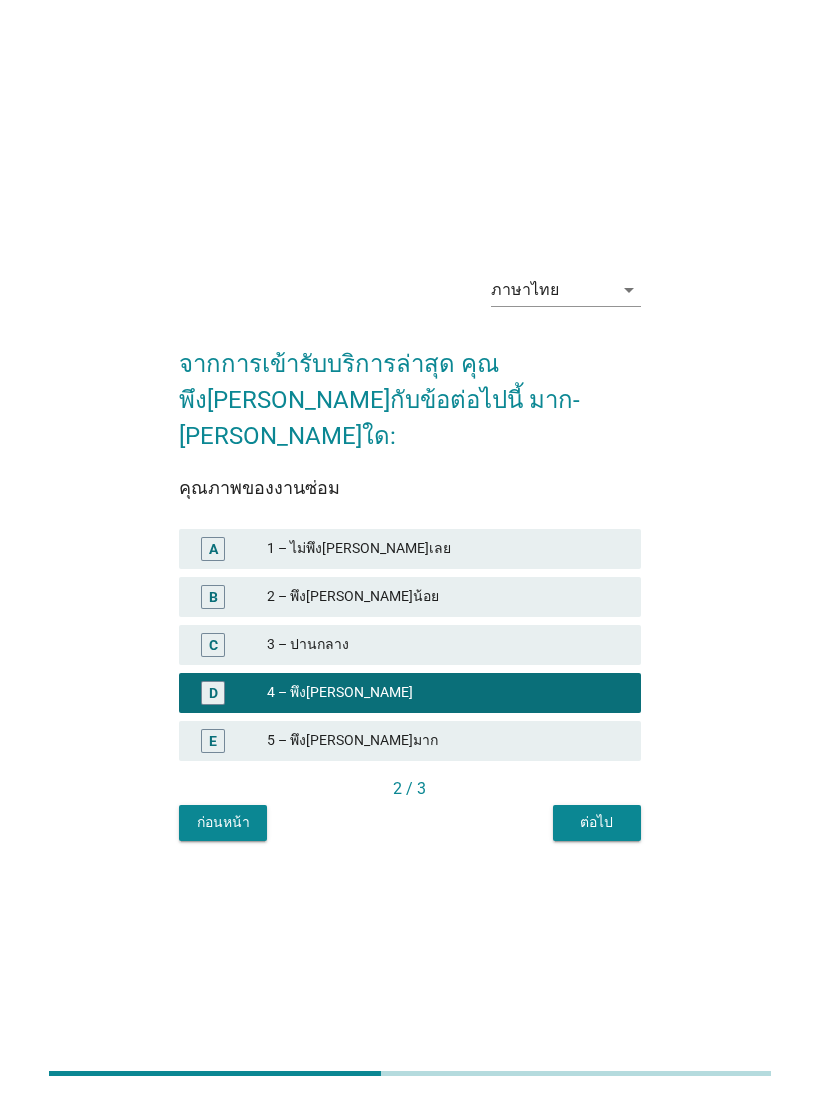 click on "ภาษาไทย arrow_drop_down   จากการเข้ารับบริการล่าสุด คุณพึง[PERSON_NAME]กับข้อต่อไปนี้ มาก-[PERSON_NAME]ใด:
คุณภาพของงานซ่อม
A   1 – ไม่พึง[PERSON_NAME]เลย B   2 – พึง[PERSON_NAME]น้อย C   3 – ปานกลาง D   4 – พึง[PERSON_NAME] E   5 – พึง[PERSON_NAME]มาก
2 / 3
ก่อนหน้า   ต่อไป" at bounding box center (409, 549) 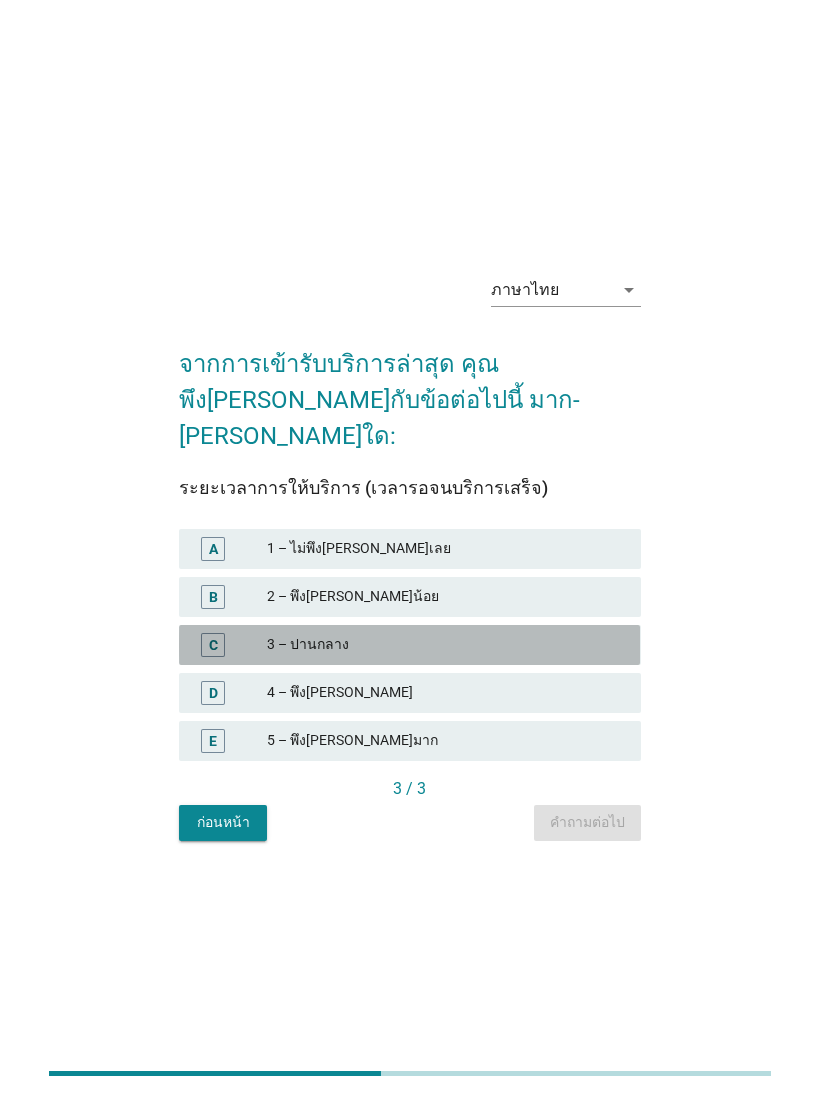 click on "D" at bounding box center (213, 693) 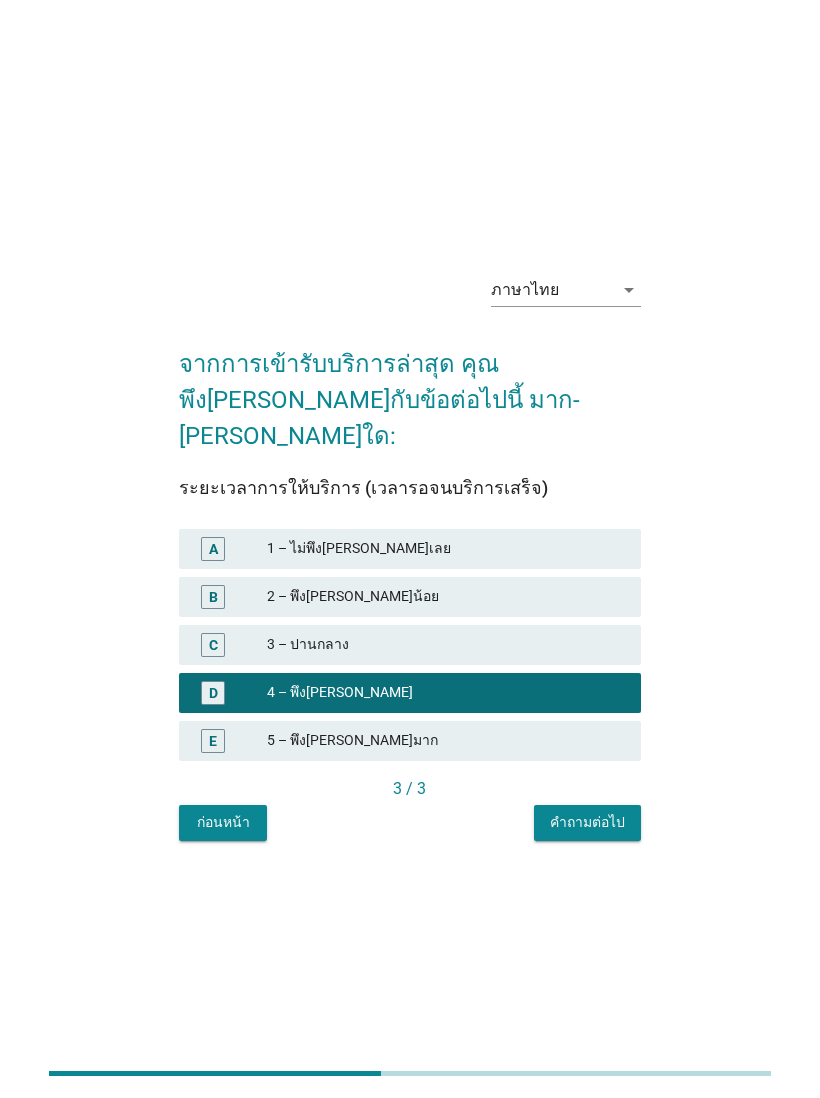 click on "คำถามต่อไป" at bounding box center (587, 823) 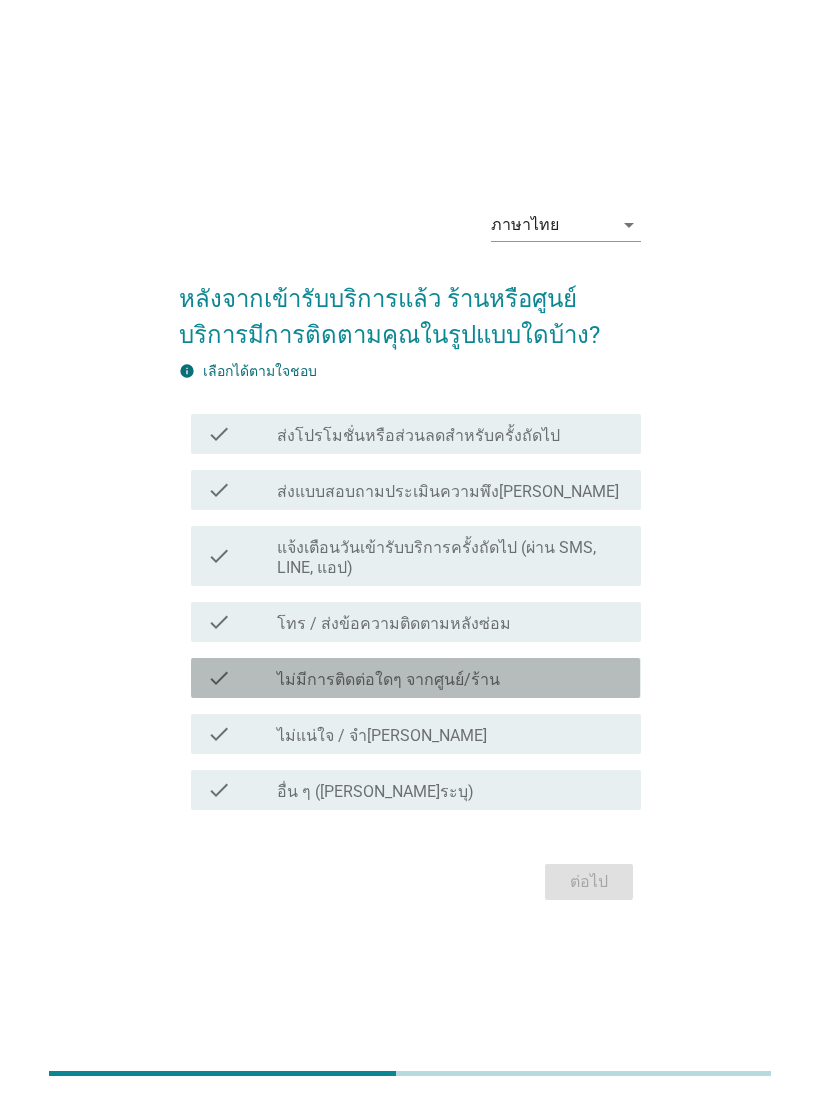 click on "check     check_box_outline_blank ไม่มีการติดต่อใดๆ จากศูนย์/ร้าน" at bounding box center (415, 678) 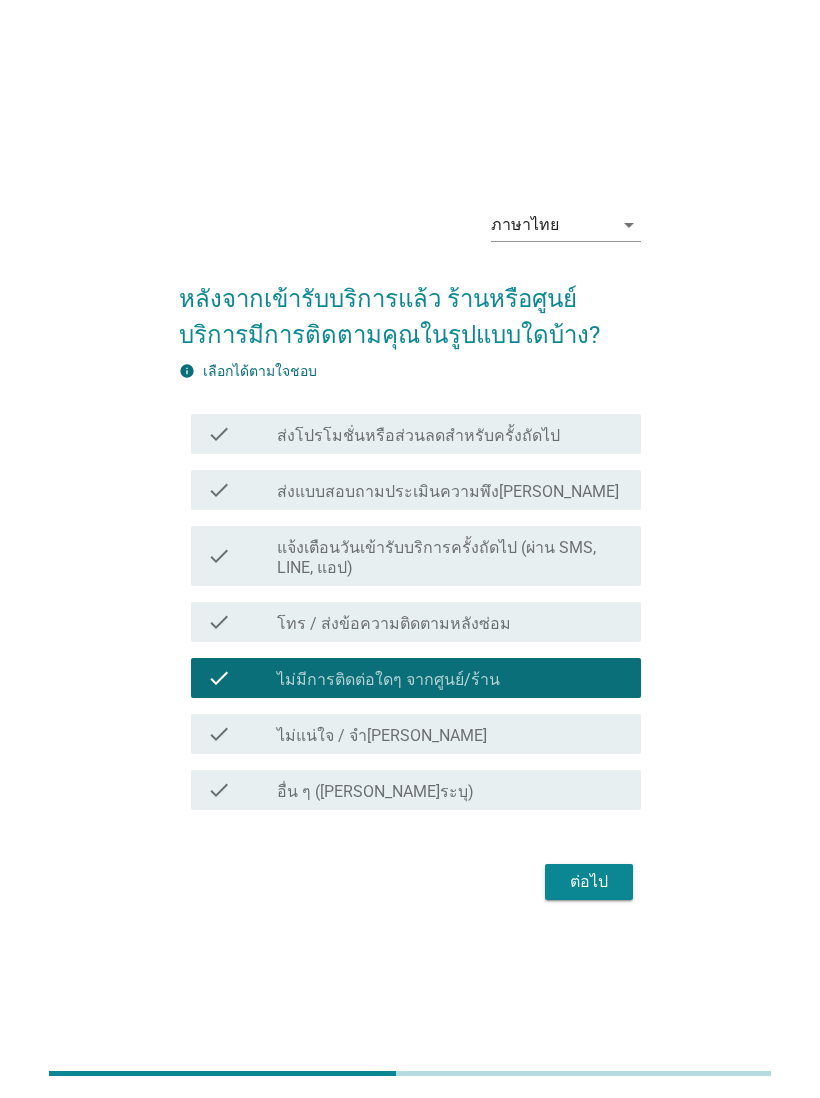 click on "ต่อไป" at bounding box center (589, 882) 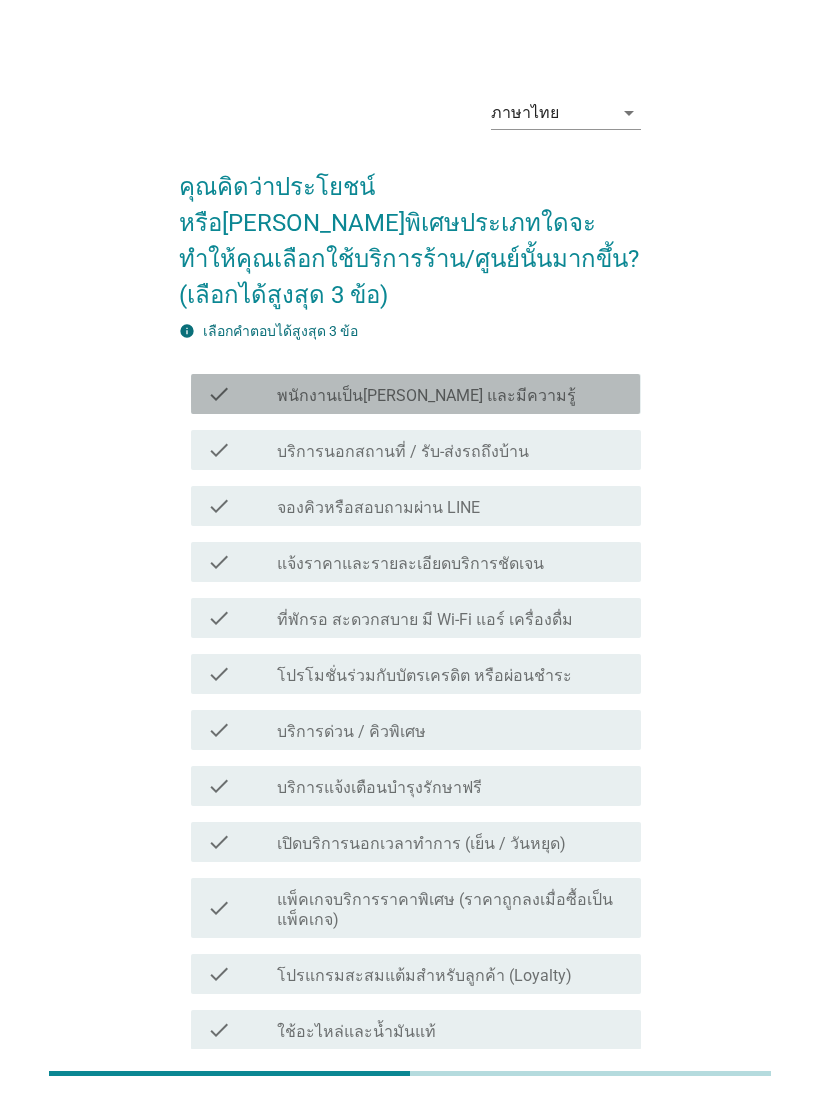 click on "check     check_box_outline_blank พนักงานเป็น[PERSON_NAME] และมีความรู้" at bounding box center [415, 394] 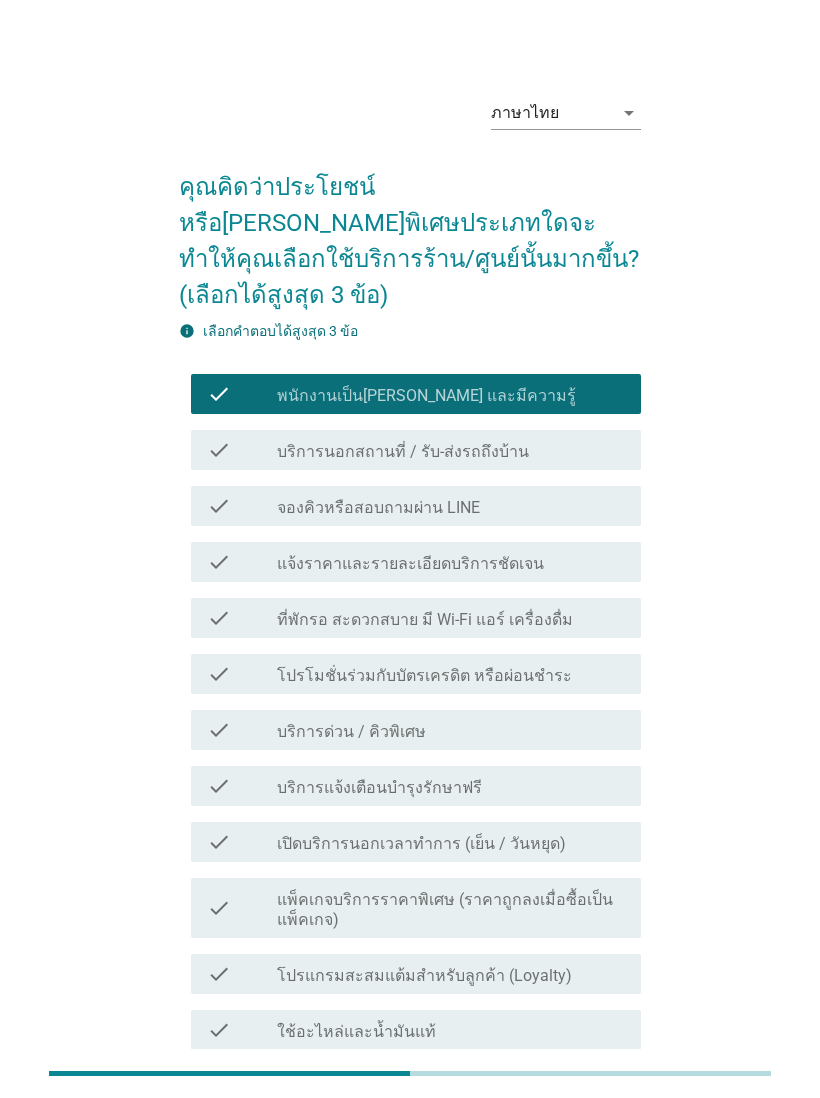 click on "check_box_outline_blank แจ้งราคาและรายละเอียดบริการชัดเจน" at bounding box center (451, 562) 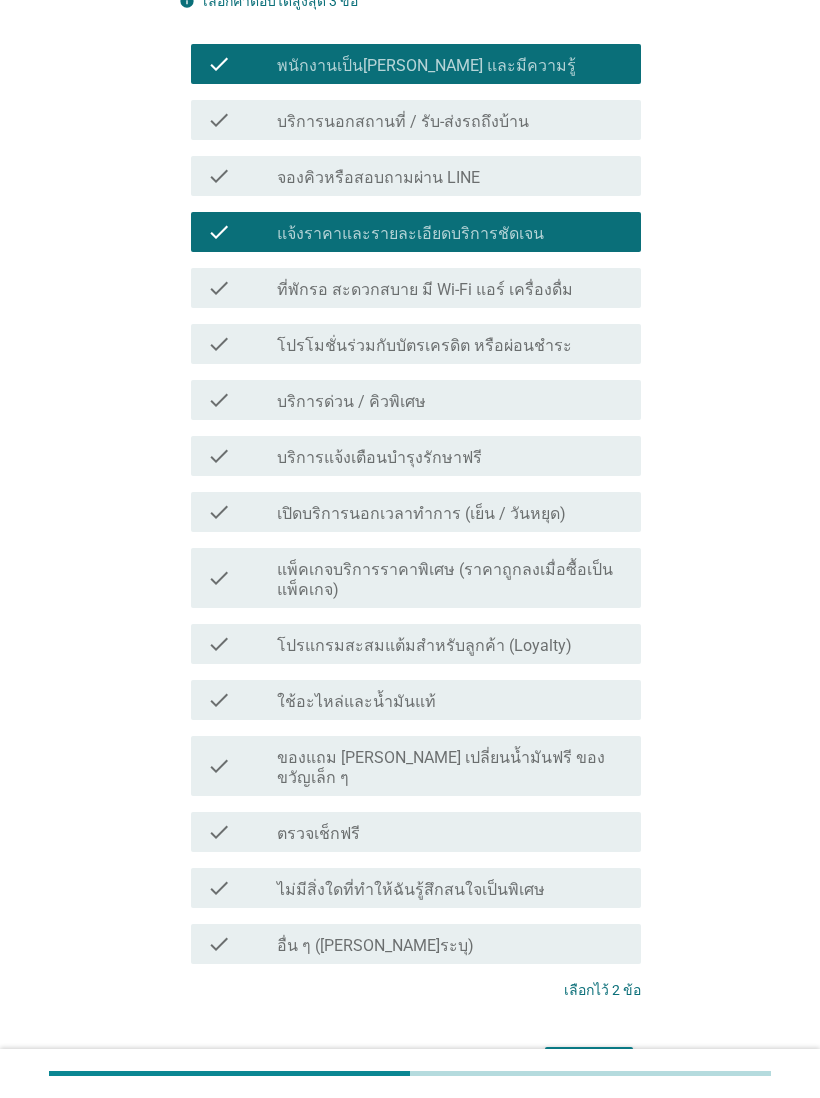 scroll, scrollTop: 332, scrollLeft: 0, axis: vertical 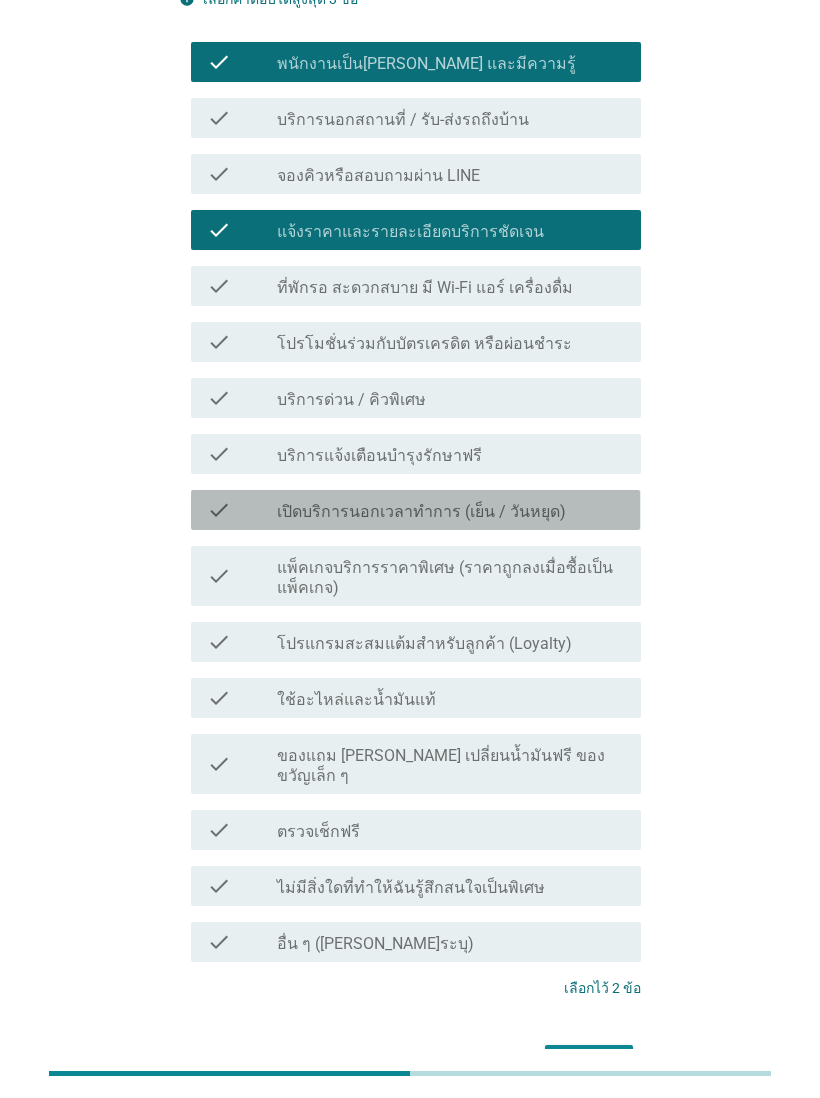 click on "check_box_outline_blank เปิดบริการนอกเวลาทำการ (เย็น / วันหยุด)" at bounding box center (451, 510) 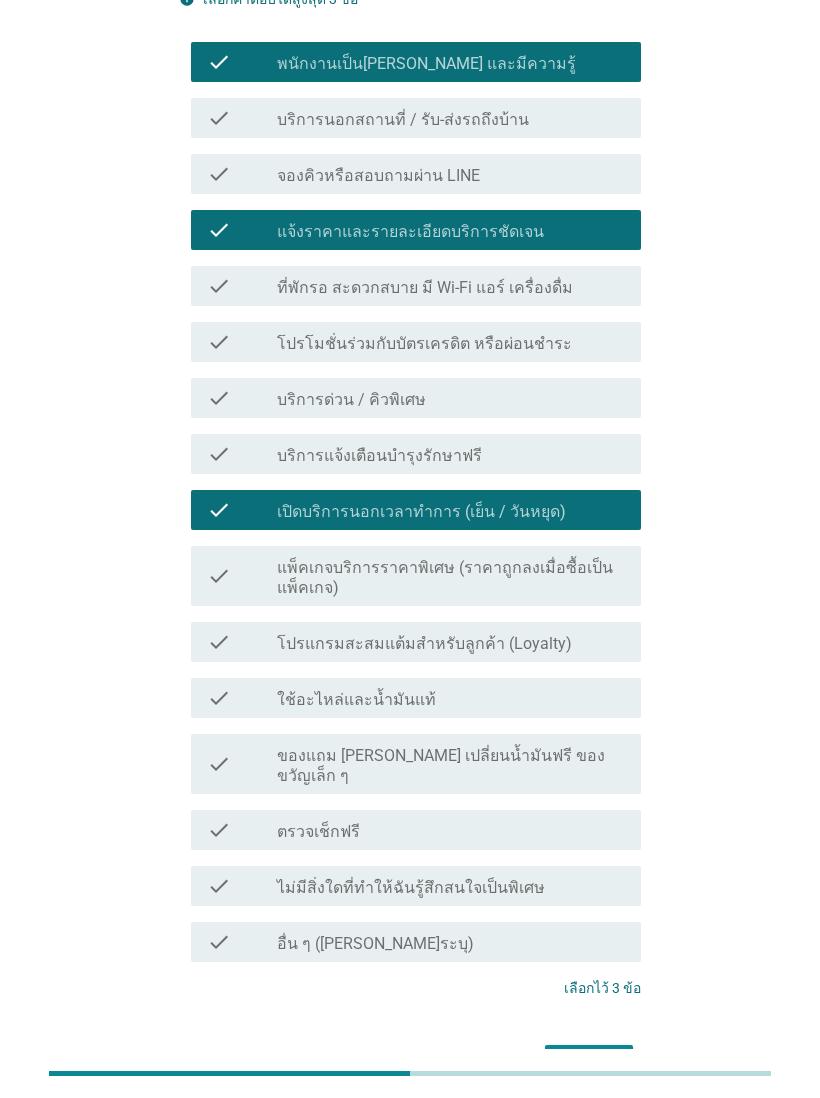 click on "คุณคิดว่าประโยชน์หรือ[PERSON_NAME]พิเศษประเภทใดจะทำให้คุณเลือกใช้บริการร้าน/ศูนย์นั้นมากขึ้น? (เลือกได้สูงสุด 3 ข้อ)     info   เลือกคําตอบได้สูงสุด 3 ข้อ   check     check_box_outline_blank พนักงานเป็น[PERSON_NAME] และมีความรู้   check     check_box_outline_blank บริการนอกสถานที่ / รับ-ส่งรถถึงบ้าน   check     check_box_outline_blank จองคิวหรือสอบถามผ่าน LINE   check     check_box_outline_blank แจ้งราคาและรายละเอียดบริการชัดเจน   check     check_box_outline_blank   check     check_box_outline_blank   check     check_box_outline_blank   check       check       check" at bounding box center (409, 452) 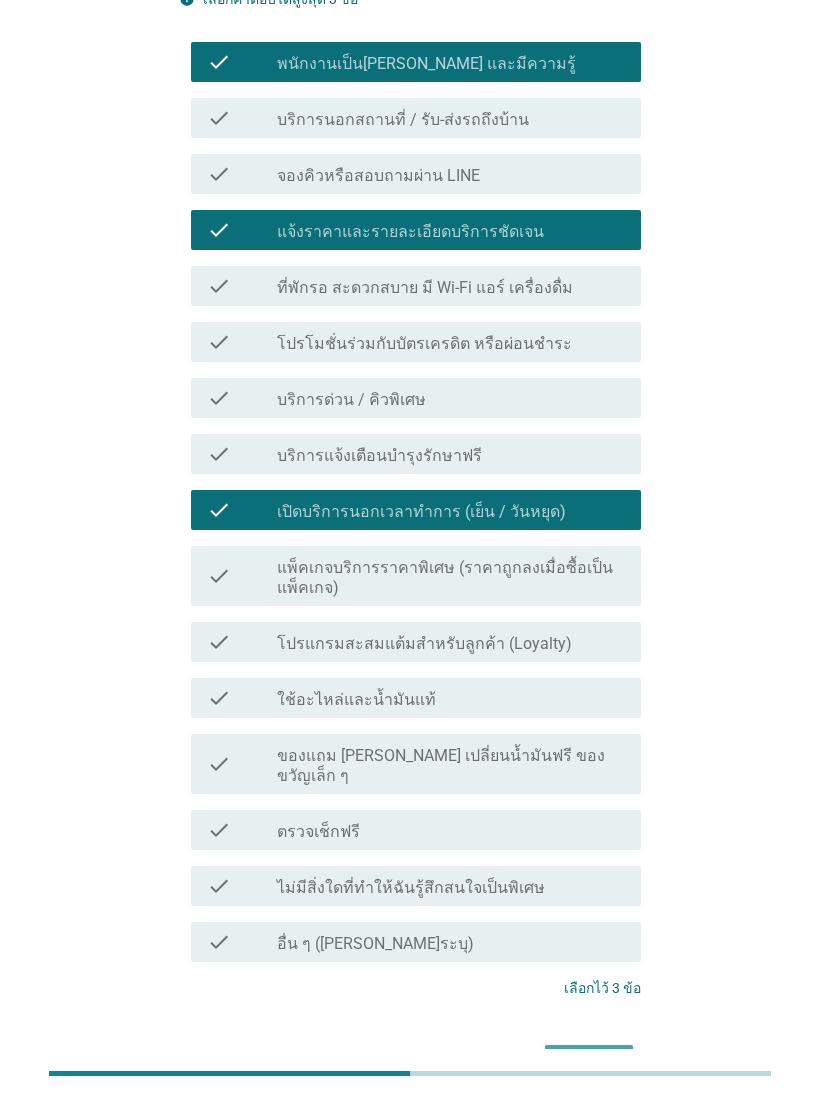click on "ต่อไป" at bounding box center (589, 1063) 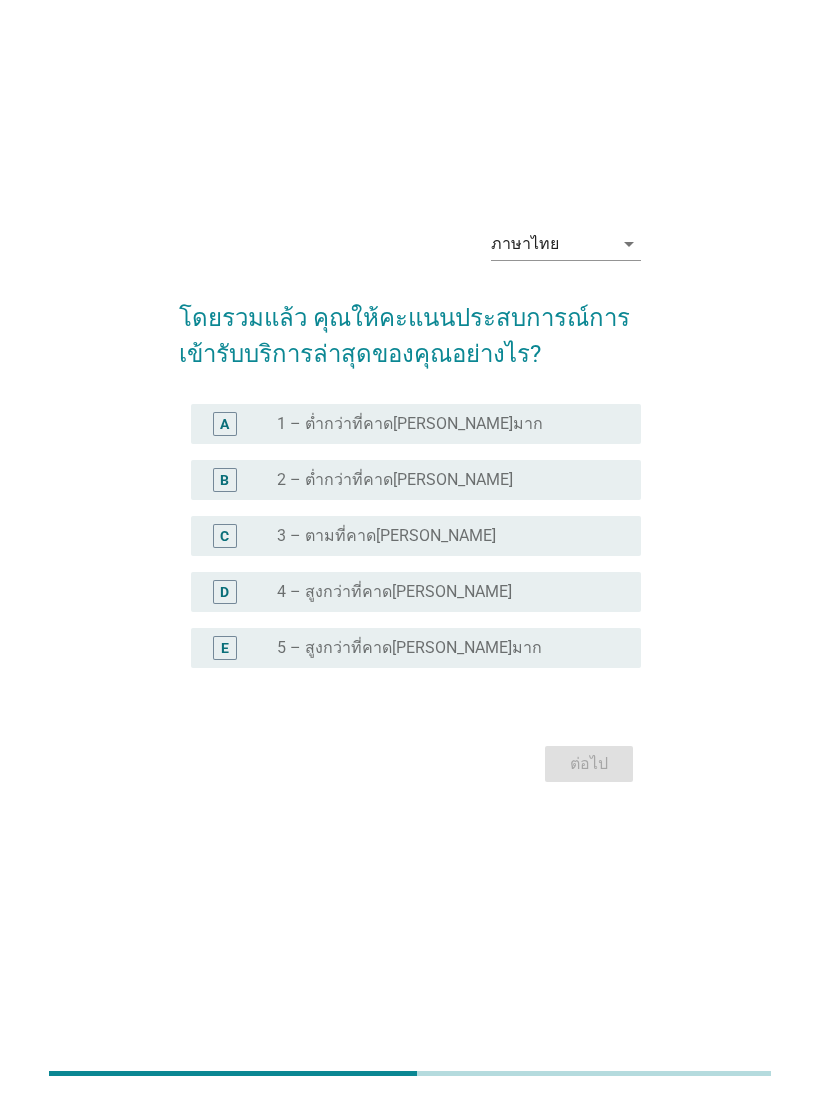 scroll, scrollTop: 0, scrollLeft: 0, axis: both 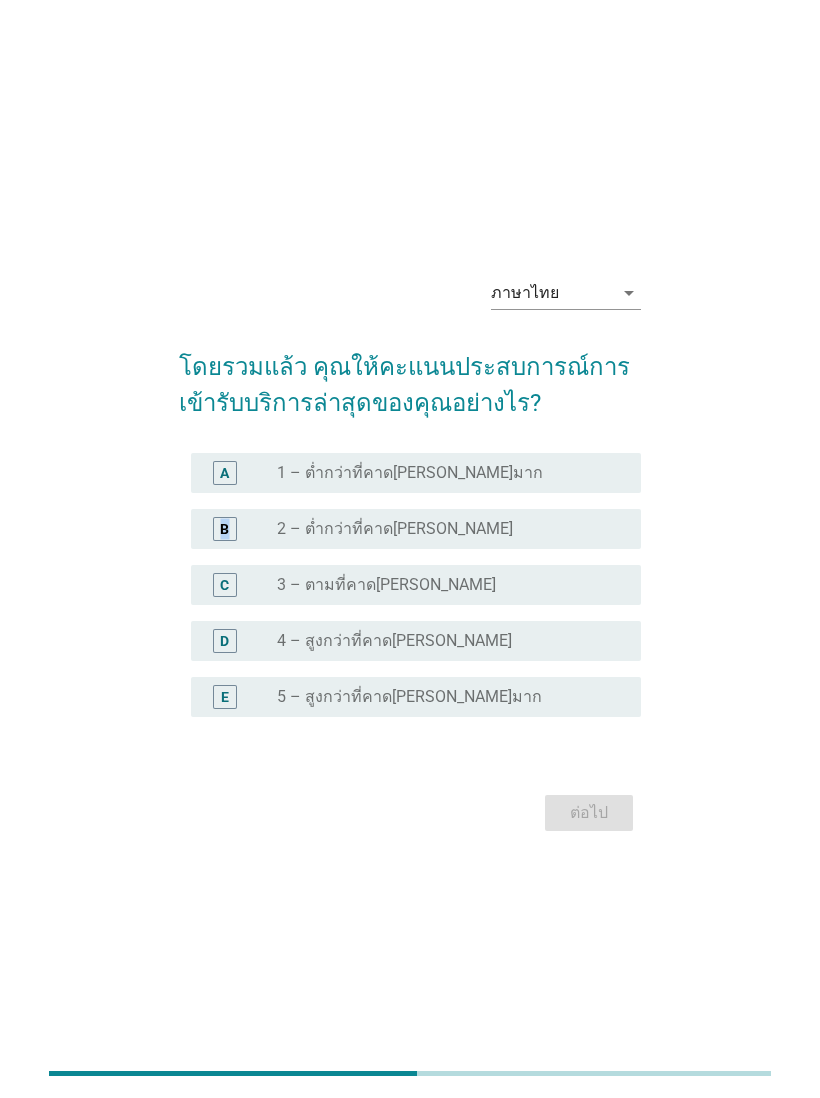 click on "ภาษาไทย arrow_drop_down   โดยรวมแล้ว คุณให้คะแนนประสบการณ์การเข้ารับบริการล่าสุดของคุณอย่างไร?     A     radio_button_unchecked 1 – ต่ำกว่าที่คาด[PERSON_NAME]มาก   B     radio_button_unchecked 2 – ต่ำกว่าที่คาด[PERSON_NAME]   C     radio_button_unchecked 3 – ตามที่คาด[PERSON_NAME]   D     radio_button_unchecked 4 – สูงกว่าที่คาด[PERSON_NAME]   E     radio_button_unchecked 5 – สูงกว่าที่คาด[PERSON_NAME]มาก     ต่อไป" at bounding box center (410, 549) 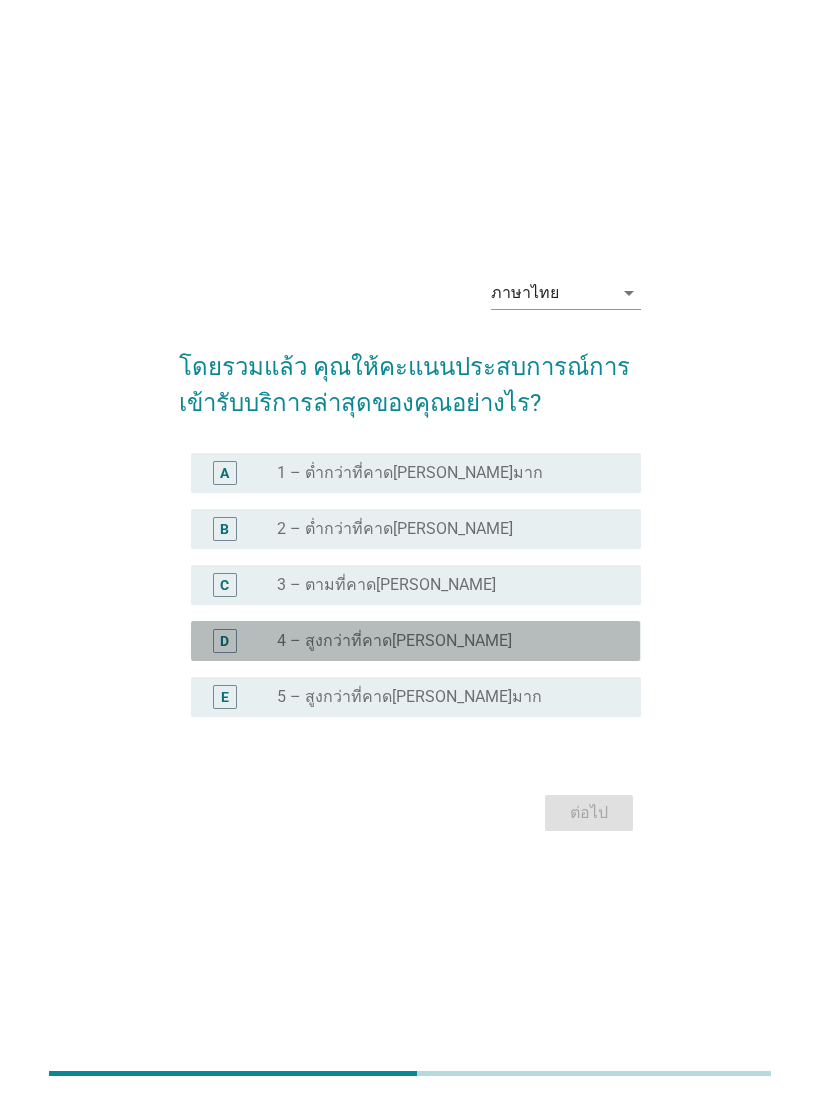 click on "D     radio_button_unchecked 4 – สูงกว่าที่คาด[PERSON_NAME]" at bounding box center (415, 641) 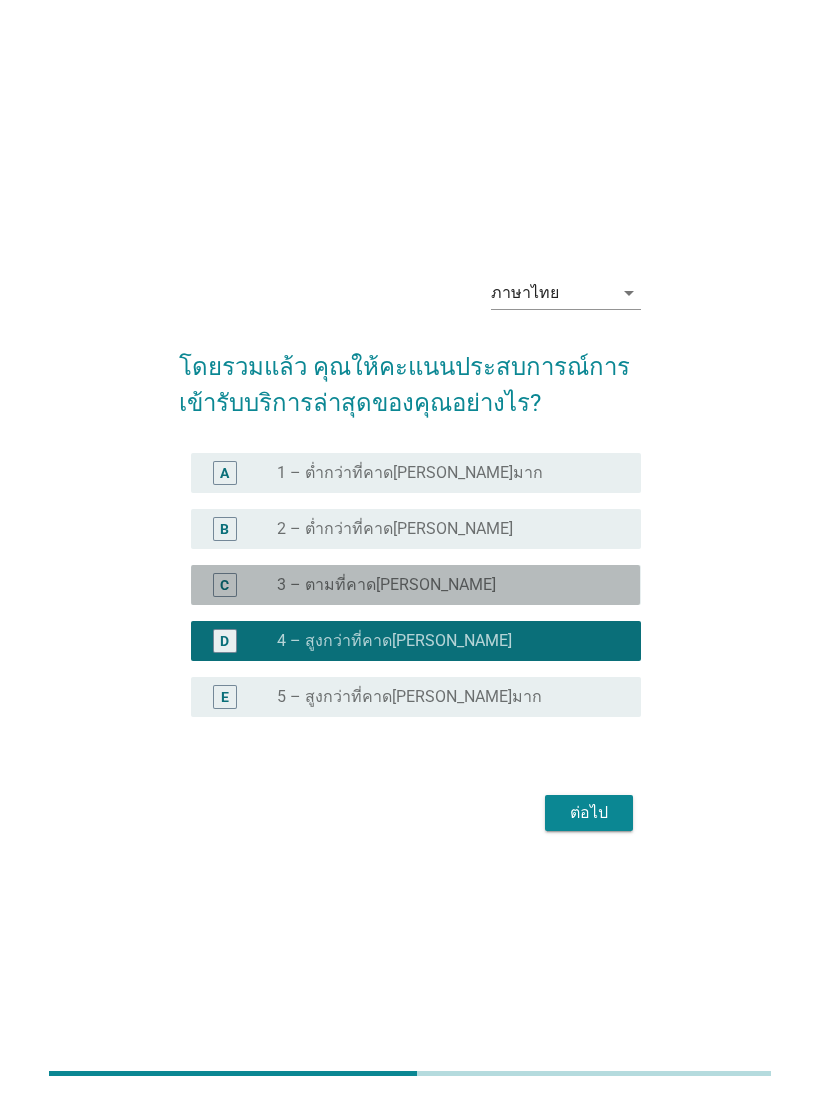 click on "C" at bounding box center (224, 585) 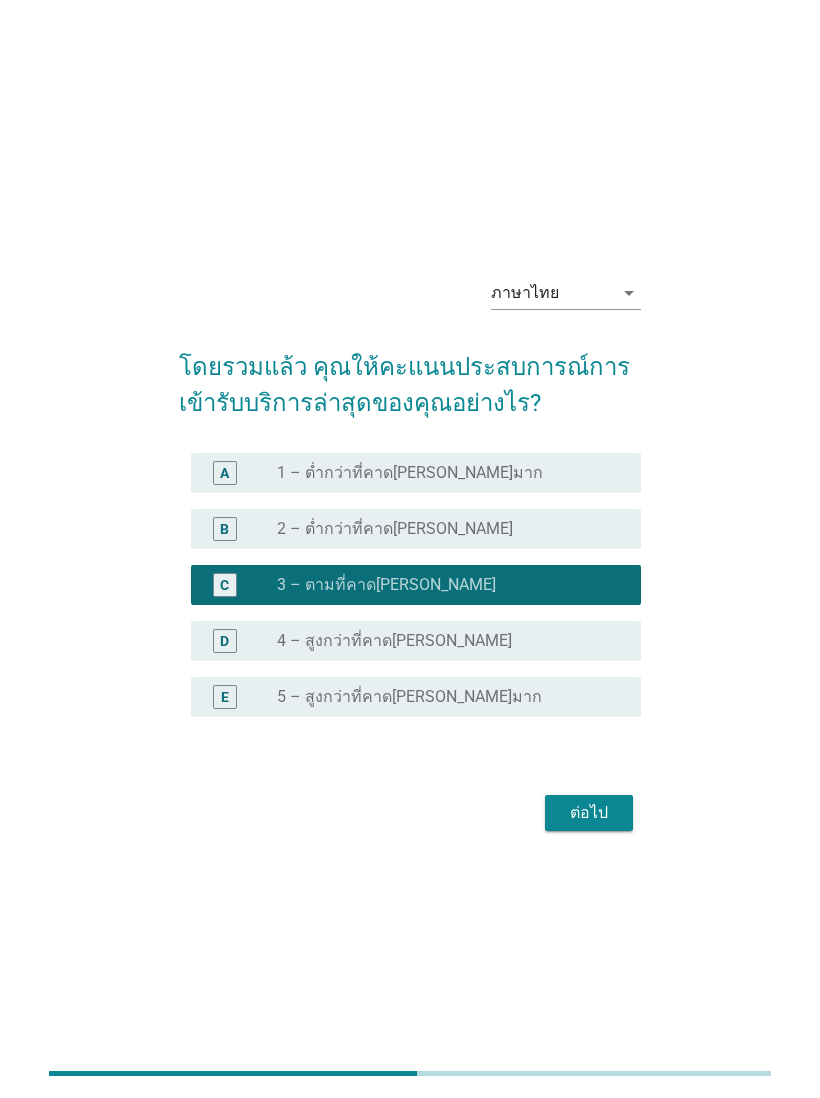 click on "ต่อไป" at bounding box center (589, 813) 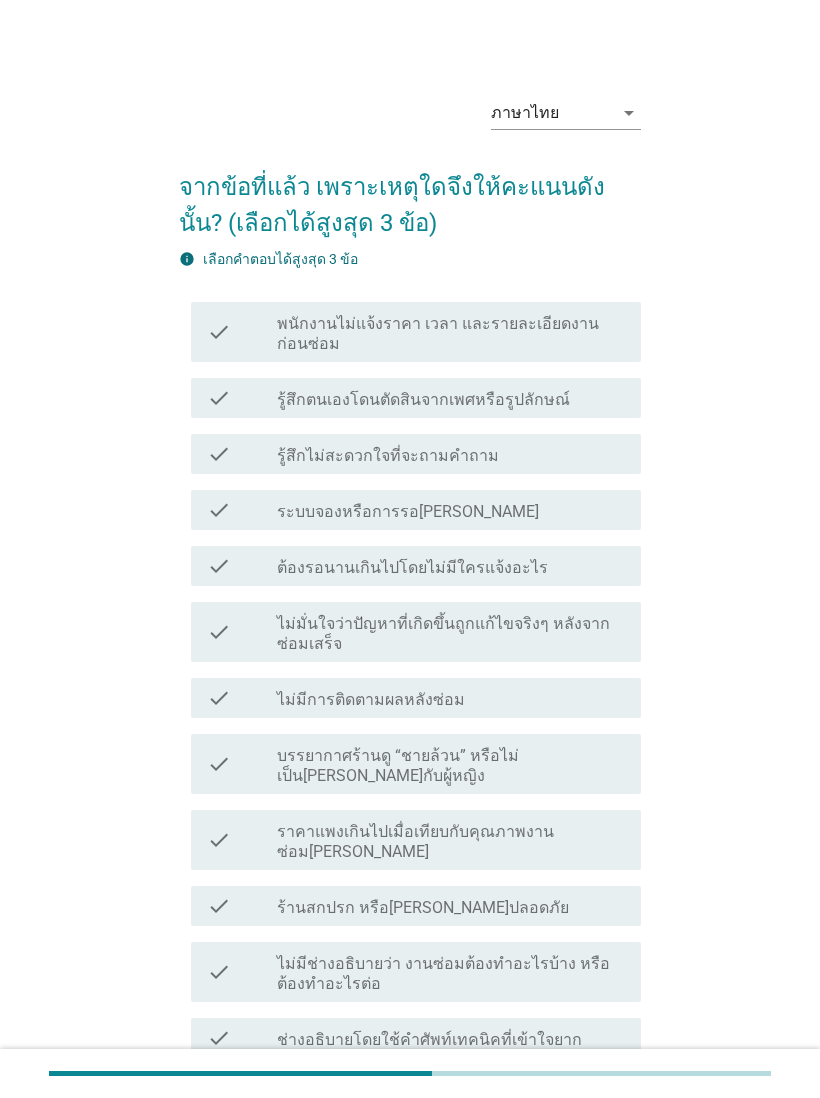 click on "ภาษาไทย arrow_drop_down   จากข้อที่แล้ว เพราะเหตุใดจึงให้คะแนนดังนั้น? (เลือกได้สูงสุด 3 ข้อ)     info   เลือกคําตอบได้สูงสุด 3 ข้อ   check     check_box_outline_blank พนักงานไม่แจ้งราคา เวลา และรายละเอียดงานก่อนซ่อม   check     check_box_outline_blank รู้สึกตนเองโดนตัดสินจากเพศหรือรูปลักษณ์   check     check_box_outline_blank รู้สึกไม่สะดวกใจที่จะถามคำถาม   check     check_box_outline_blank ระบบจองหรือการรอ[PERSON_NAME]   check     check_box_outline_blank ต้องรอนานเกินไปโดยไม่มีใครแจ้งอะไร   check" at bounding box center (409, 726) 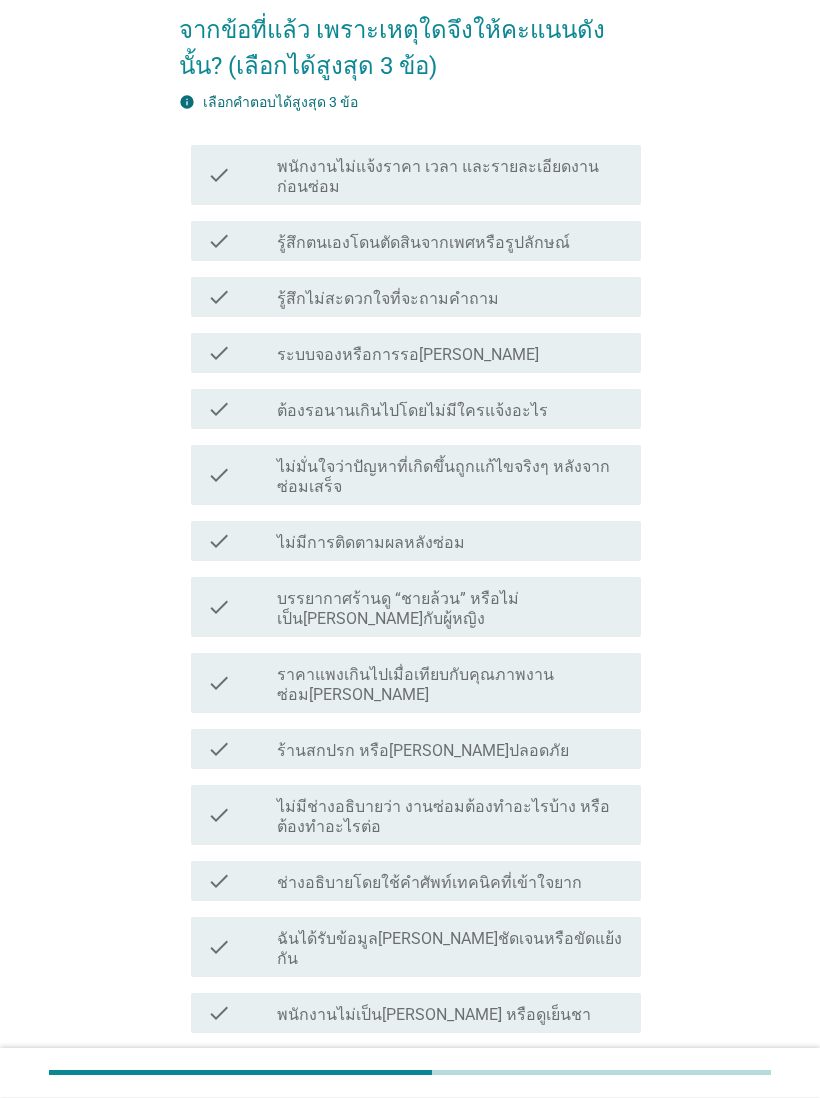 scroll, scrollTop: 157, scrollLeft: 0, axis: vertical 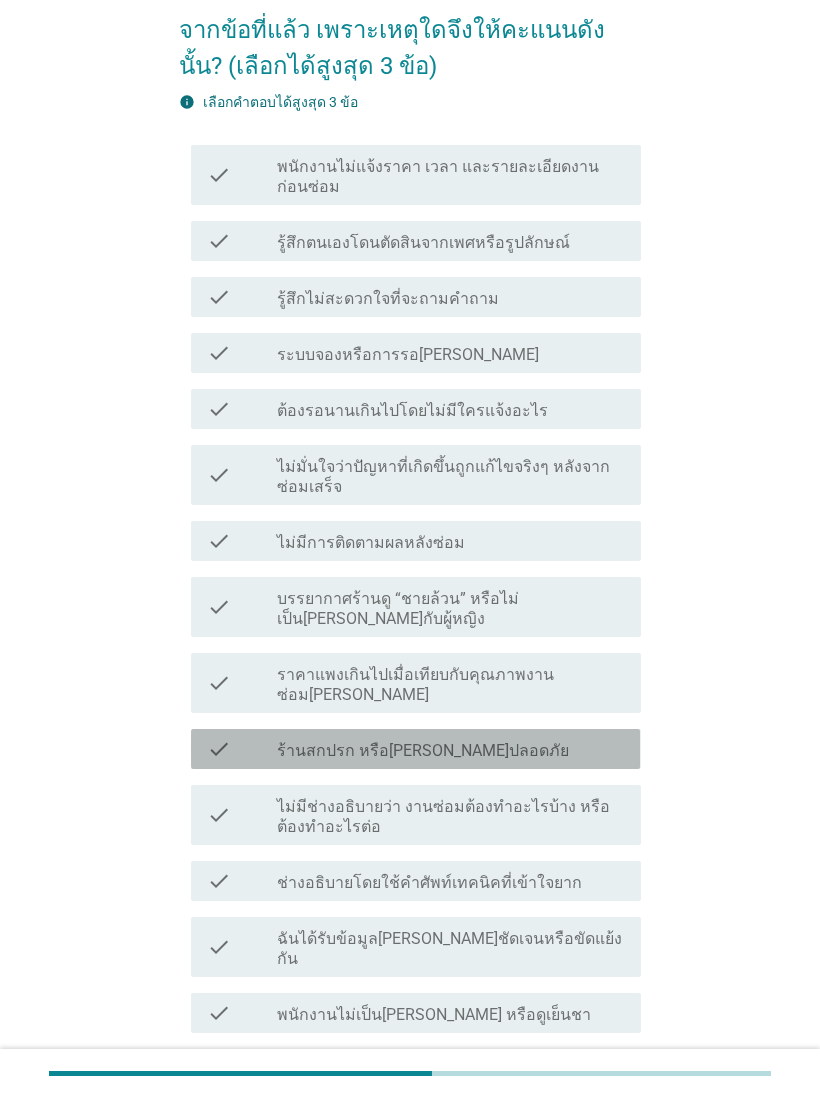 click on "check" at bounding box center (242, 749) 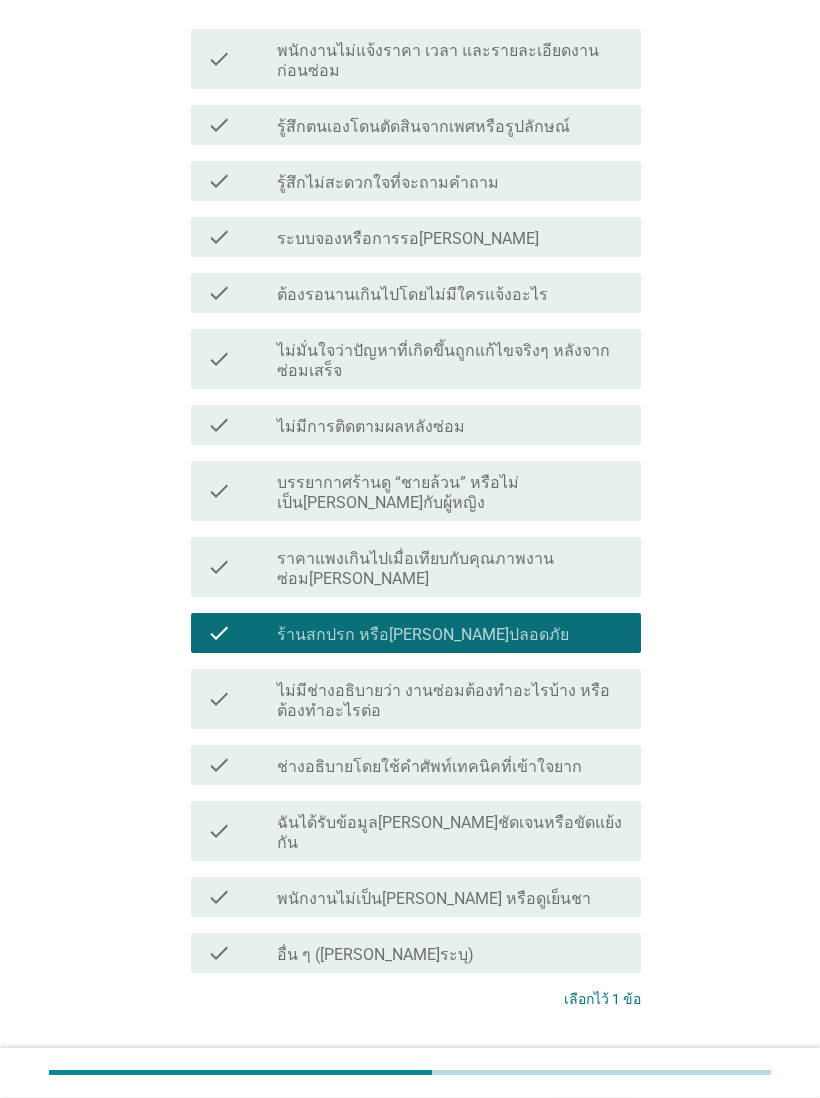 scroll, scrollTop: 303, scrollLeft: 0, axis: vertical 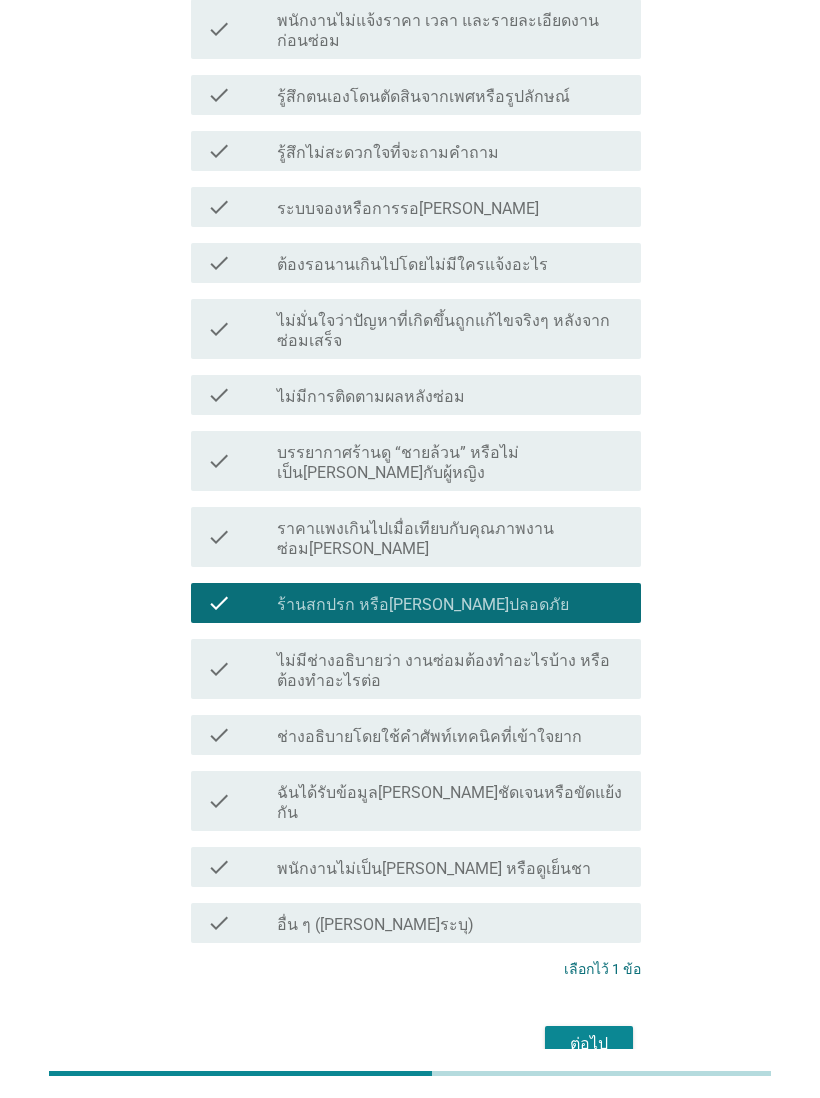 click on "ต่อไป" at bounding box center [589, 1044] 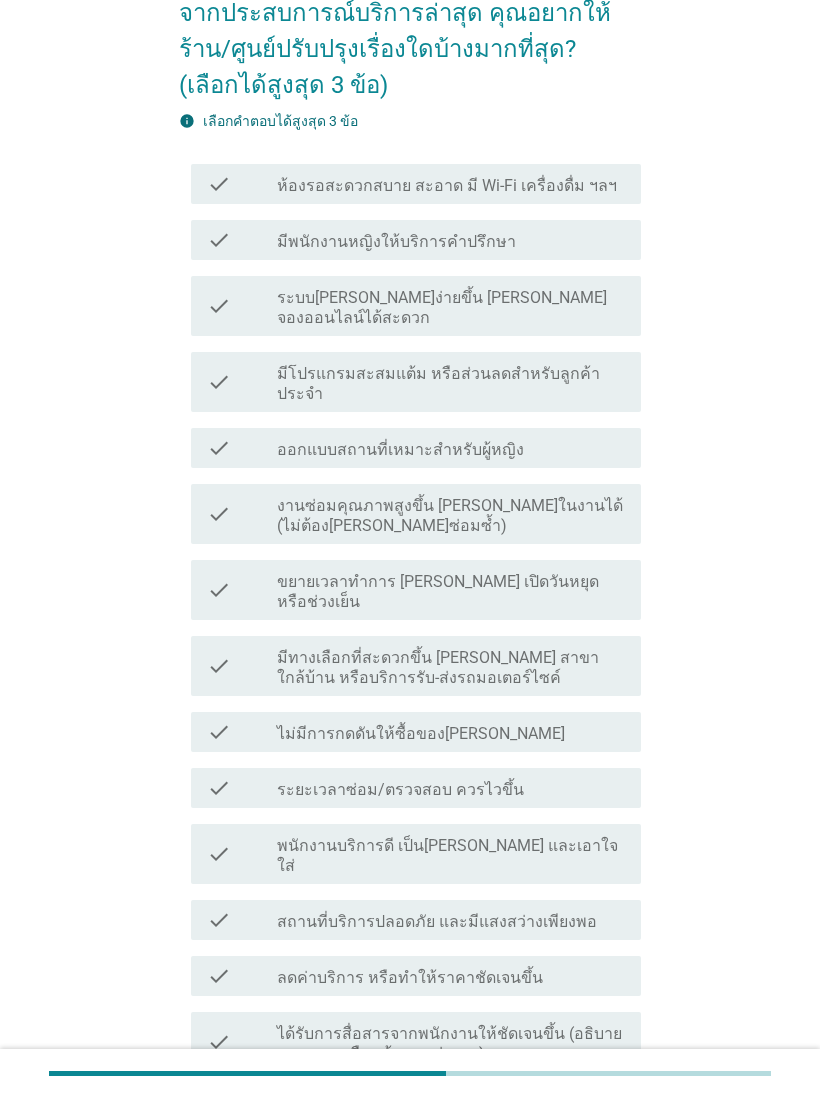 scroll, scrollTop: 401, scrollLeft: 0, axis: vertical 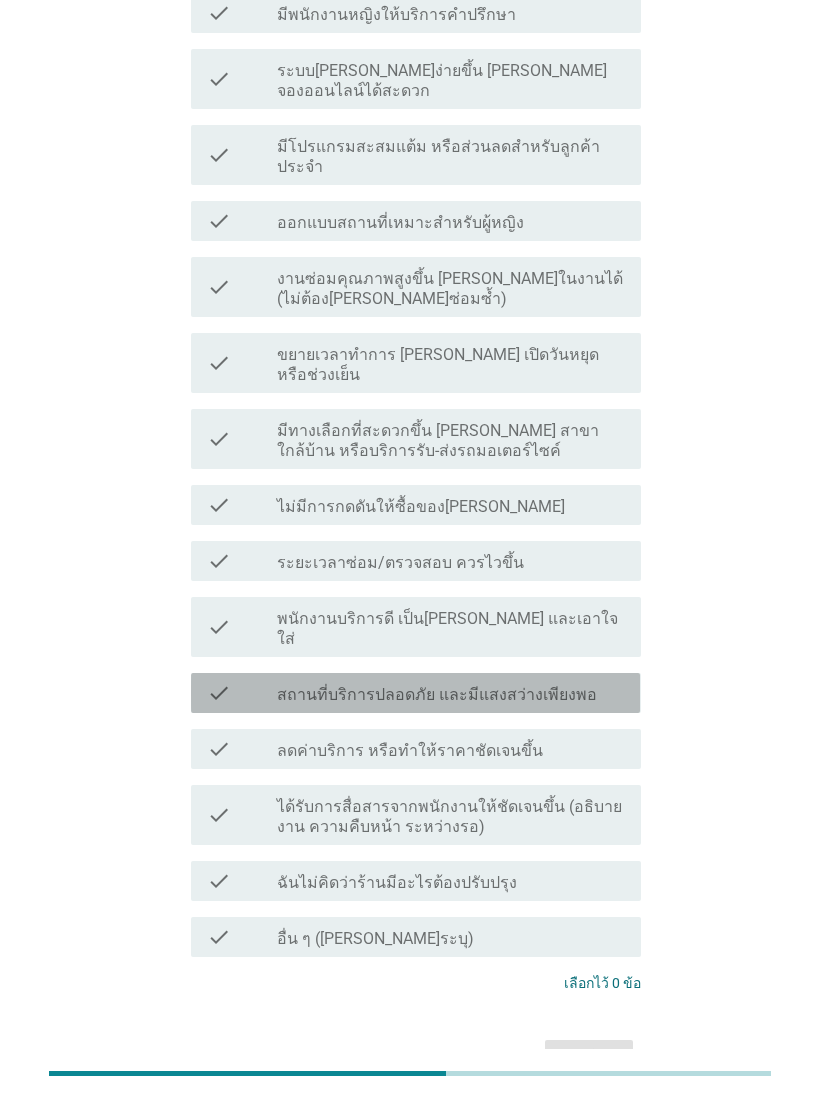 click on "check" at bounding box center [219, 693] 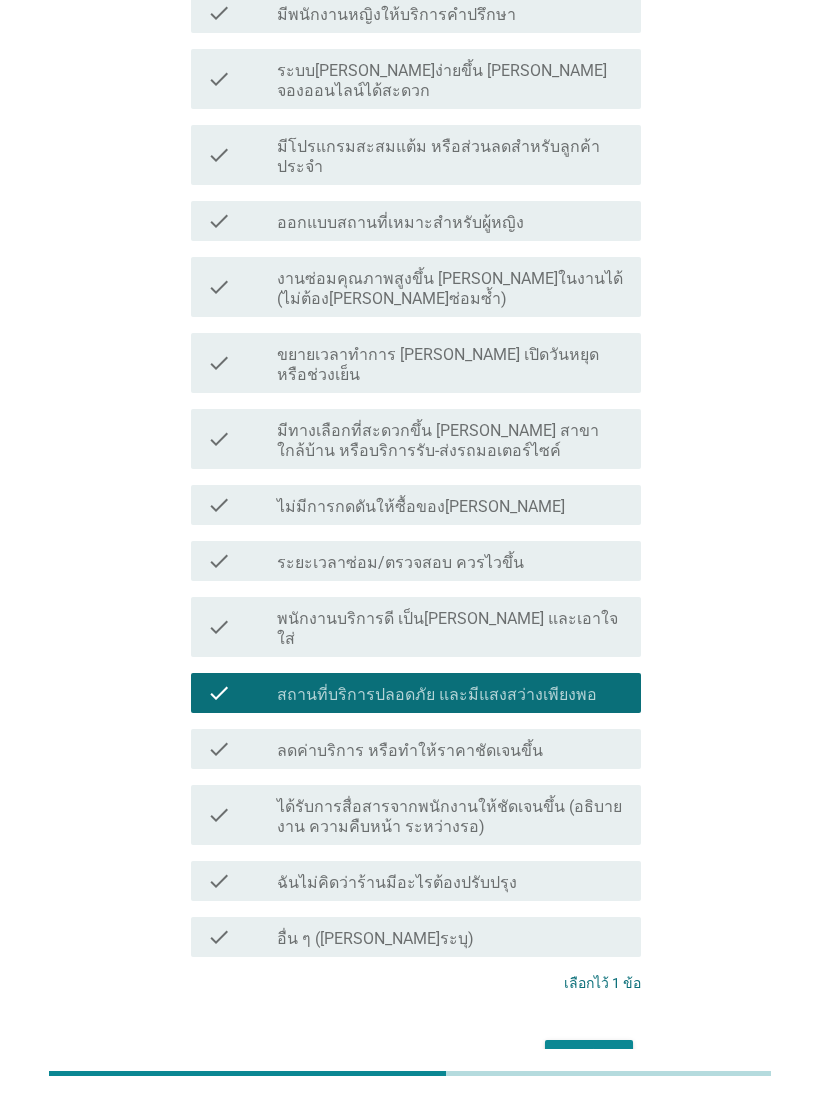 click on "ต่อไป" at bounding box center [589, 1058] 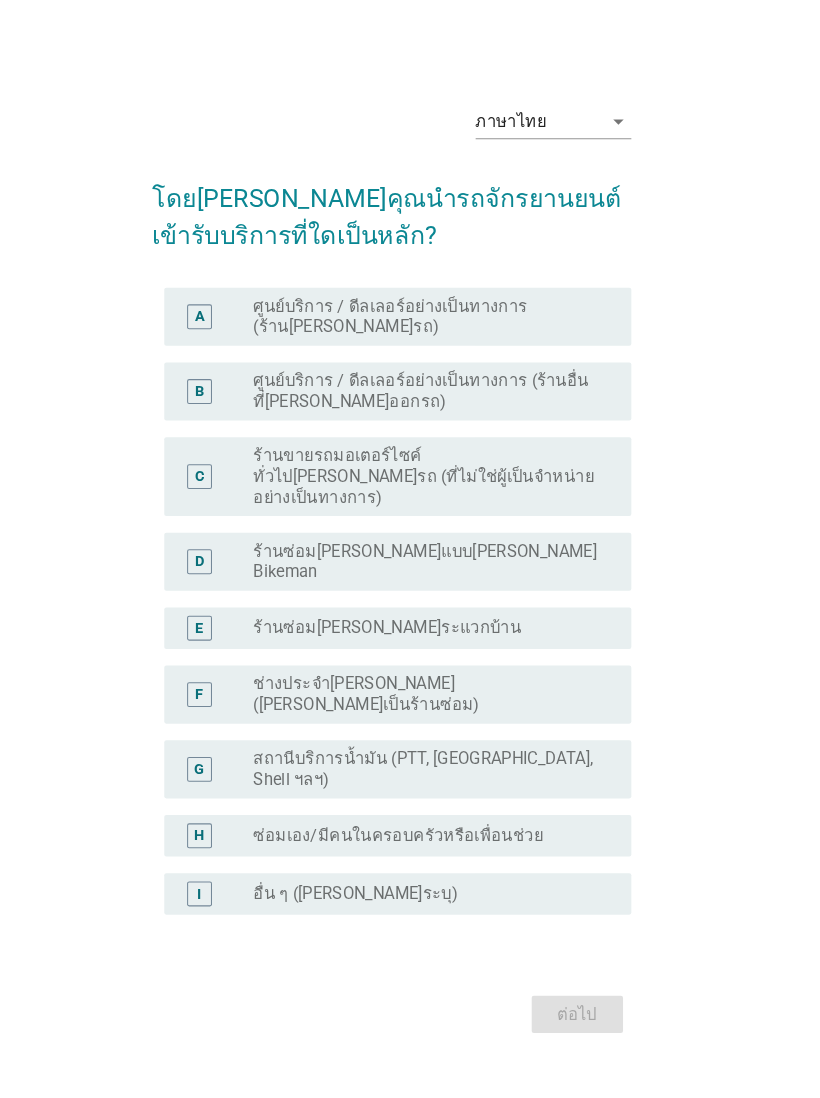 scroll, scrollTop: 0, scrollLeft: 0, axis: both 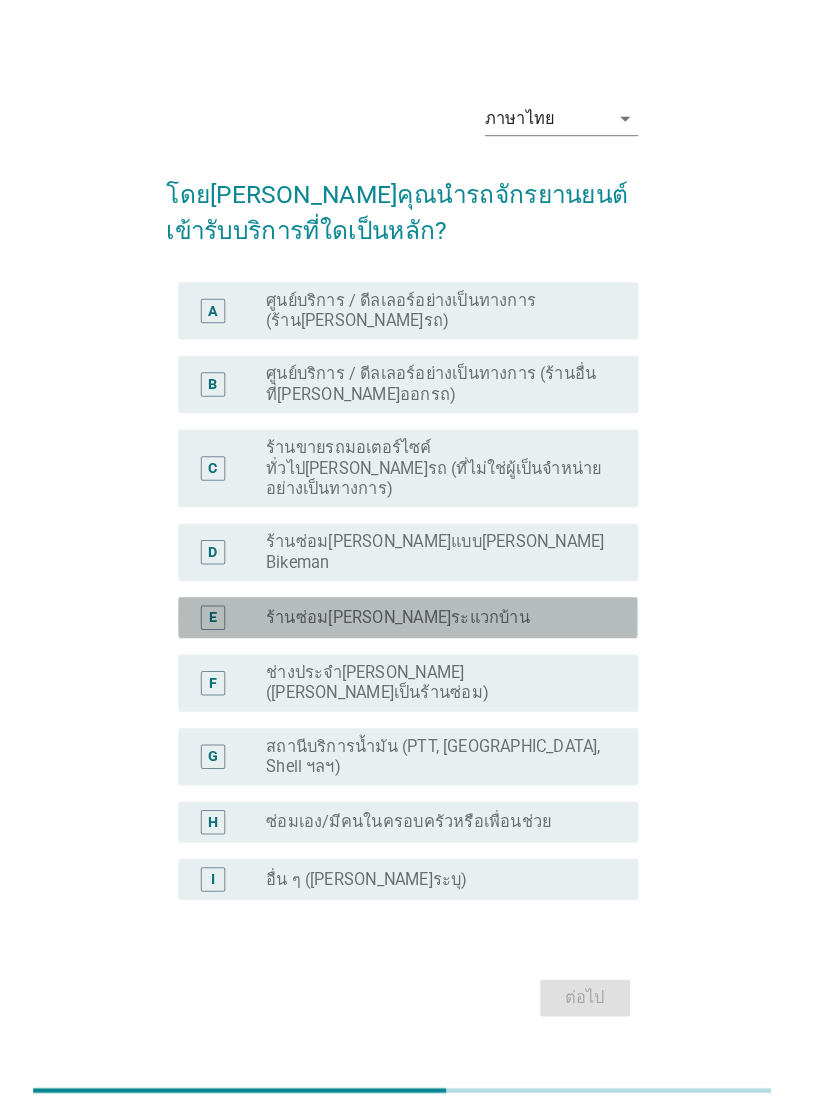 click on "E" at bounding box center (242, 611) 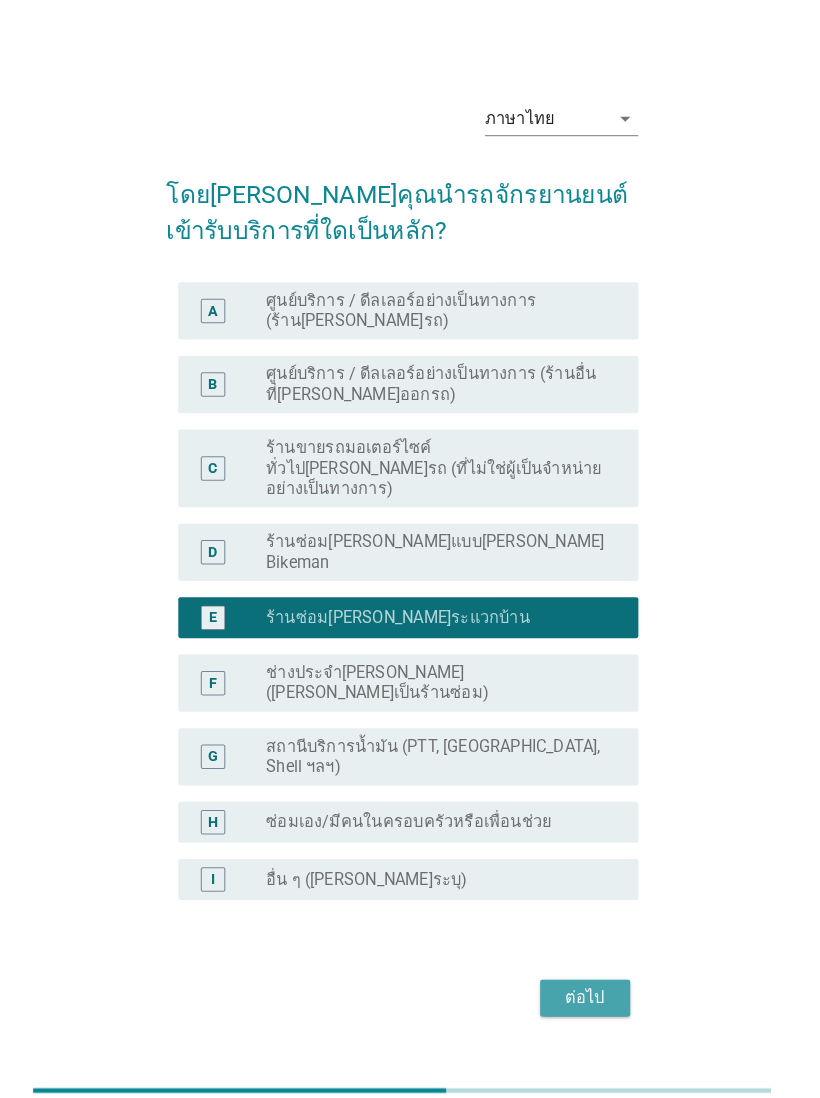 click on "ต่อไป" at bounding box center [589, 983] 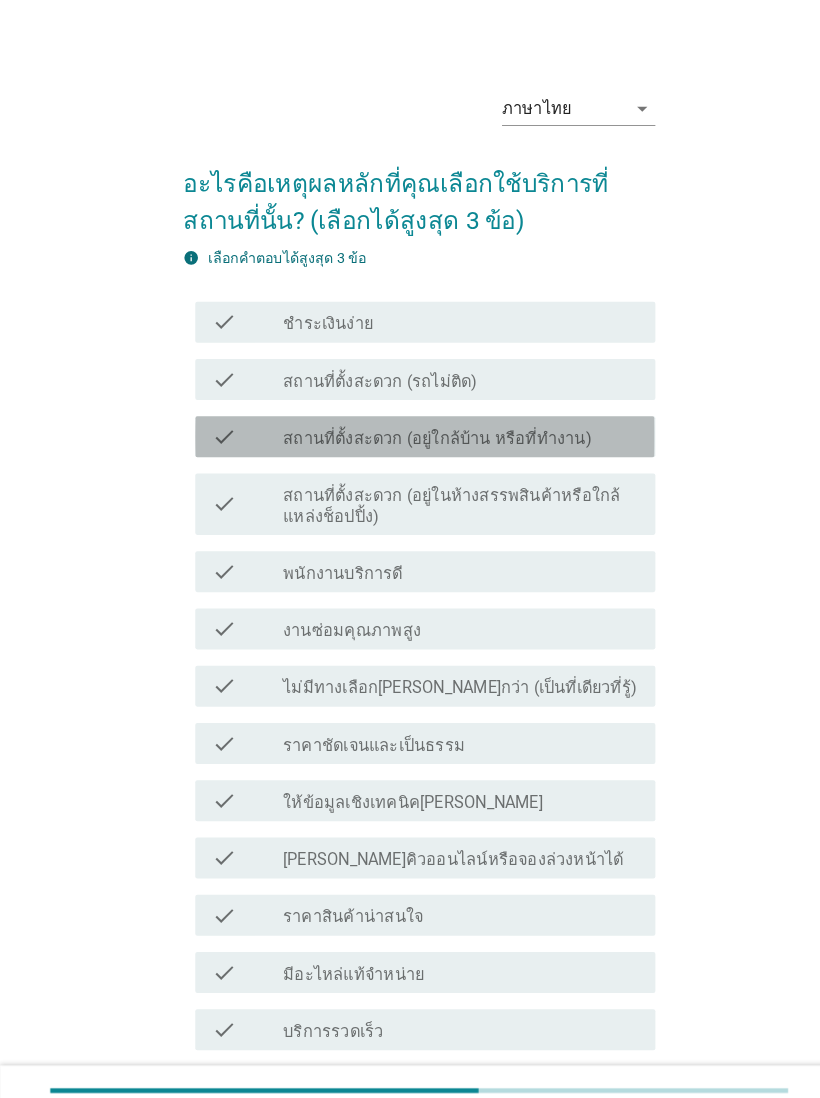 click on "check_box_outline_blank สถานที่ตั้งสะดวก (อยู่ใกล้บ้าน หรือที่ทำงาน)" at bounding box center [451, 434] 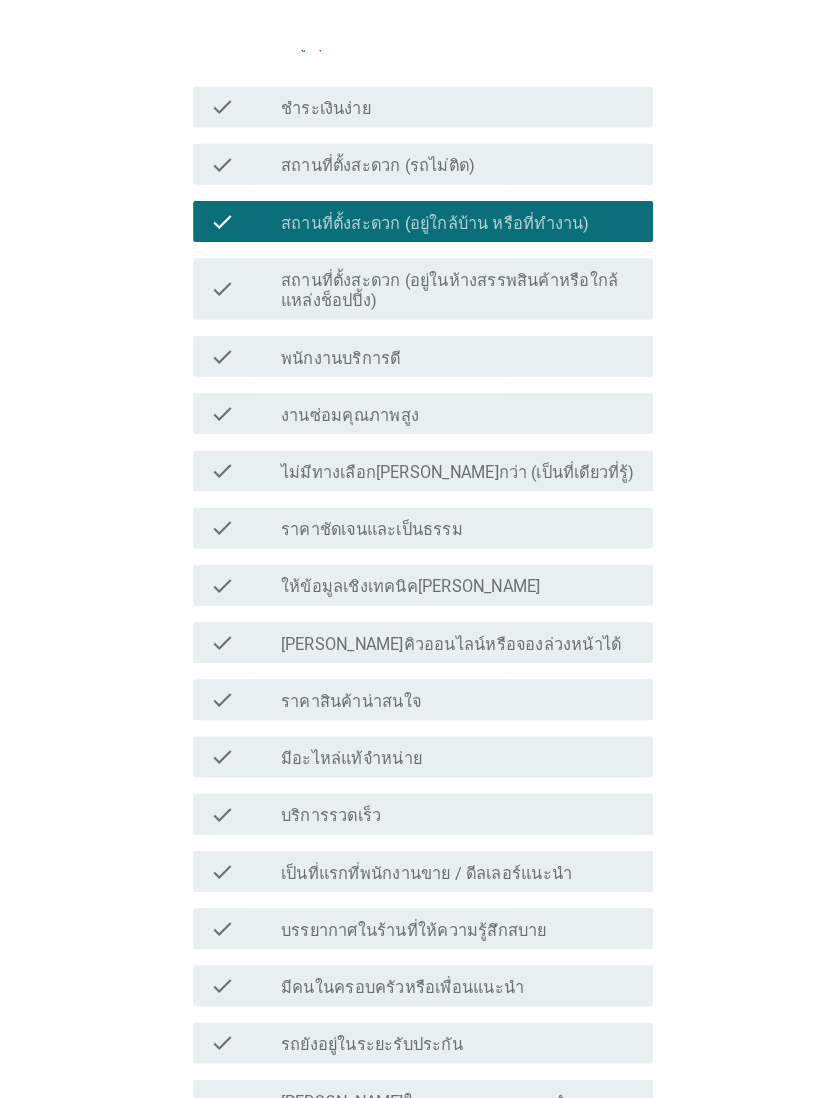 scroll, scrollTop: 266, scrollLeft: 0, axis: vertical 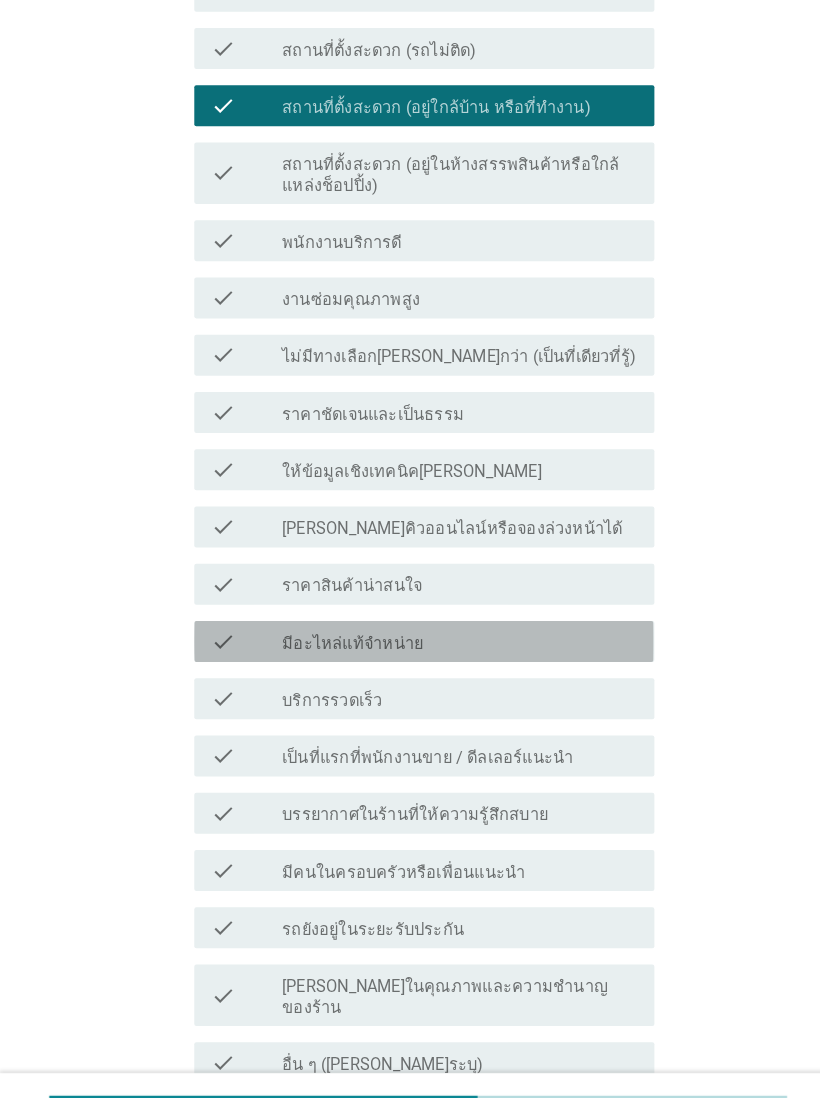 click on "check" at bounding box center [219, 627] 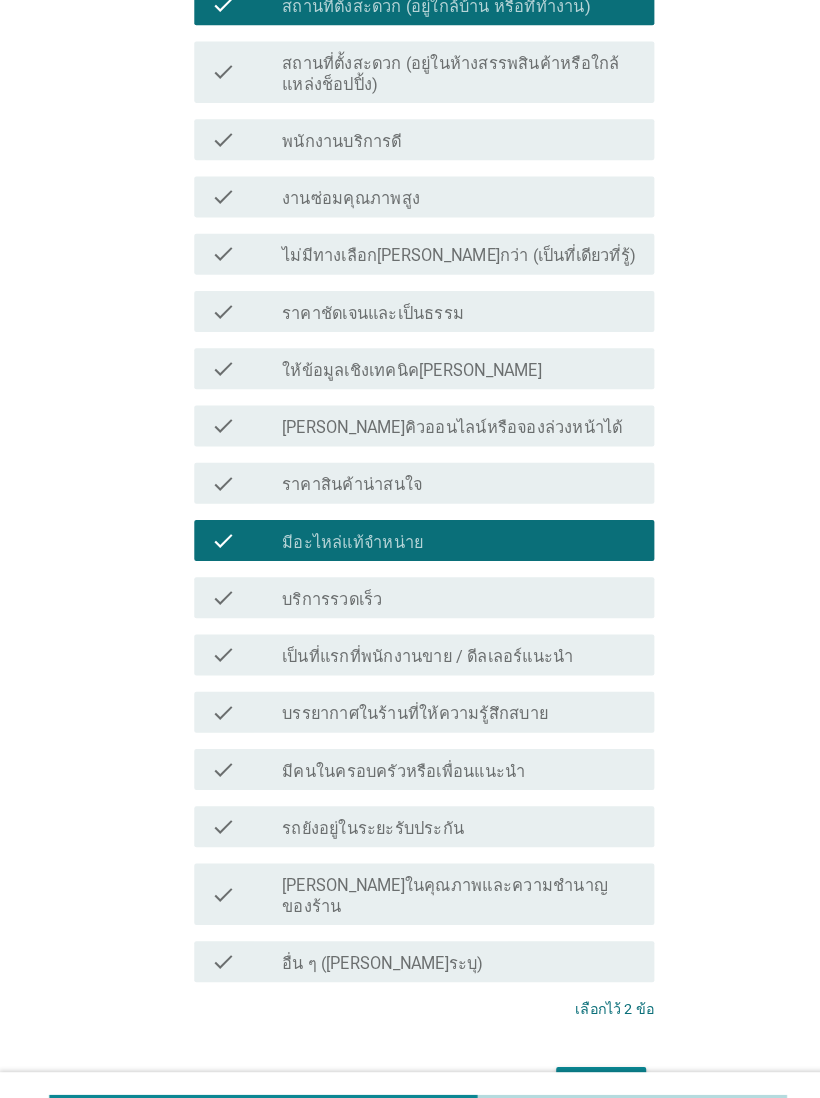 scroll, scrollTop: 429, scrollLeft: 0, axis: vertical 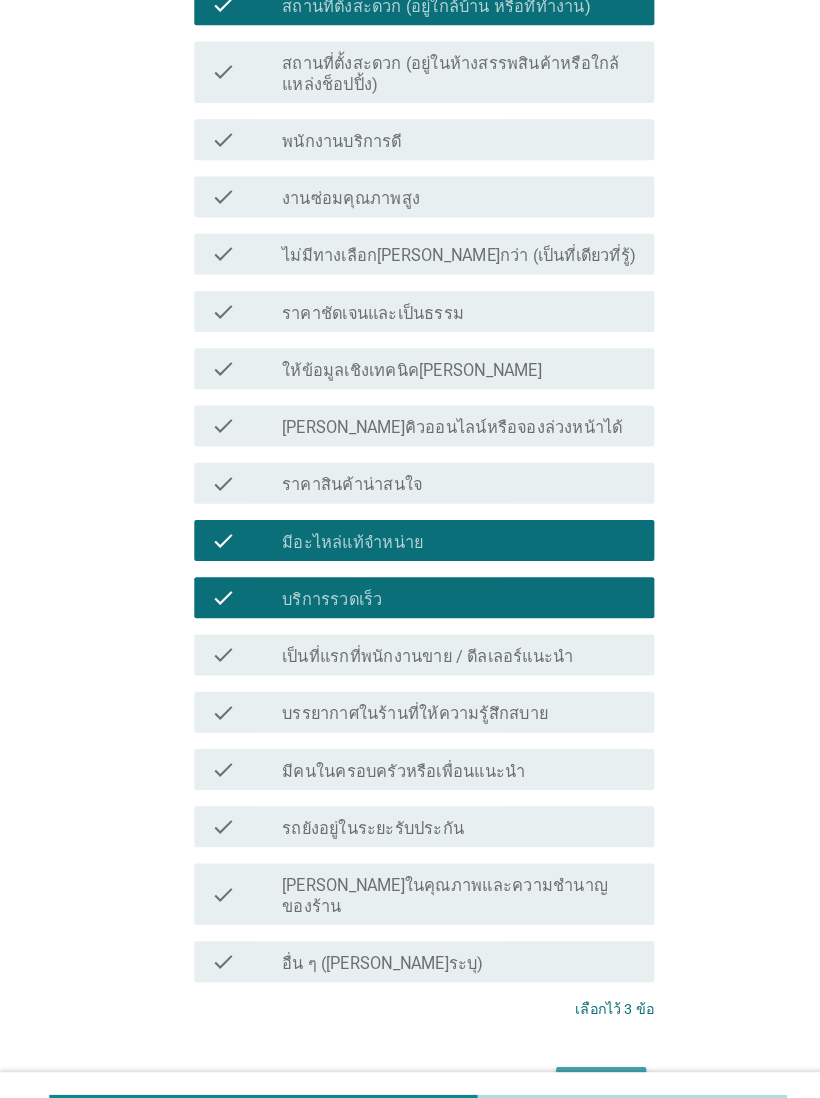 click on "ต่อไป" at bounding box center (589, 1062) 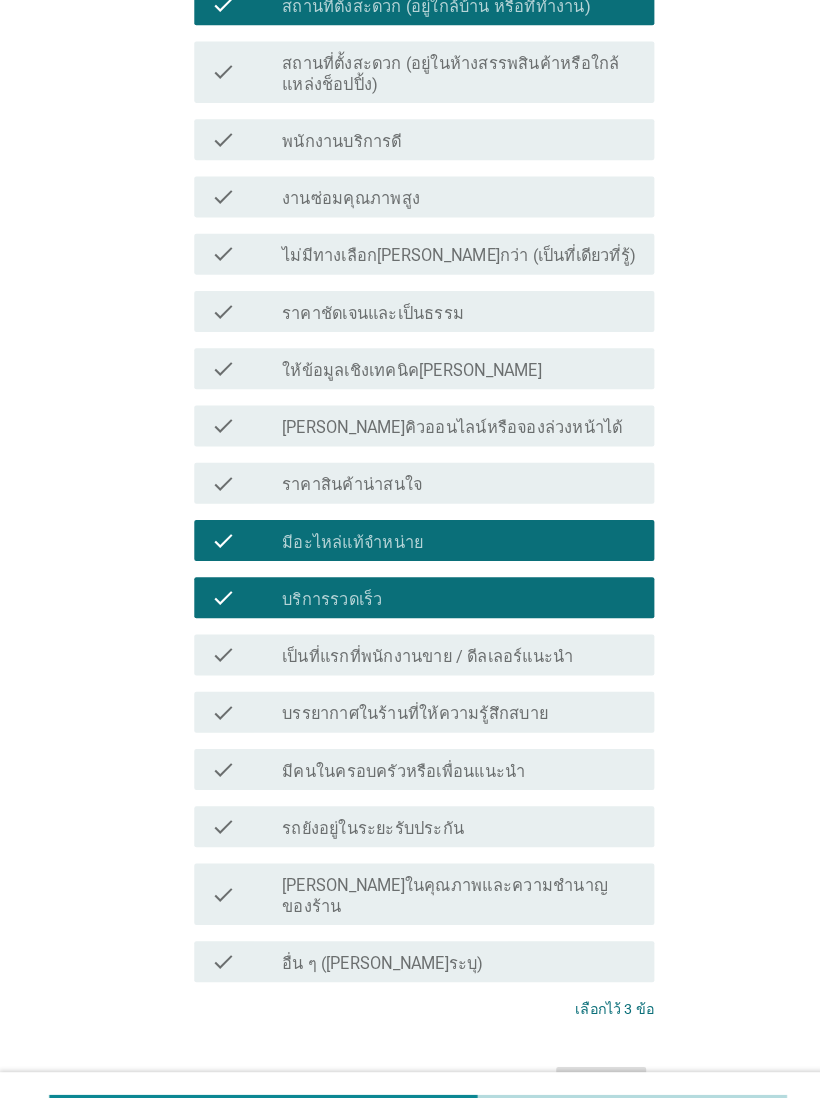 scroll, scrollTop: 0, scrollLeft: 0, axis: both 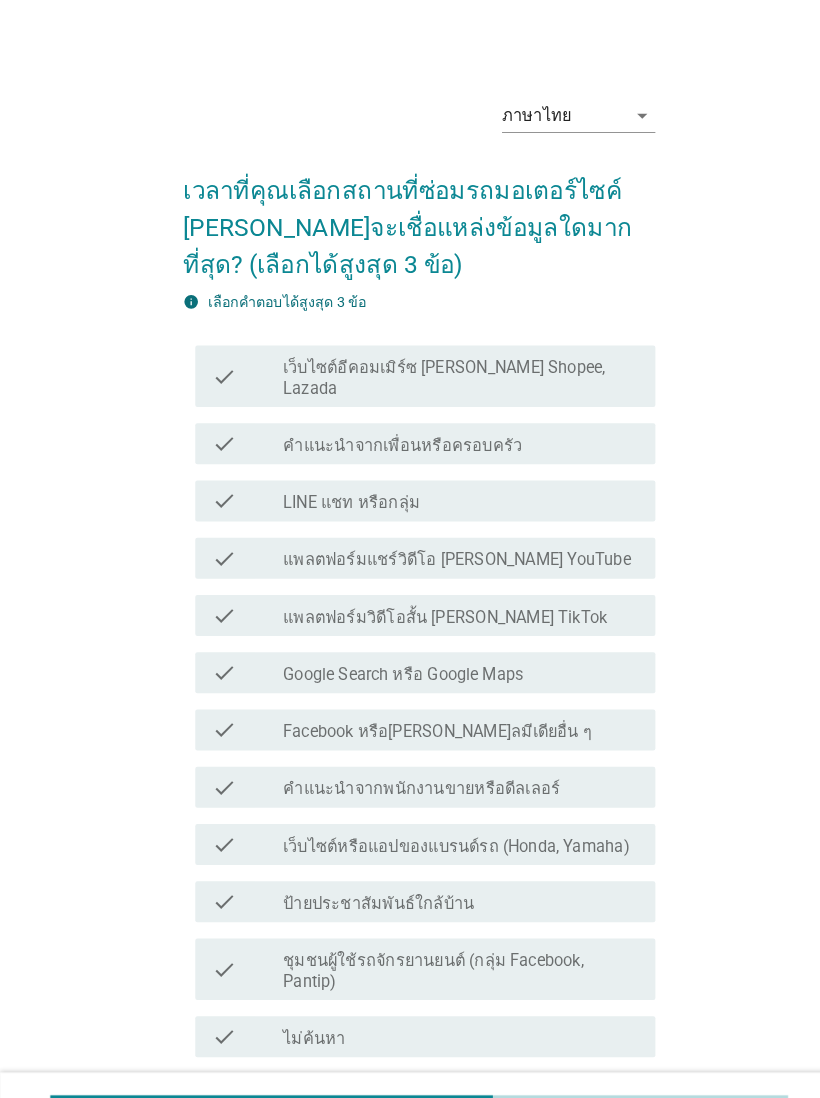 click on "check     check_box_outline_blank คำแนะนำจากเพื่อนหรือครอบครัว" at bounding box center (415, 434) 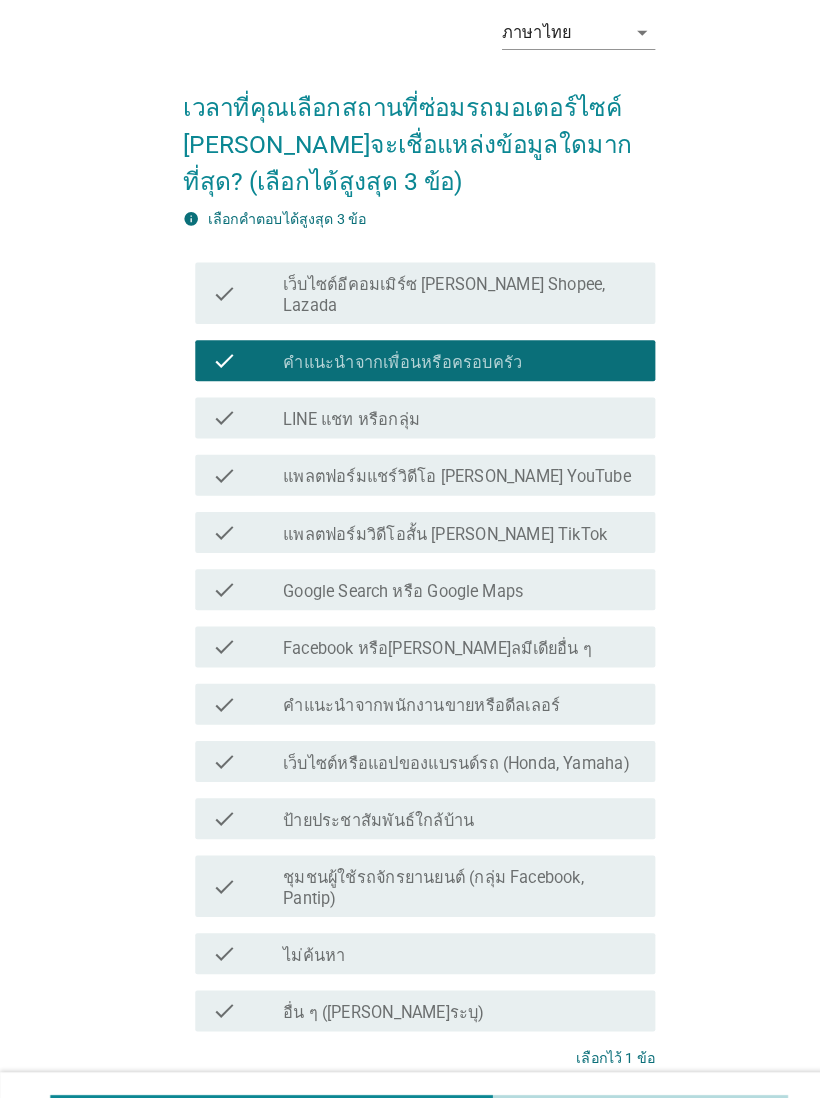 scroll, scrollTop: 82, scrollLeft: 0, axis: vertical 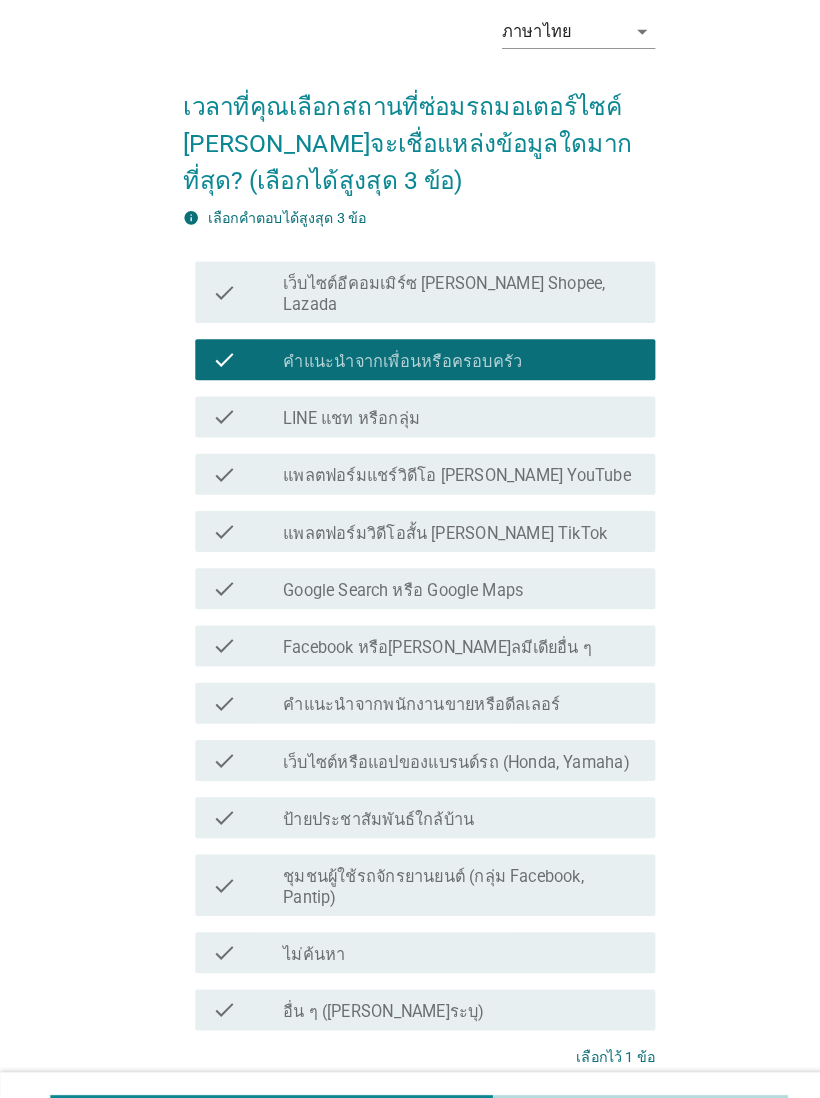 click on "check_box_outline_blank Google Search หรือ Google Maps" at bounding box center (451, 576) 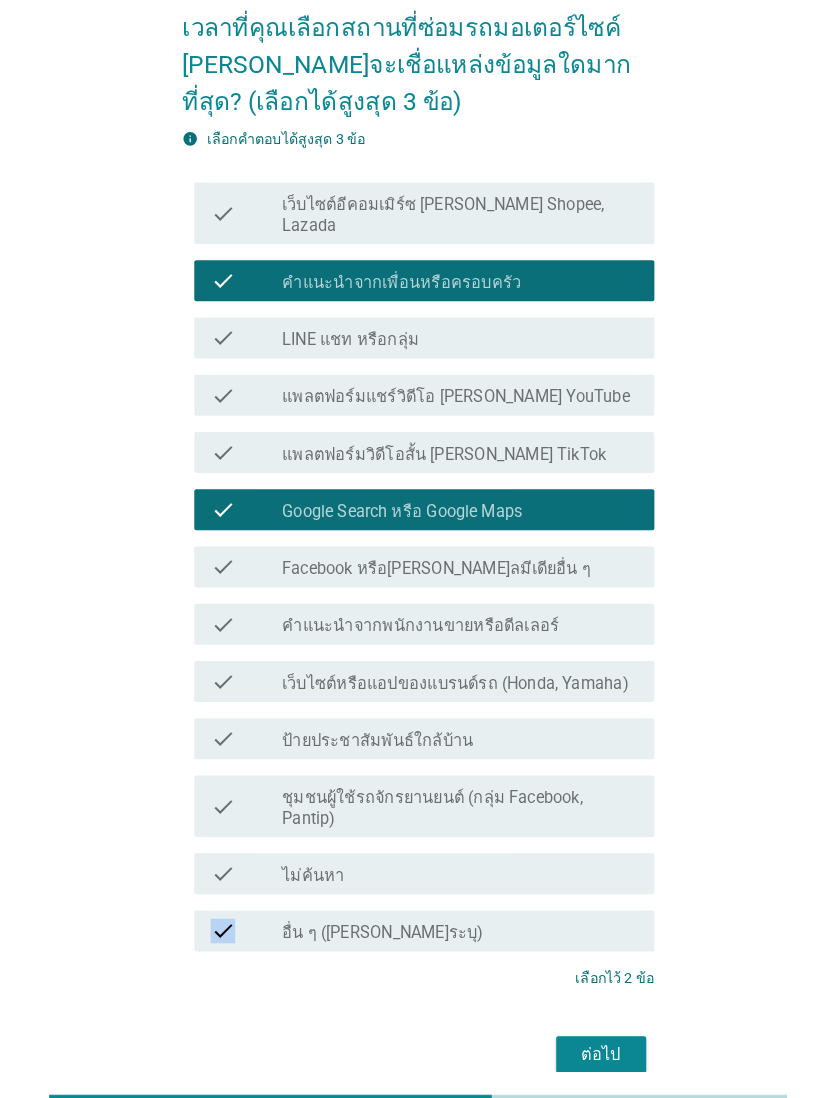 scroll, scrollTop: 159, scrollLeft: 0, axis: vertical 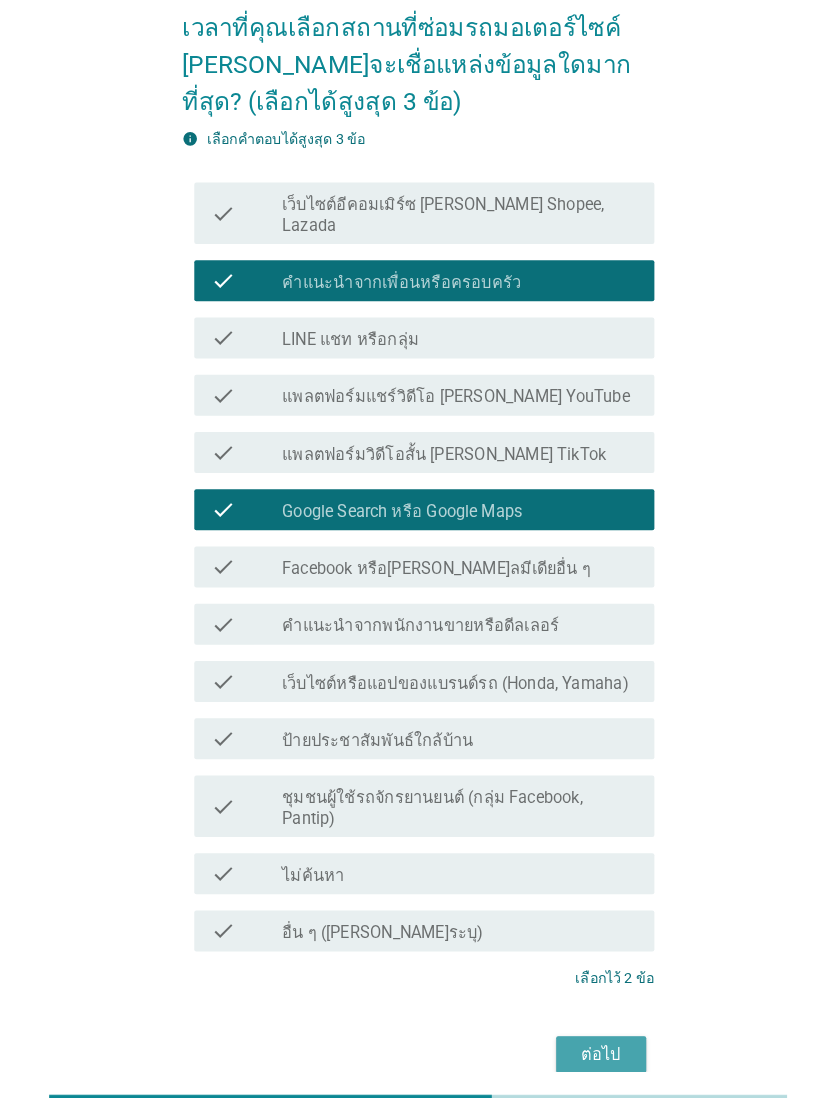 click on "ต่อไป" at bounding box center (589, 1032) 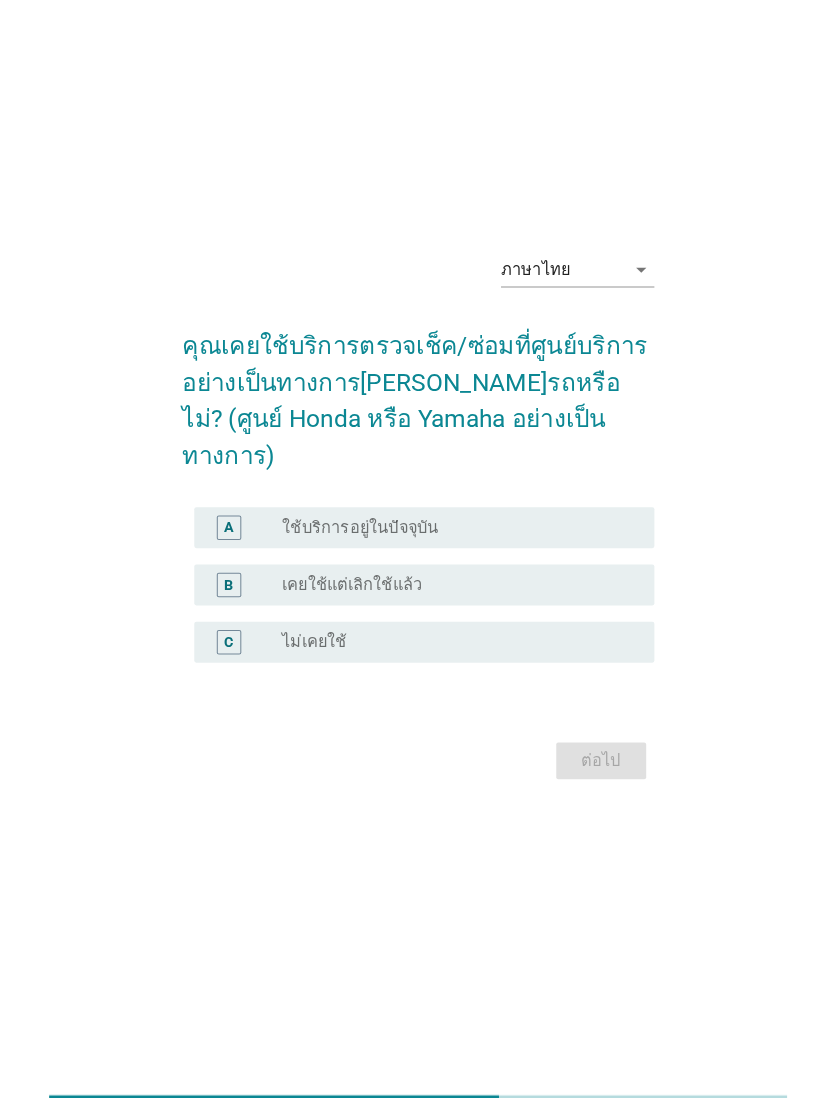 scroll, scrollTop: 0, scrollLeft: 0, axis: both 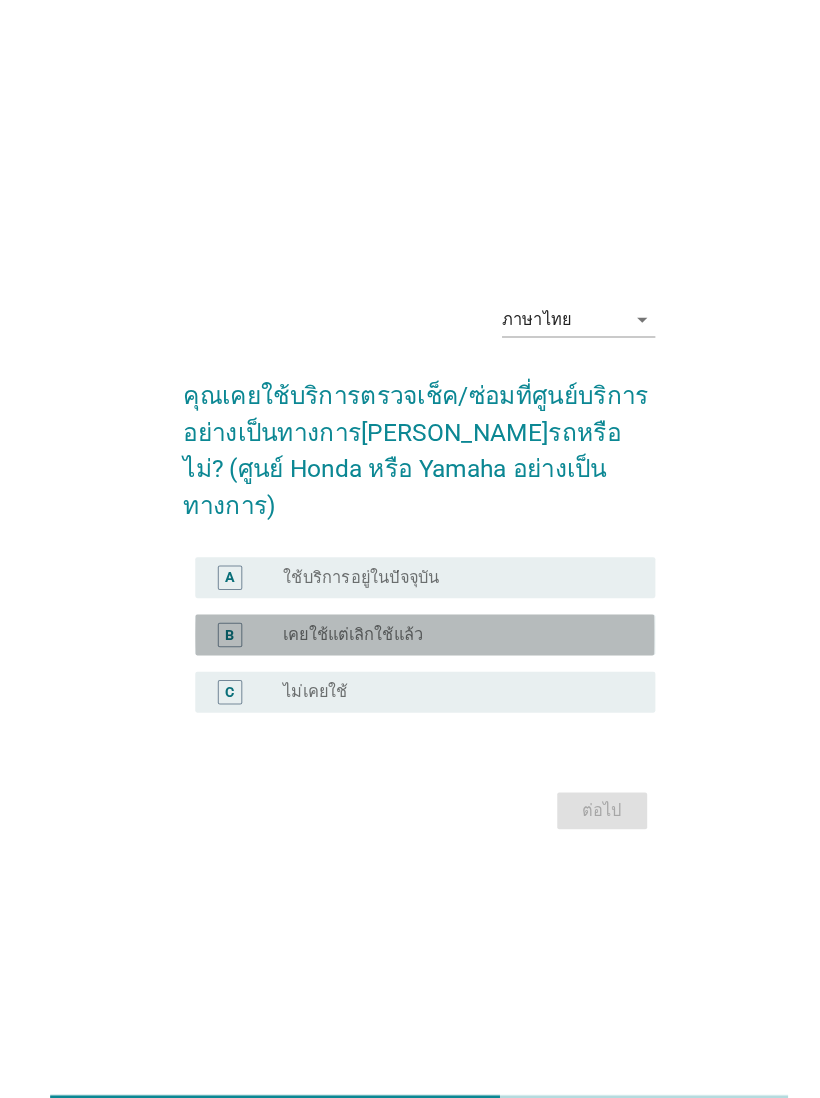 click on "B" at bounding box center (224, 621) 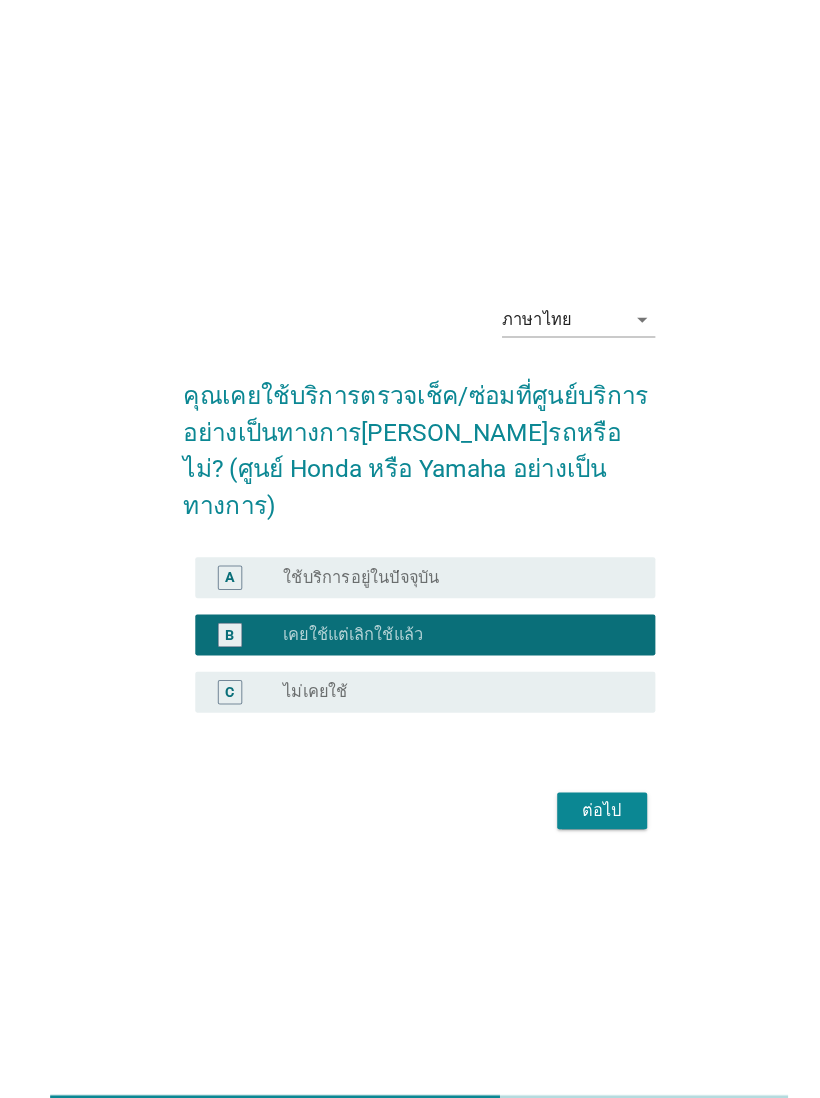 click on "ต่อไป" at bounding box center [589, 793] 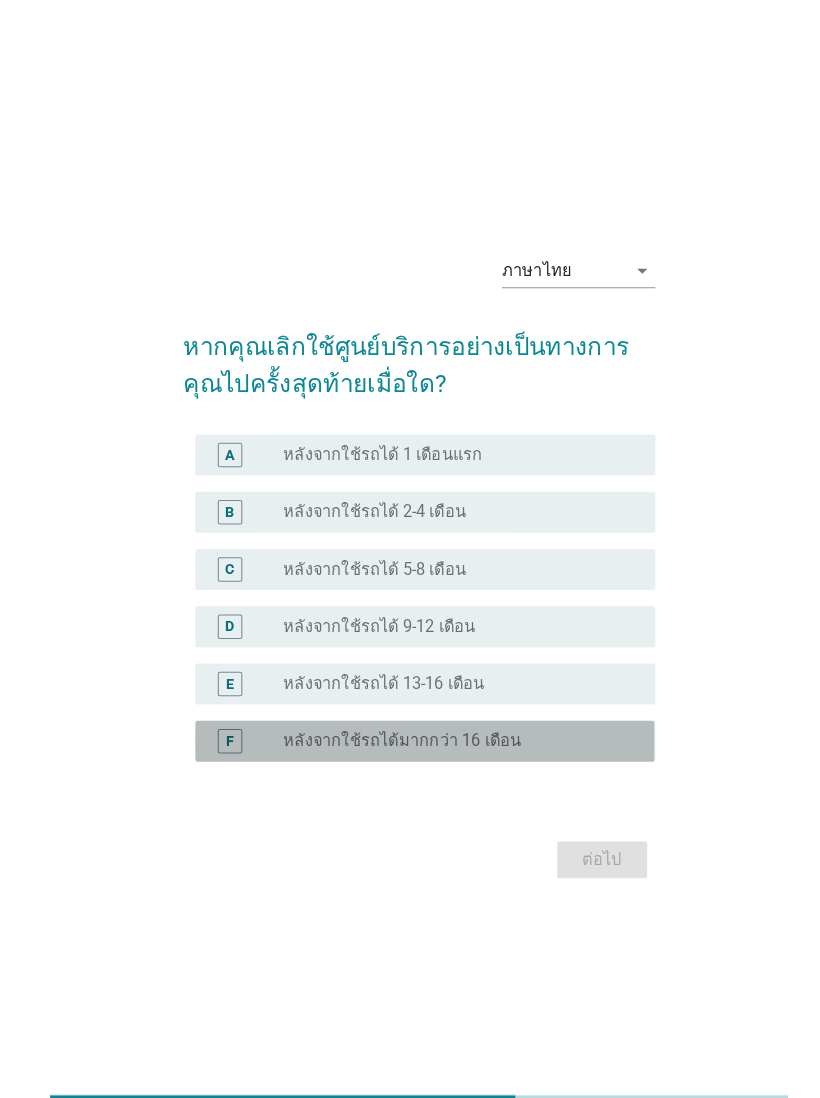 click on "F" at bounding box center (225, 725) 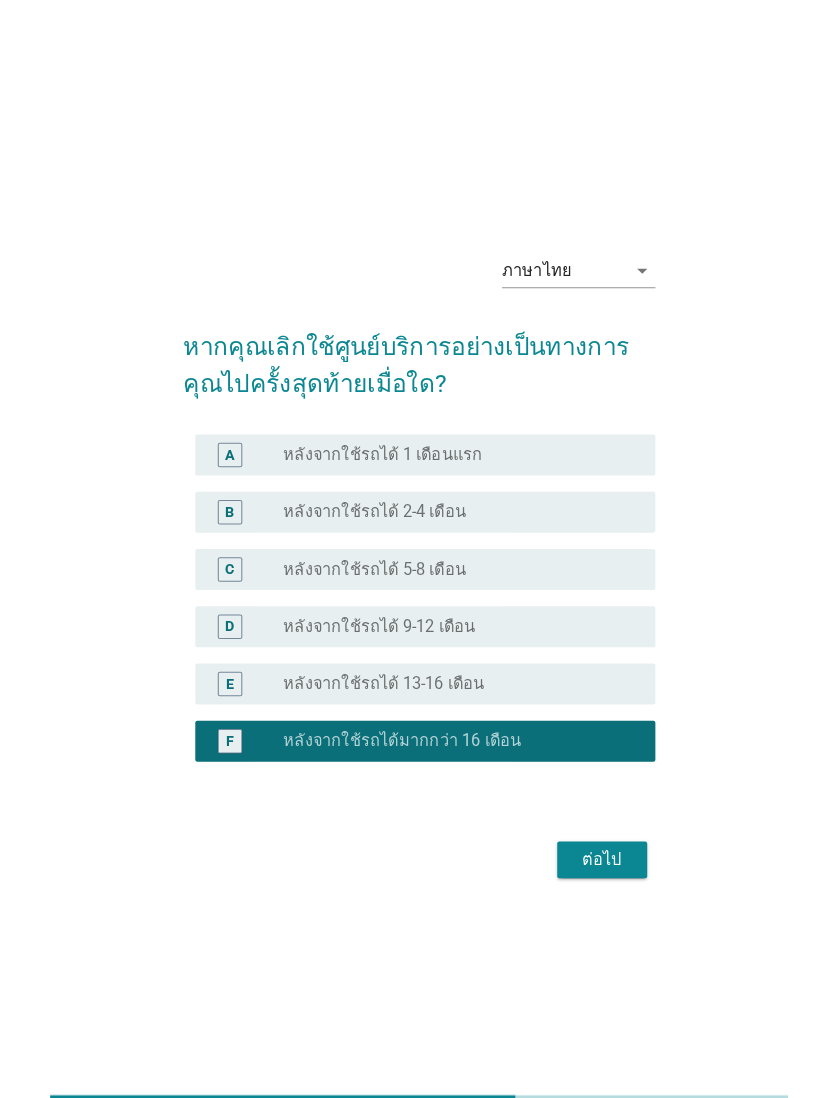 click on "ต่อไป" at bounding box center (589, 841) 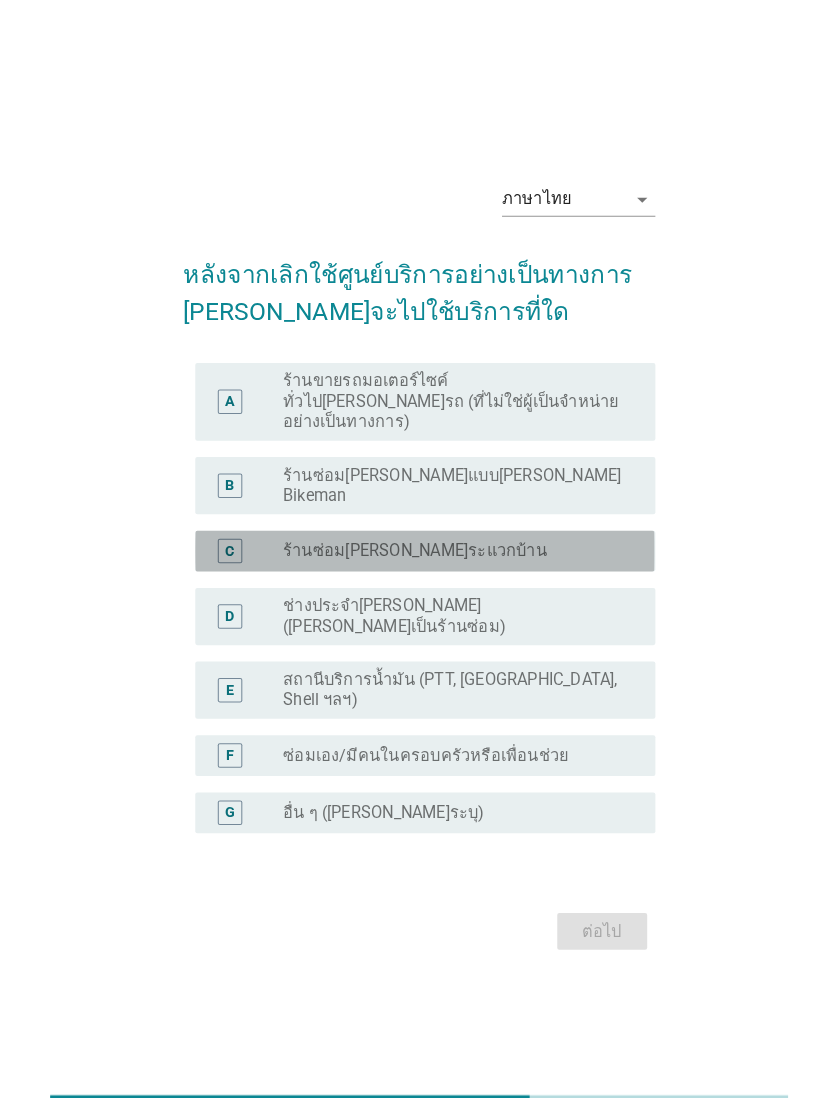 click on "C" at bounding box center [224, 539] 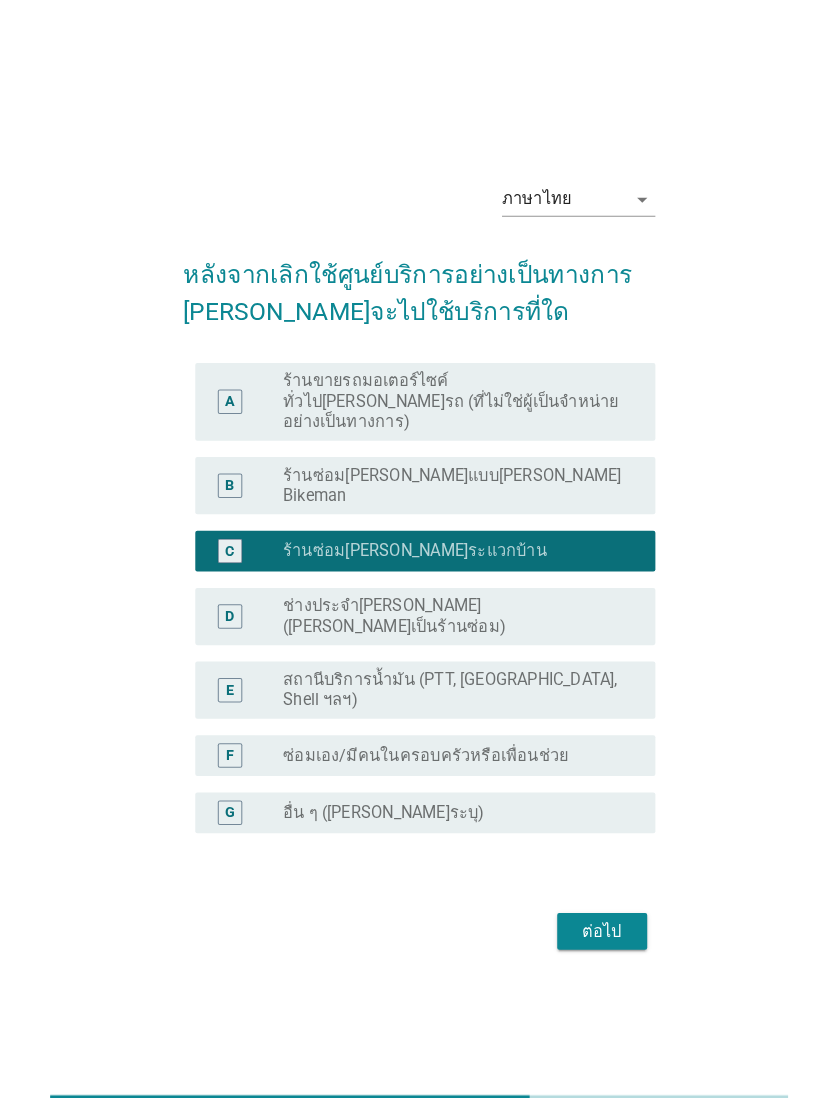click on "ต่อไป" at bounding box center [589, 911] 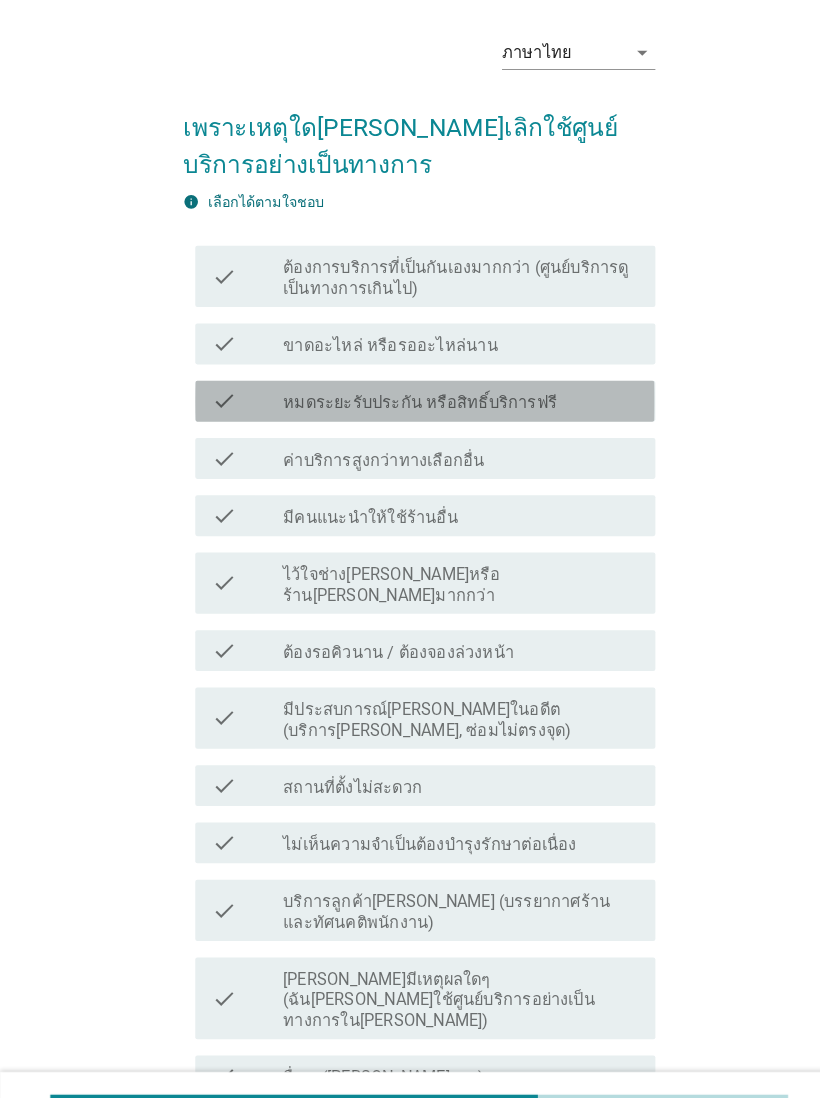 scroll, scrollTop: 62, scrollLeft: 0, axis: vertical 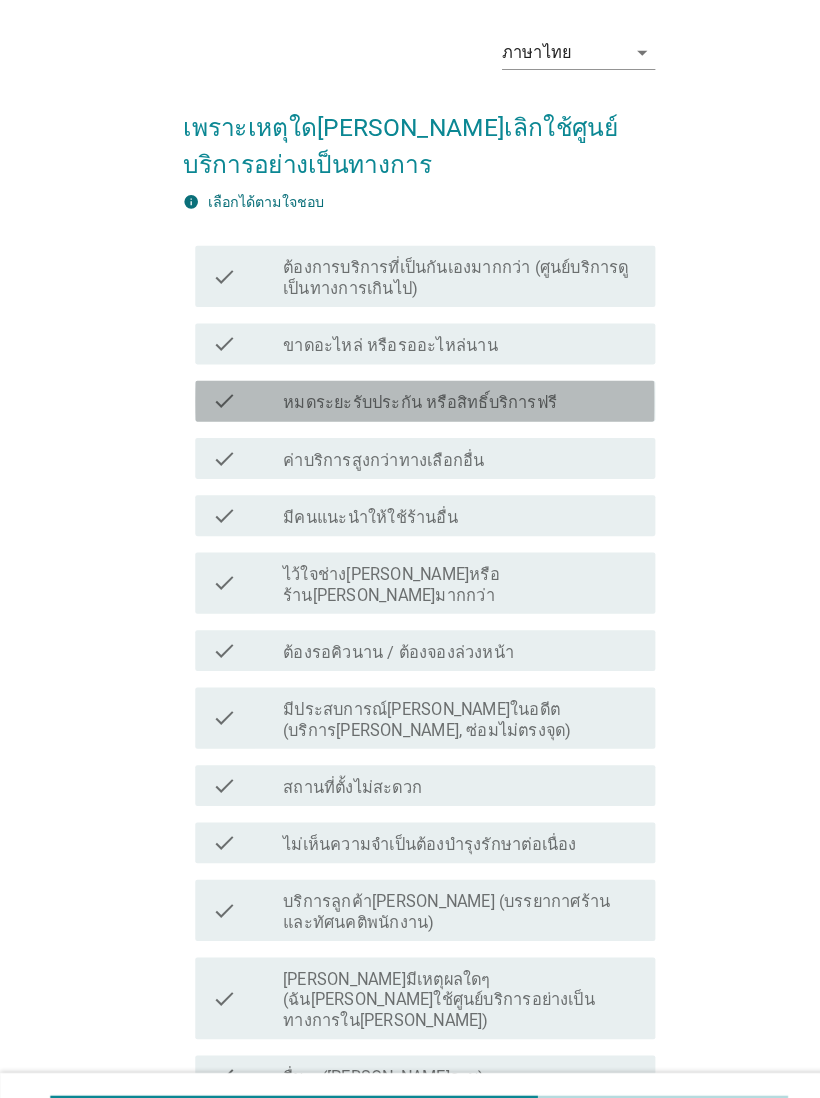 click on "check_box_outline_blank หมดระยะรับประกัน หรือสิทธิ์บริการฟรี" at bounding box center (451, 392) 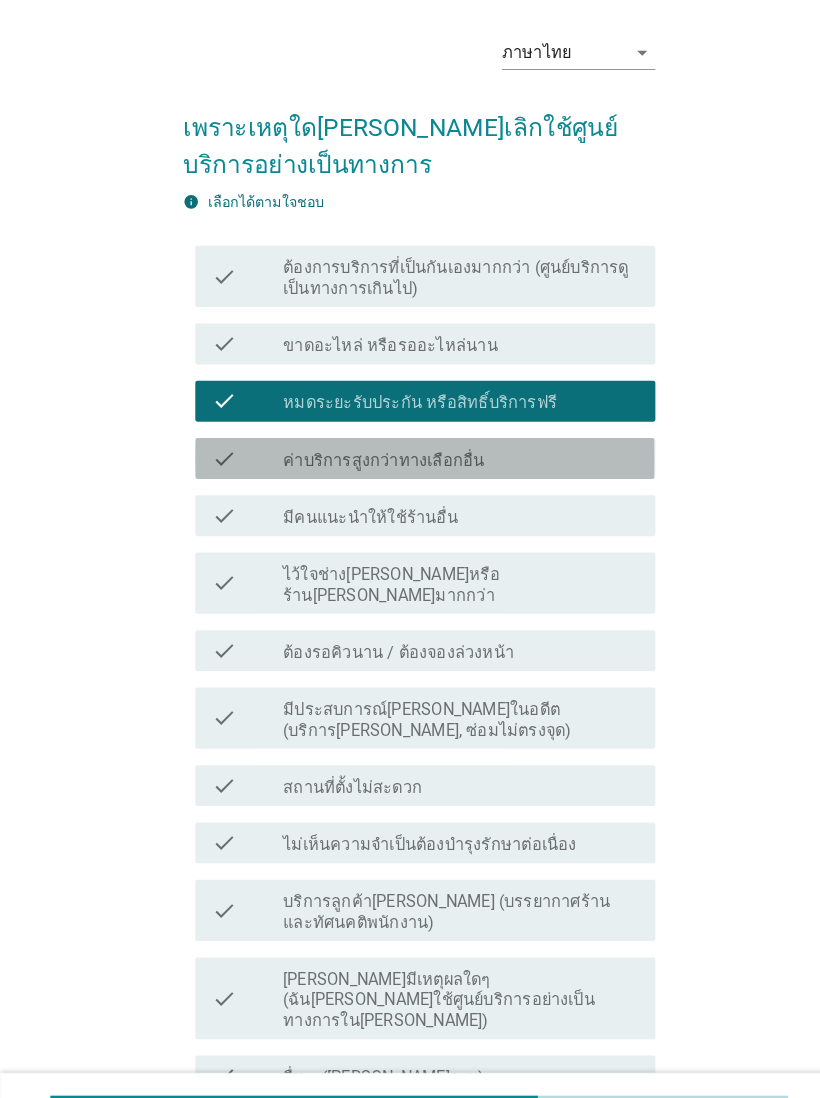 click on "check_box_outline_blank ค่าบริการสูงกว่าทางเลือกอื่น" at bounding box center (451, 448) 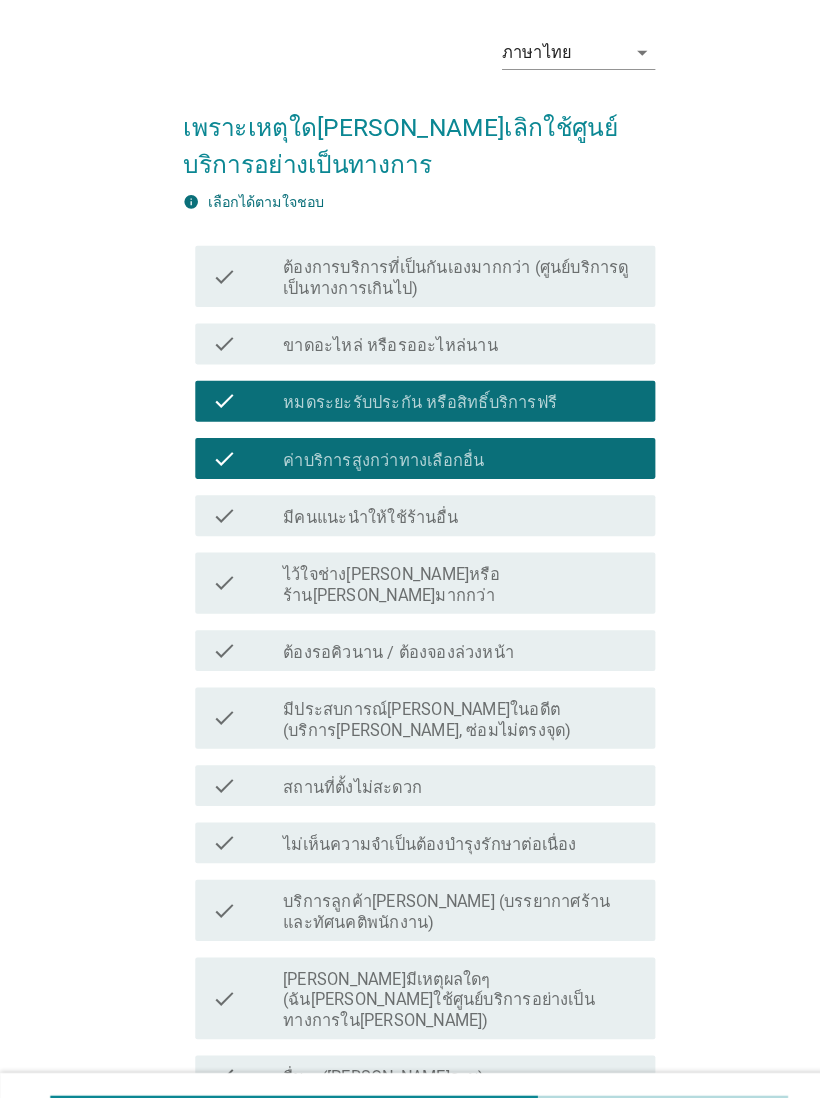 click on "check     check_box_outline_blank ต้องรอคิวนาน / ต้องจองล่วงหน้า" at bounding box center (415, 636) 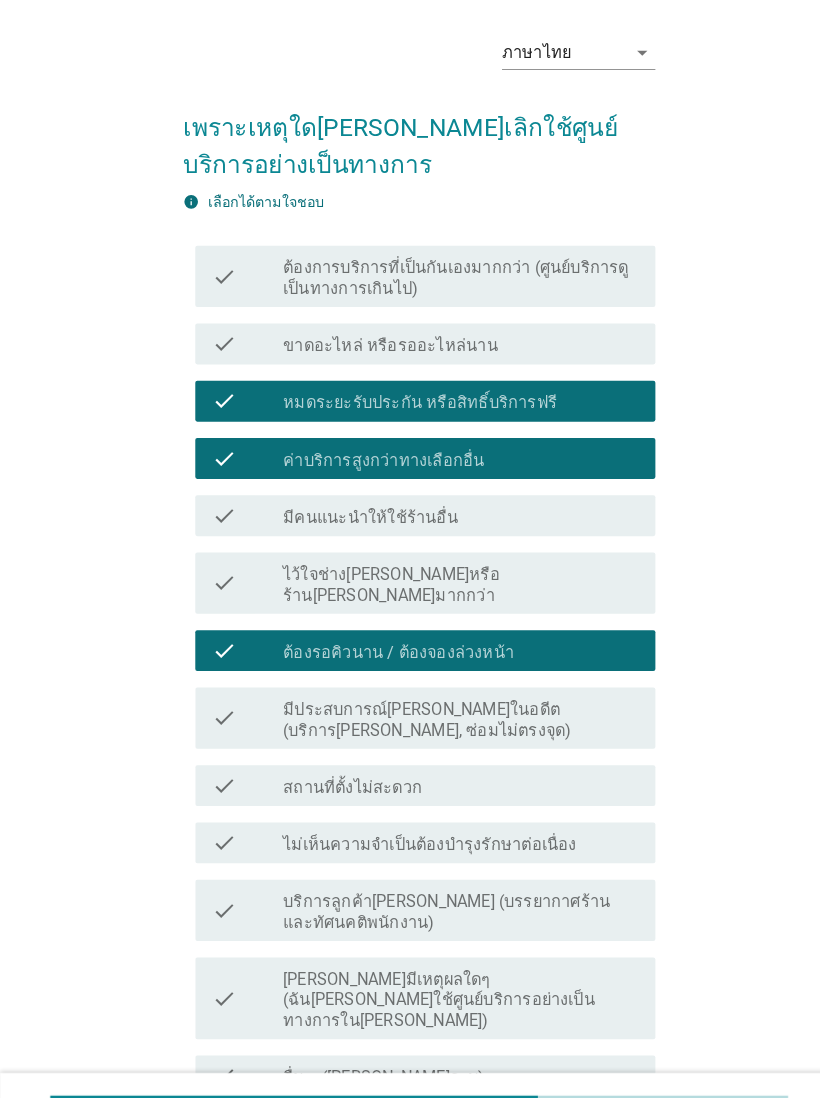 click on "check     check_box_outline_blank สถานที่ตั้งไม่สะดวก" at bounding box center [415, 768] 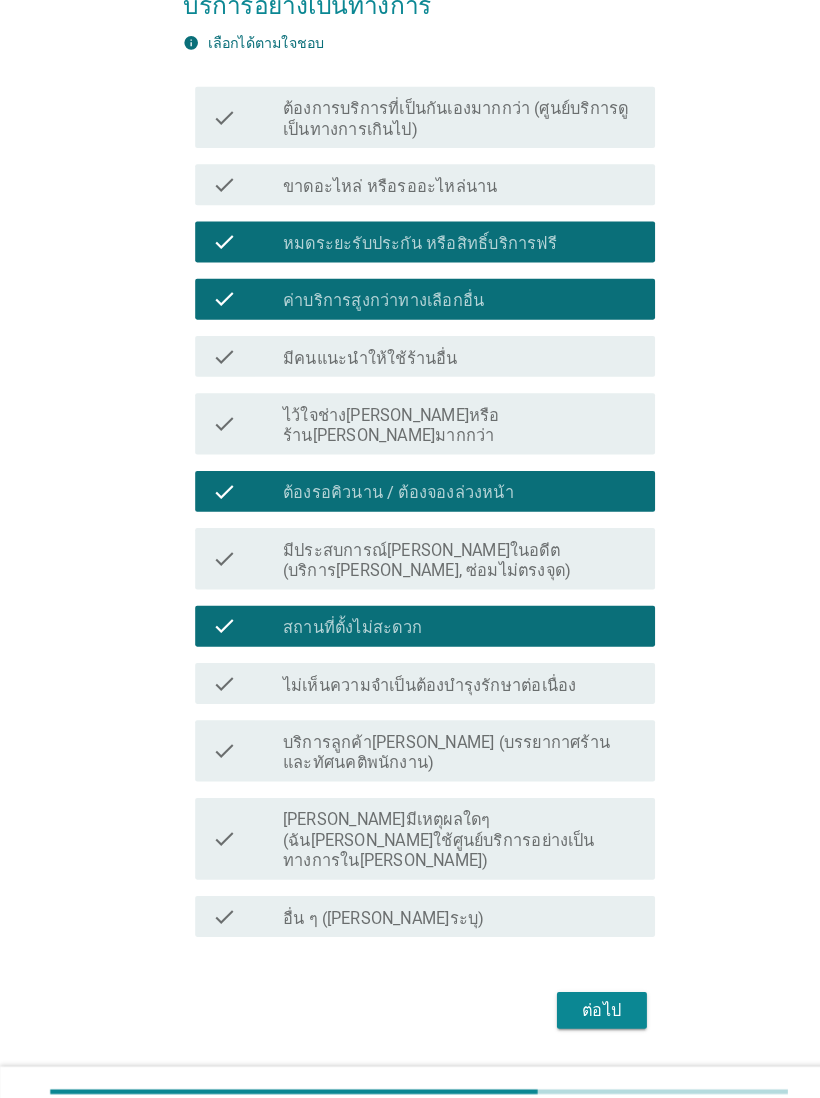 scroll, scrollTop: 212, scrollLeft: 0, axis: vertical 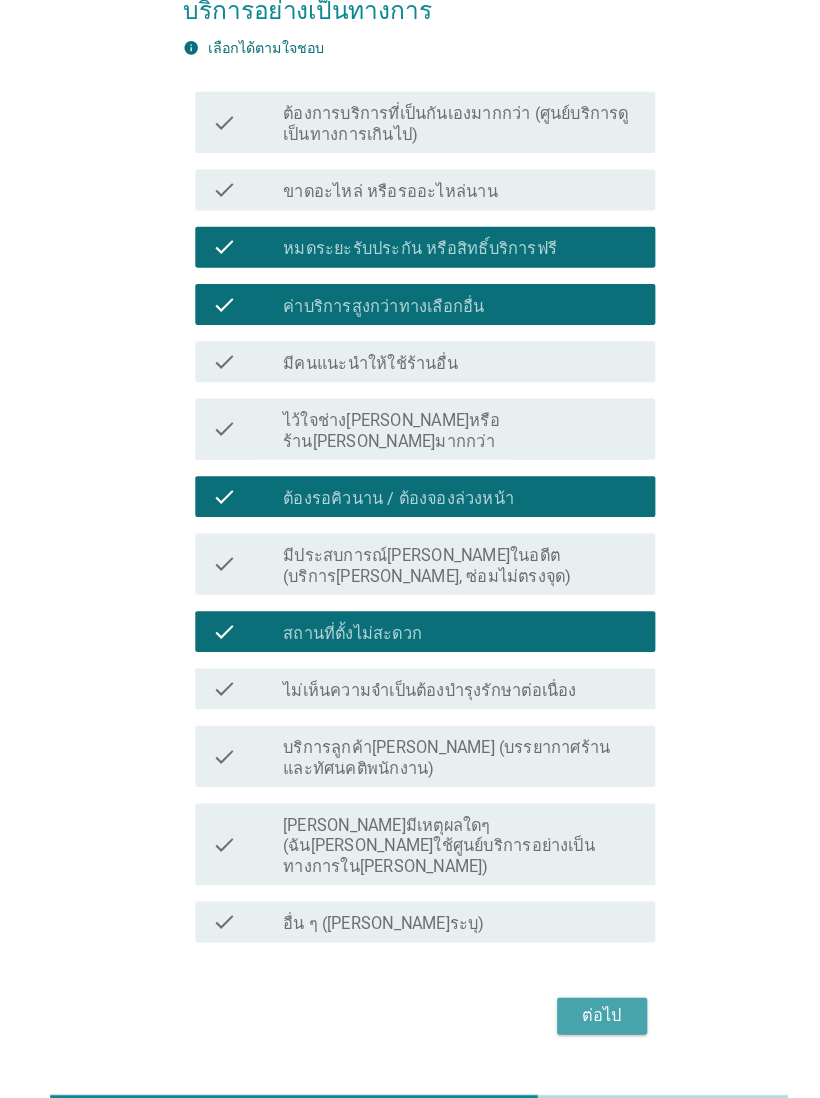 click on "ต่อไป" at bounding box center (589, 994) 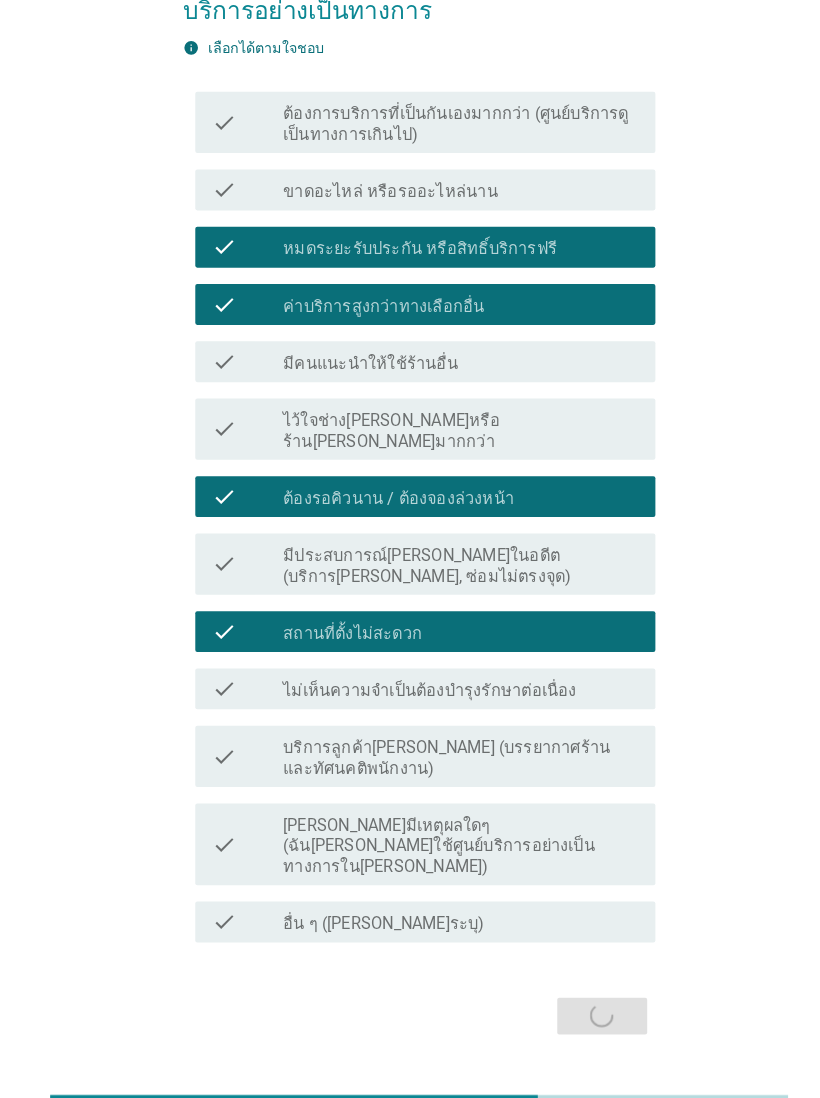 scroll, scrollTop: 0, scrollLeft: 0, axis: both 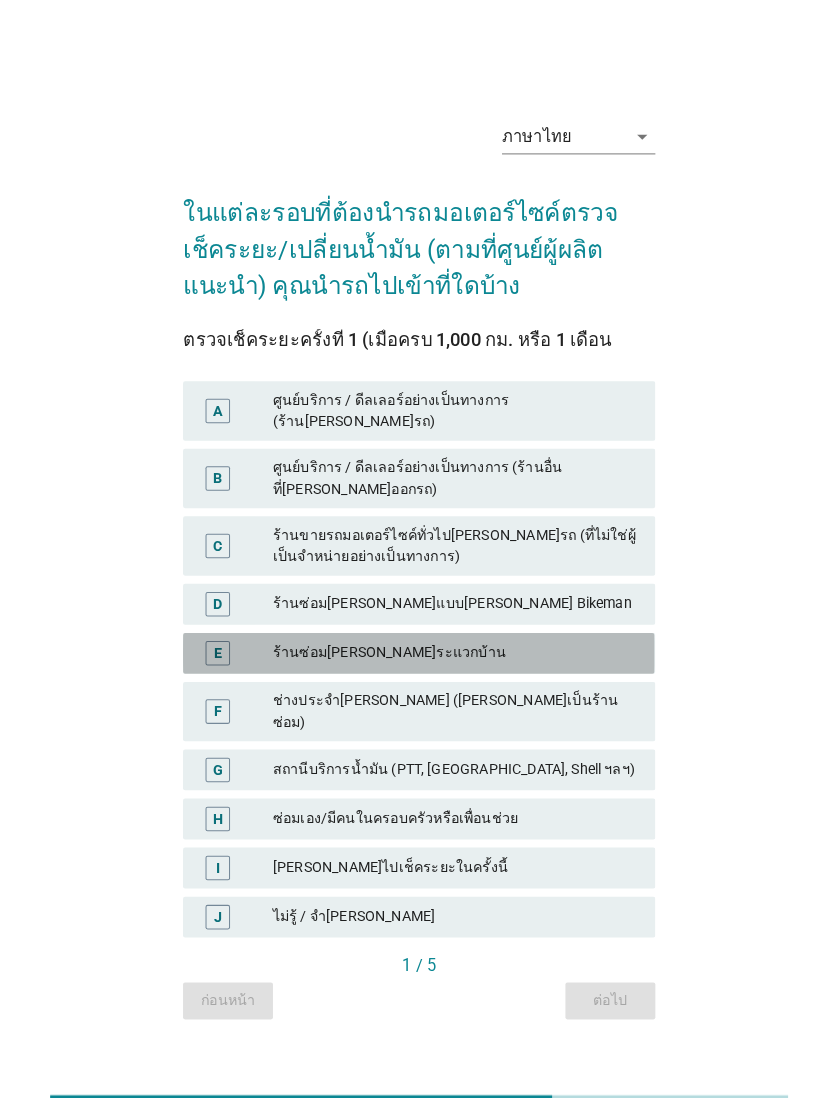 click on "E   ร้านซ่อม[PERSON_NAME]ระแวกบ้าน" at bounding box center (409, 639) 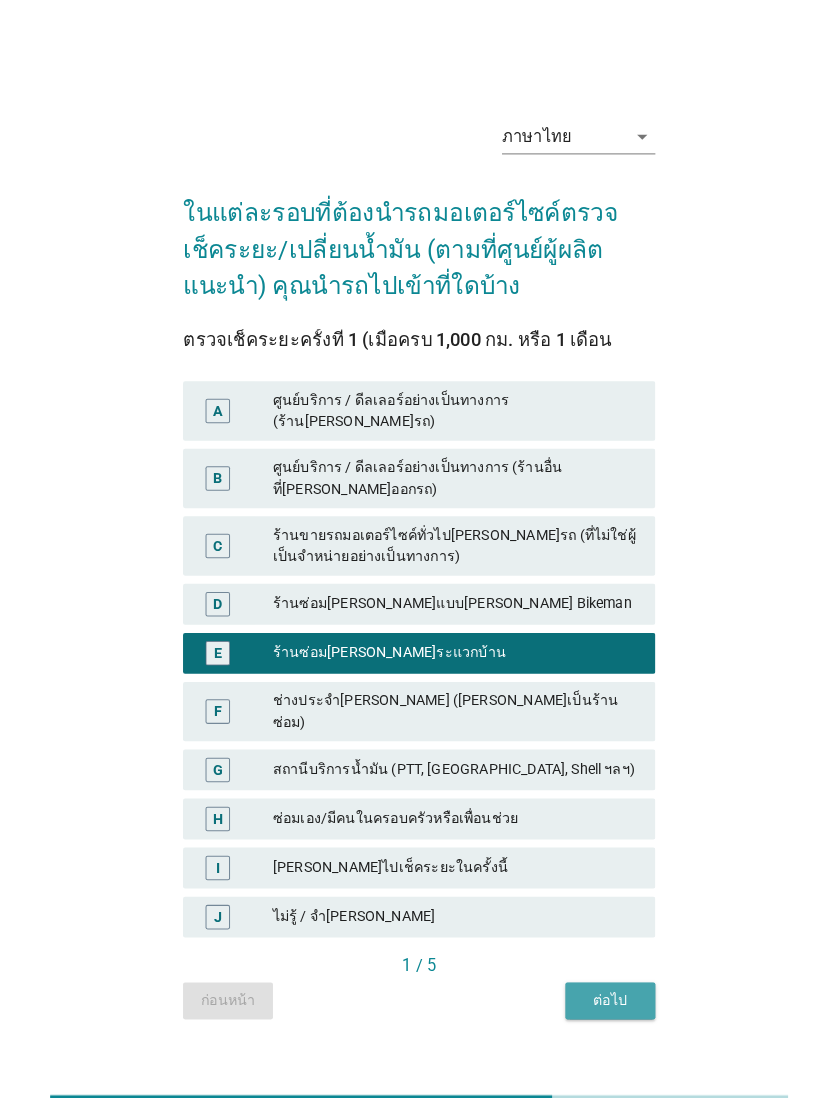 click on "ต่อไป" at bounding box center [597, 978] 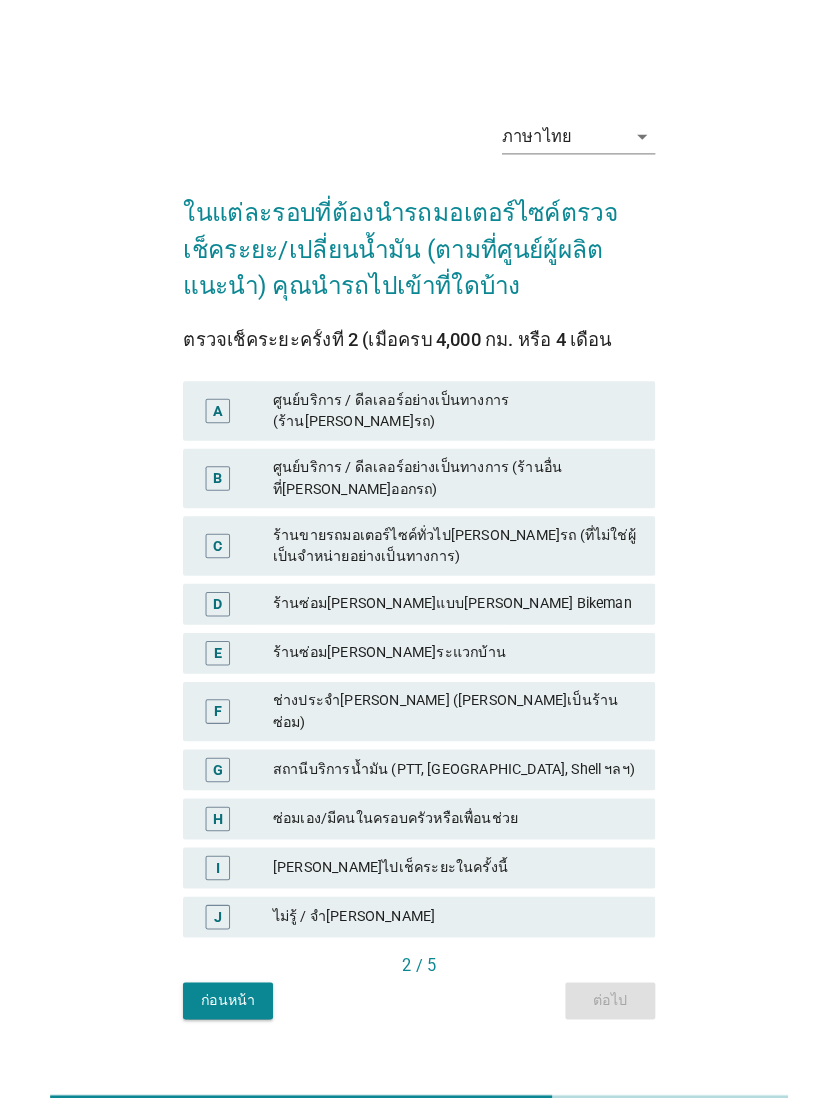 click on "ก่อนหน้า" at bounding box center [223, 978] 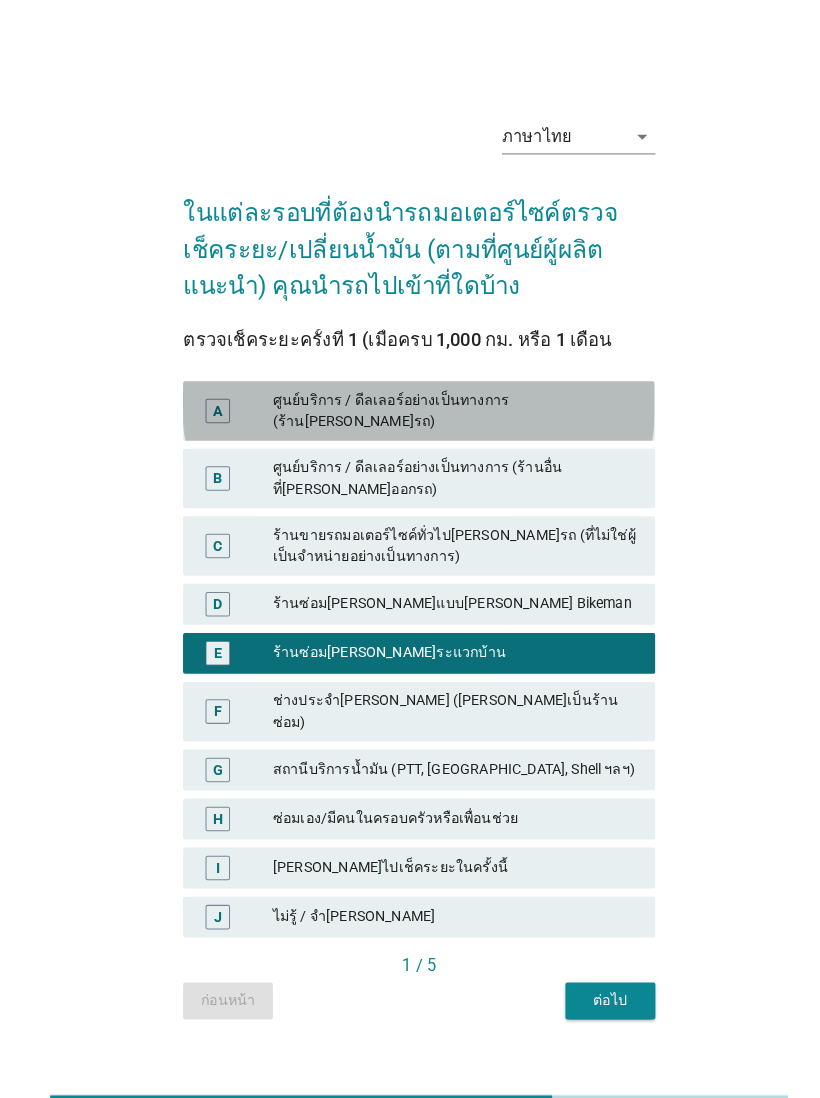 click on "ศูนย์บริการ / ดีลเลอร์อย่างเป็นทางการ  (ร้าน[PERSON_NAME]รถ)" at bounding box center [446, 402] 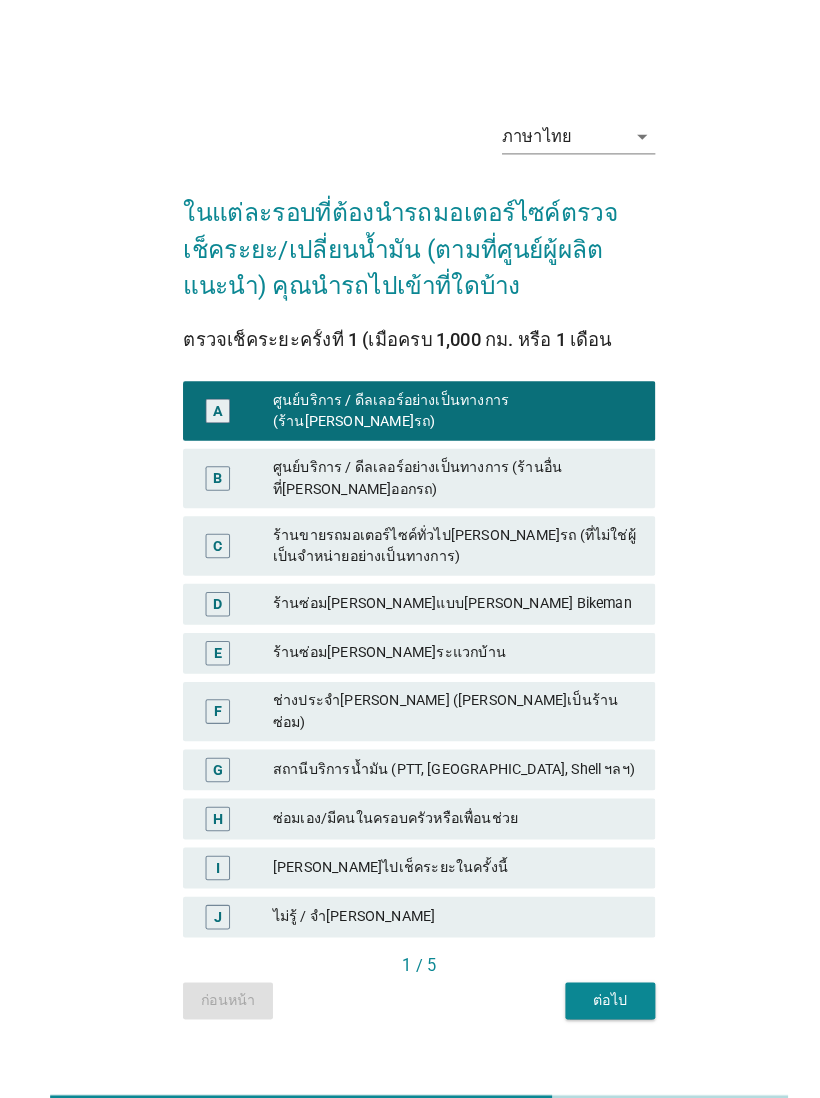 click on "ต่อไป" at bounding box center [597, 979] 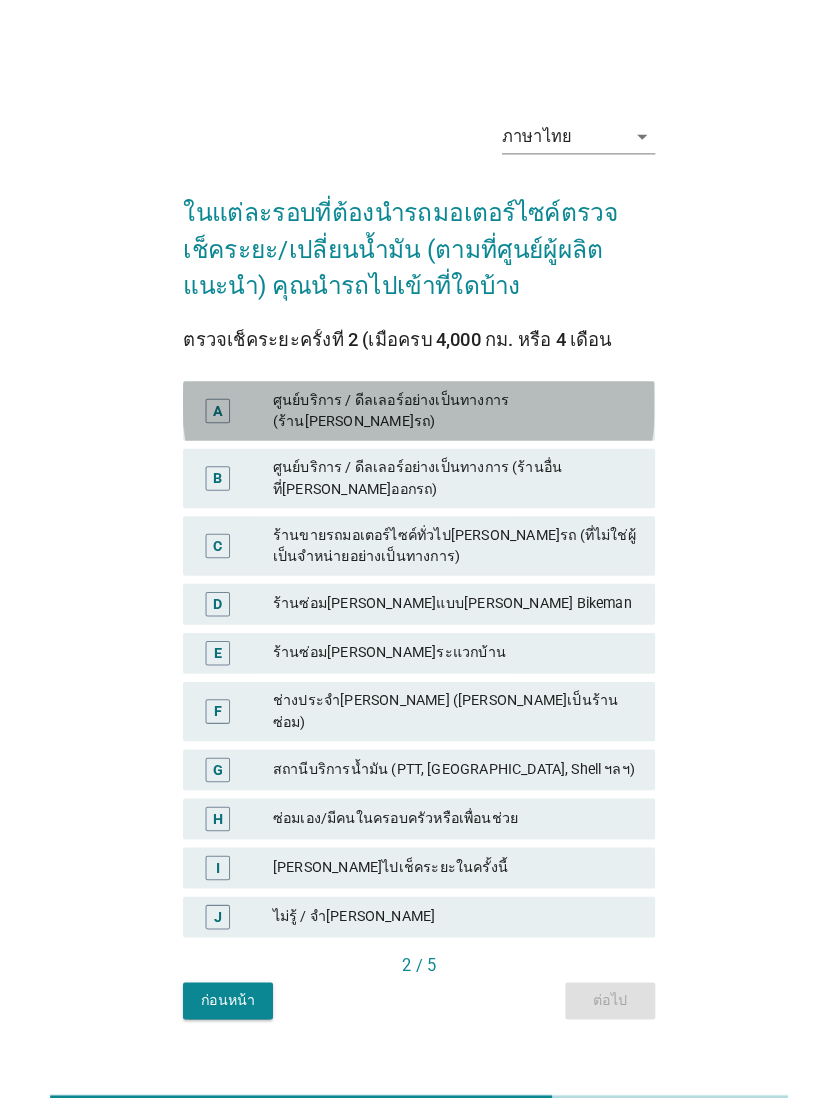 click on "ศูนย์บริการ / ดีลเลอร์อย่างเป็นทางการ  (ร้าน[PERSON_NAME]รถ)" at bounding box center [446, 402] 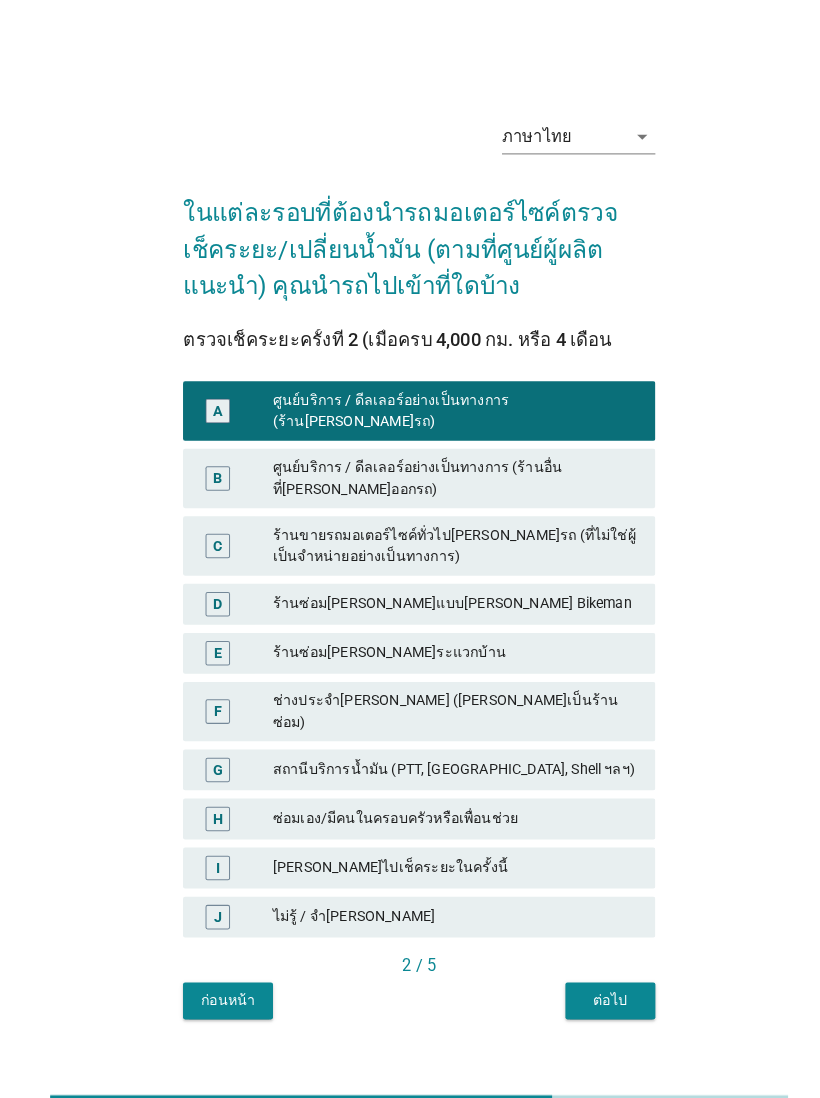click on "ต่อไป" at bounding box center (597, 978) 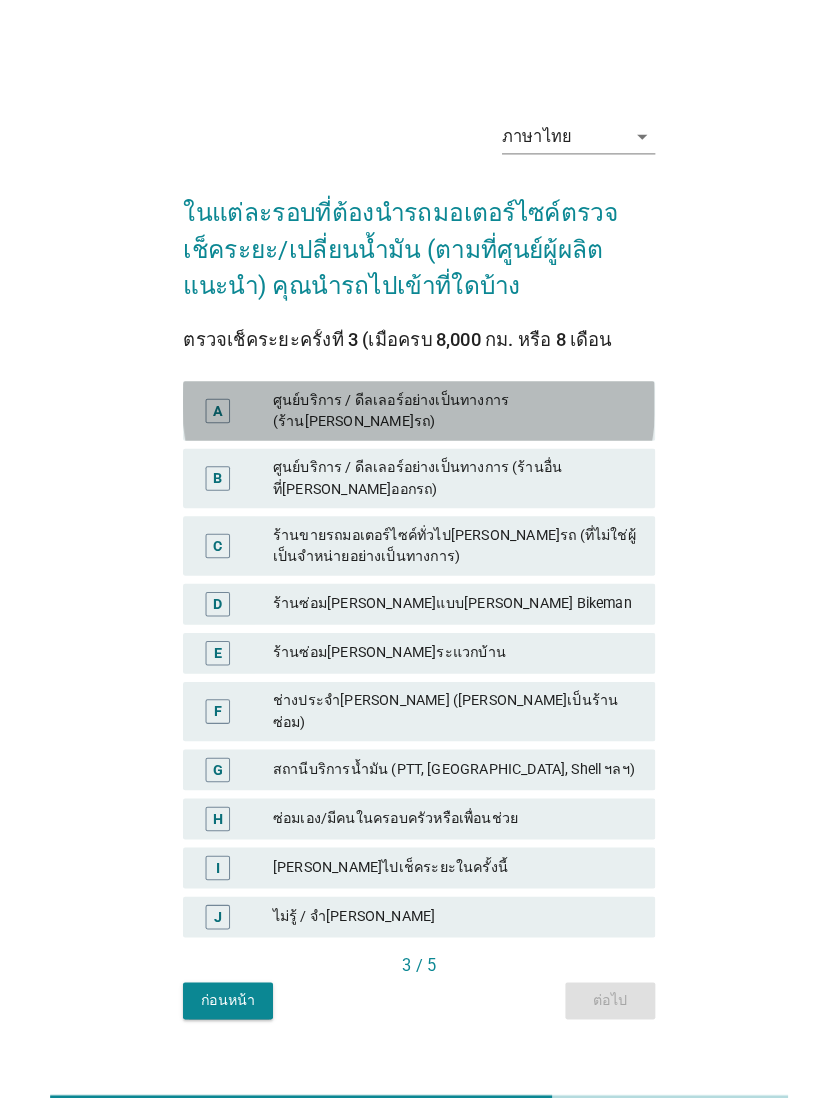 click on "ศูนย์บริการ / ดีลเลอร์อย่างเป็นทางการ  (ร้าน[PERSON_NAME]รถ)" at bounding box center [446, 402] 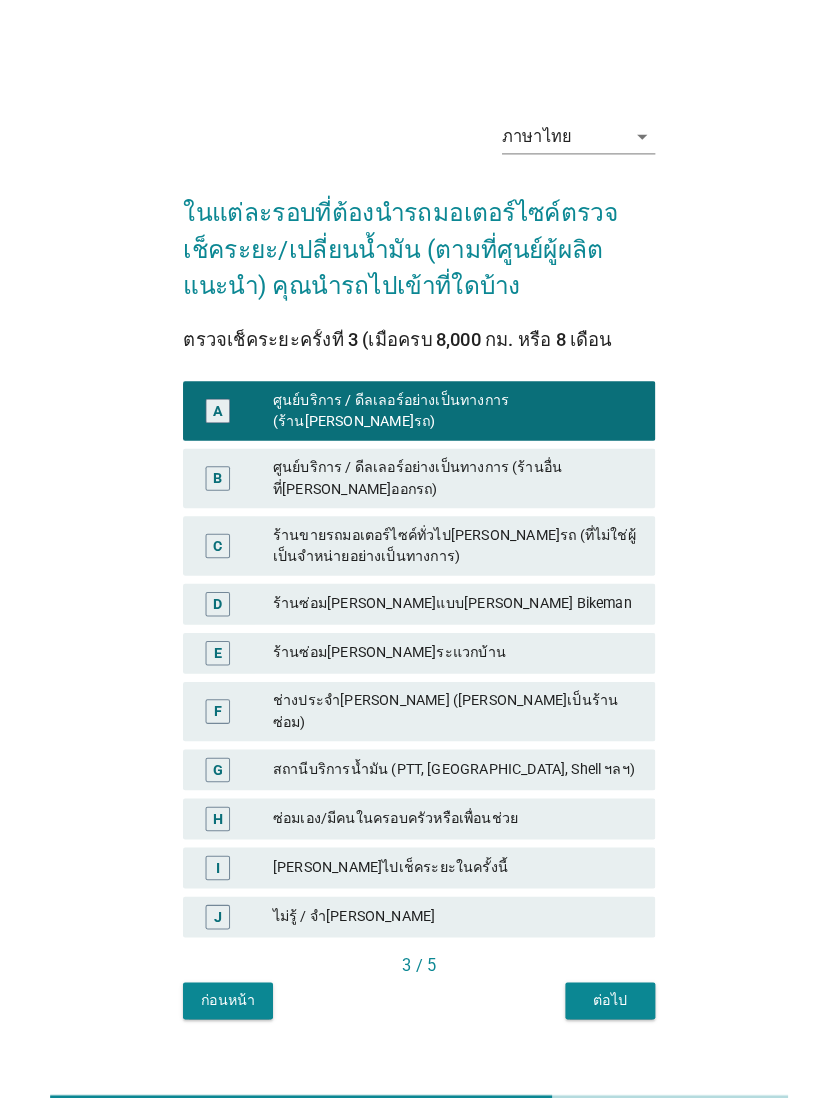click on "ต่อไป" at bounding box center (597, 978) 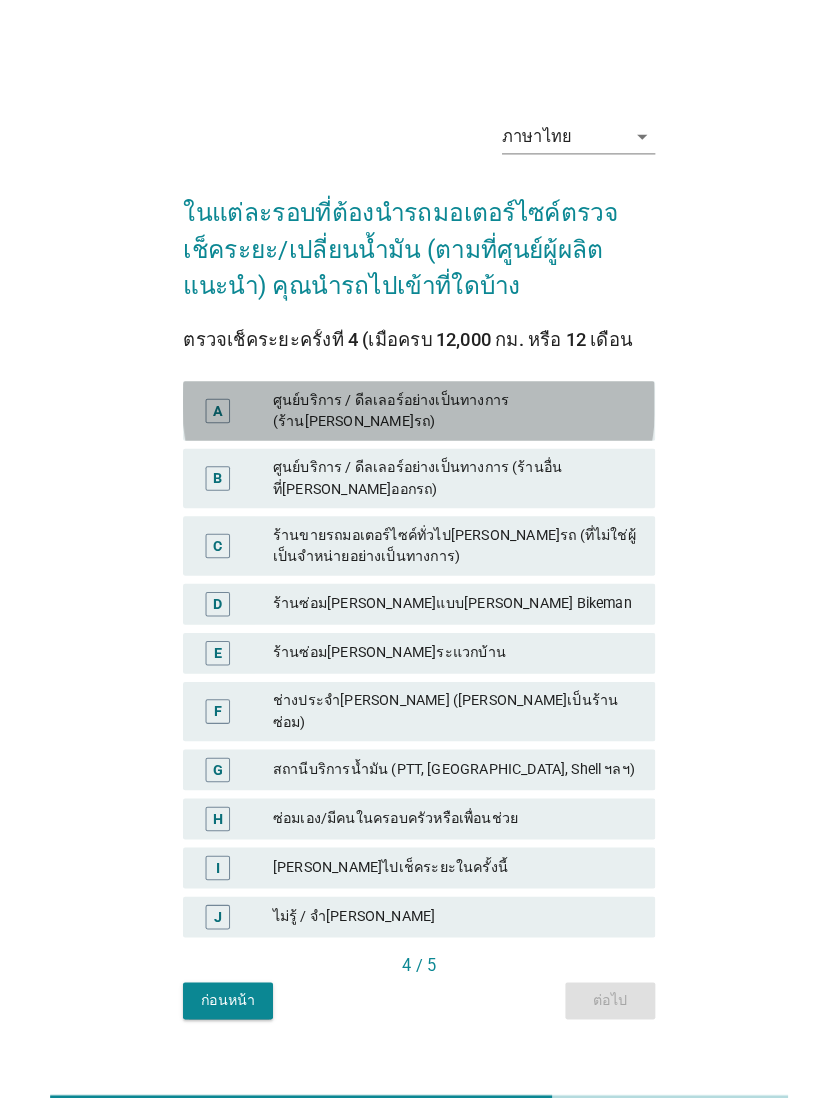 click on "ศูนย์บริการ / ดีลเลอร์อย่างเป็นทางการ  (ร้าน[PERSON_NAME]รถ)" at bounding box center [446, 402] 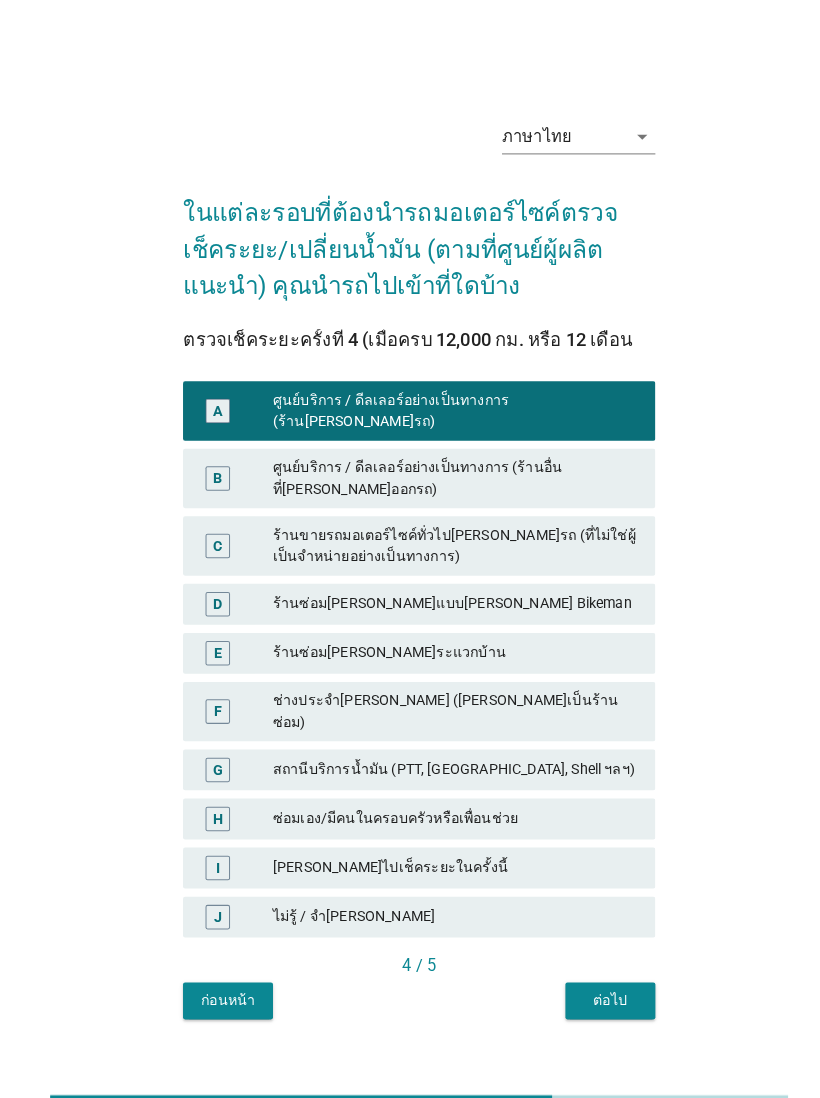 click on "ต่อไป" at bounding box center (597, 978) 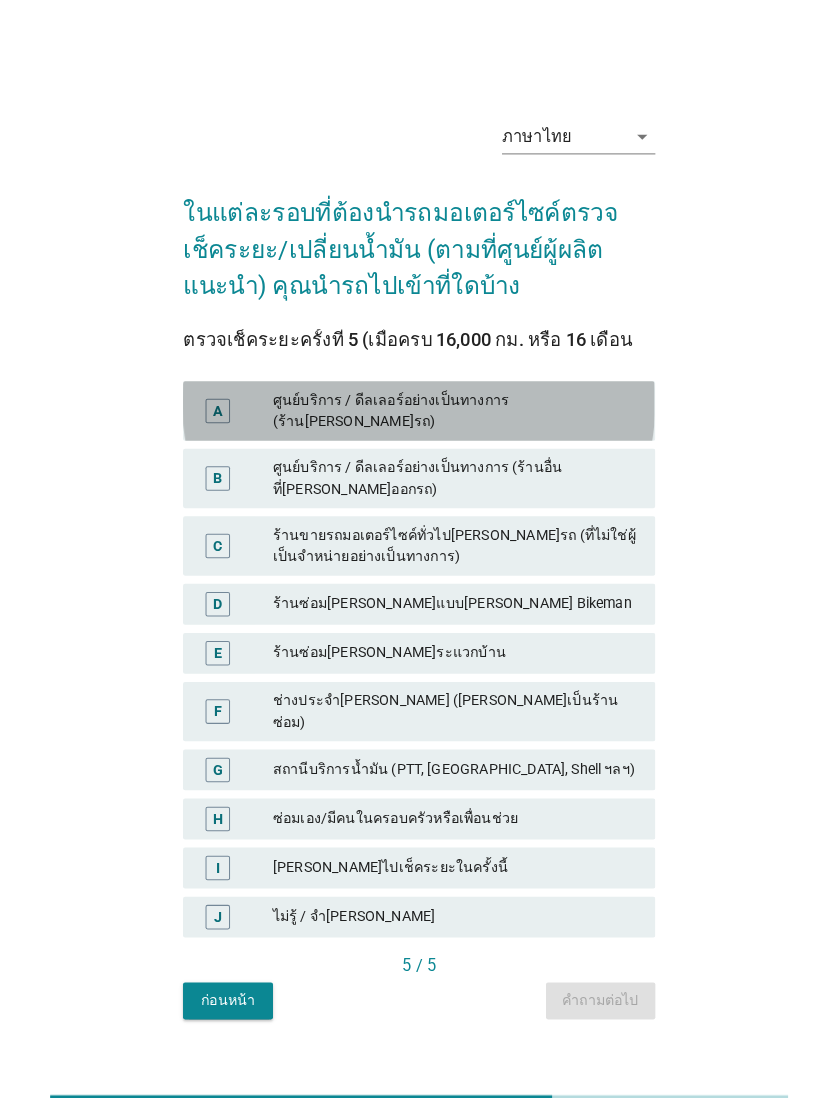 click on "ศูนย์บริการ / ดีลเลอร์อย่างเป็นทางการ  (ร้าน[PERSON_NAME]รถ)" at bounding box center [446, 402] 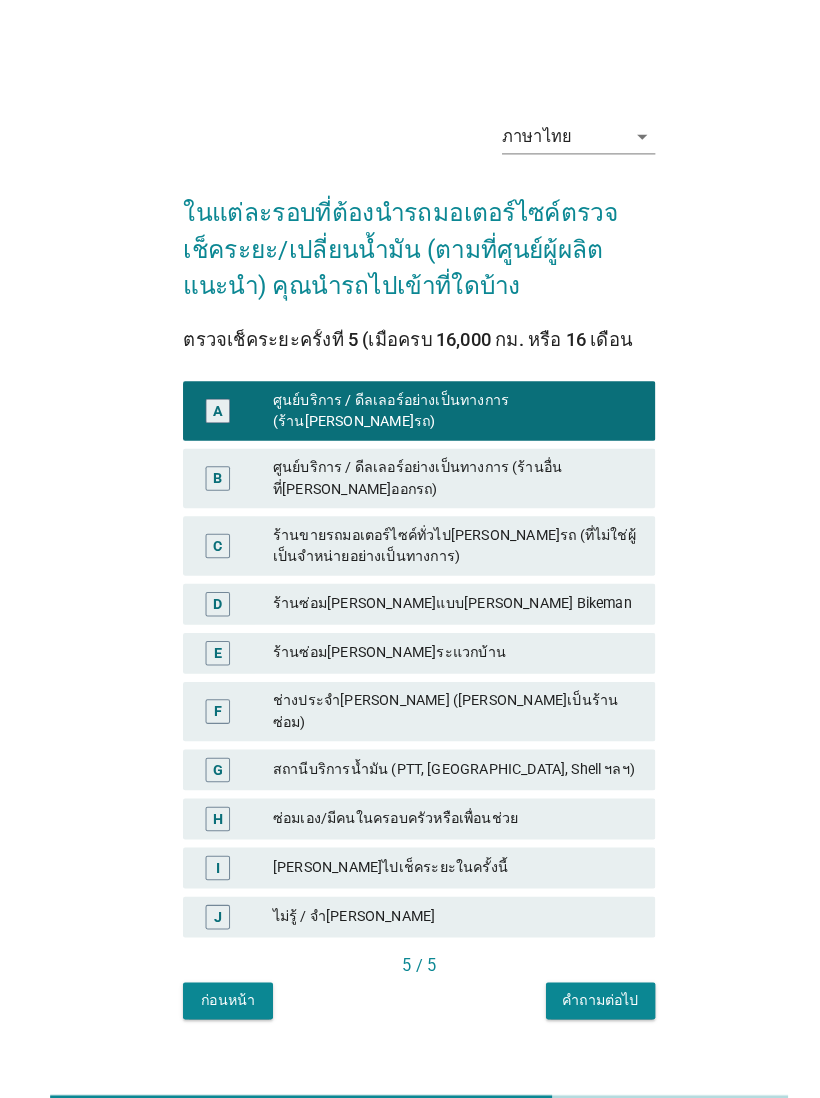 click on "คำถามต่อไป" at bounding box center (587, 978) 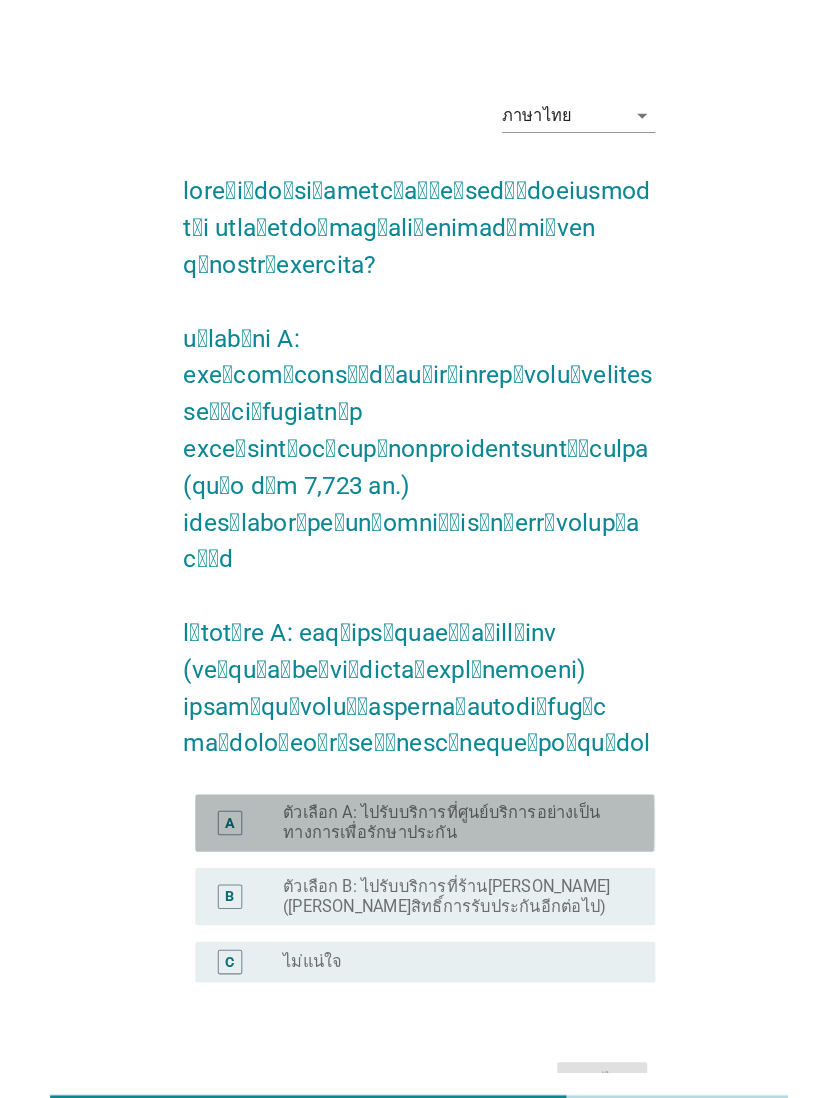 click on "ตัวเลือก A: ไปรับบริการที่ศูนย์บริการอย่างเป็นทางการเพื่อรักษาประกัน" at bounding box center (443, 805) 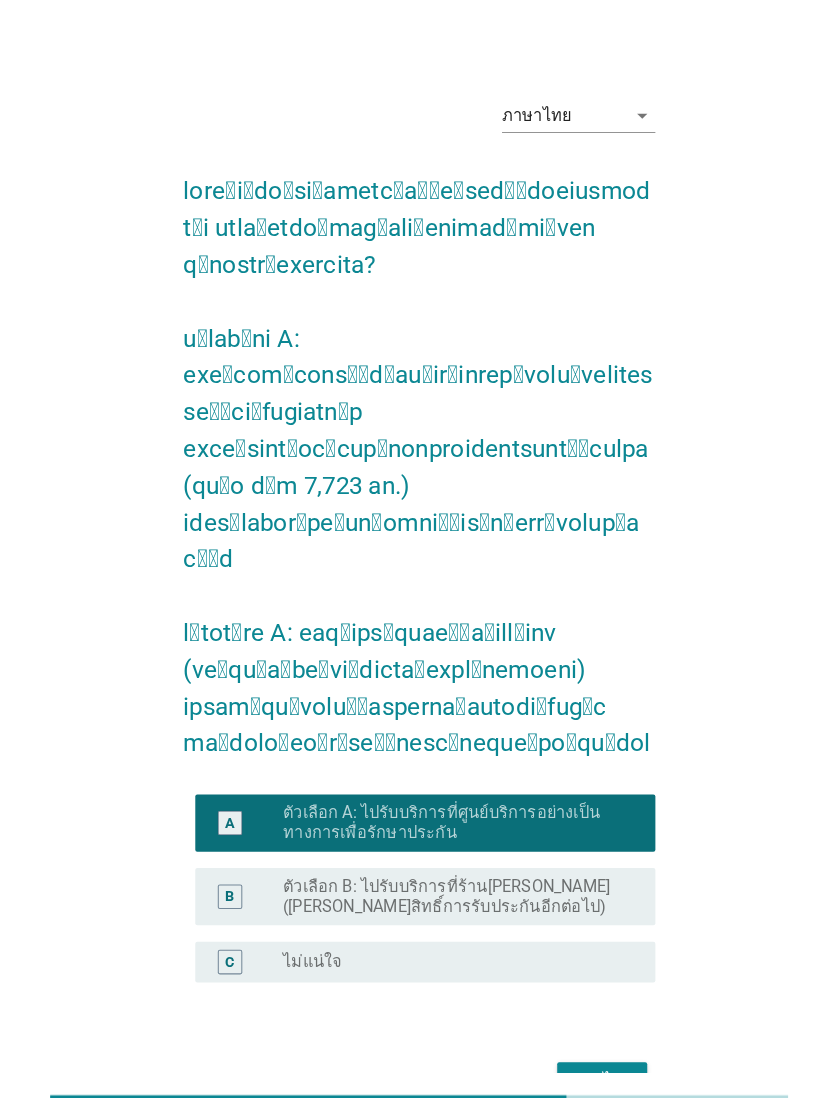 click on "ต่อไป" at bounding box center [589, 1057] 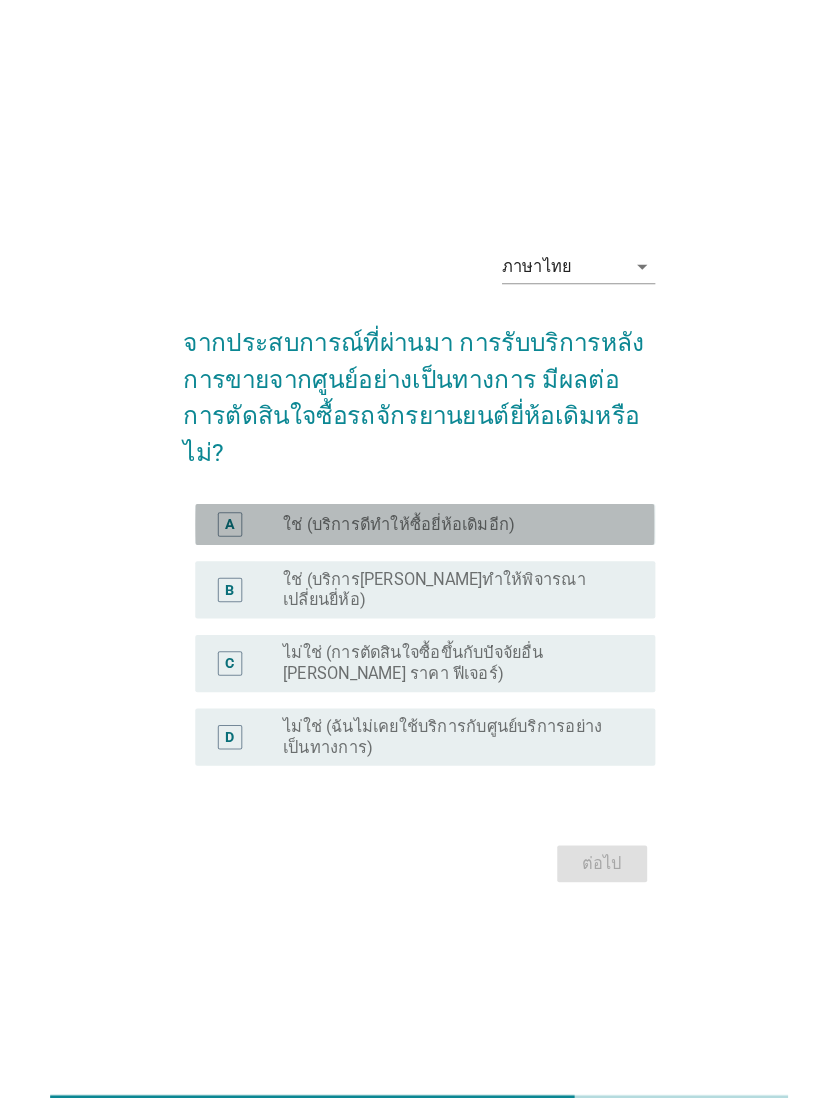 click on "radio_button_unchecked ใช่ (บริการดีทำให้ซื้อยี่ห้อเดิมอีก)" at bounding box center [443, 513] 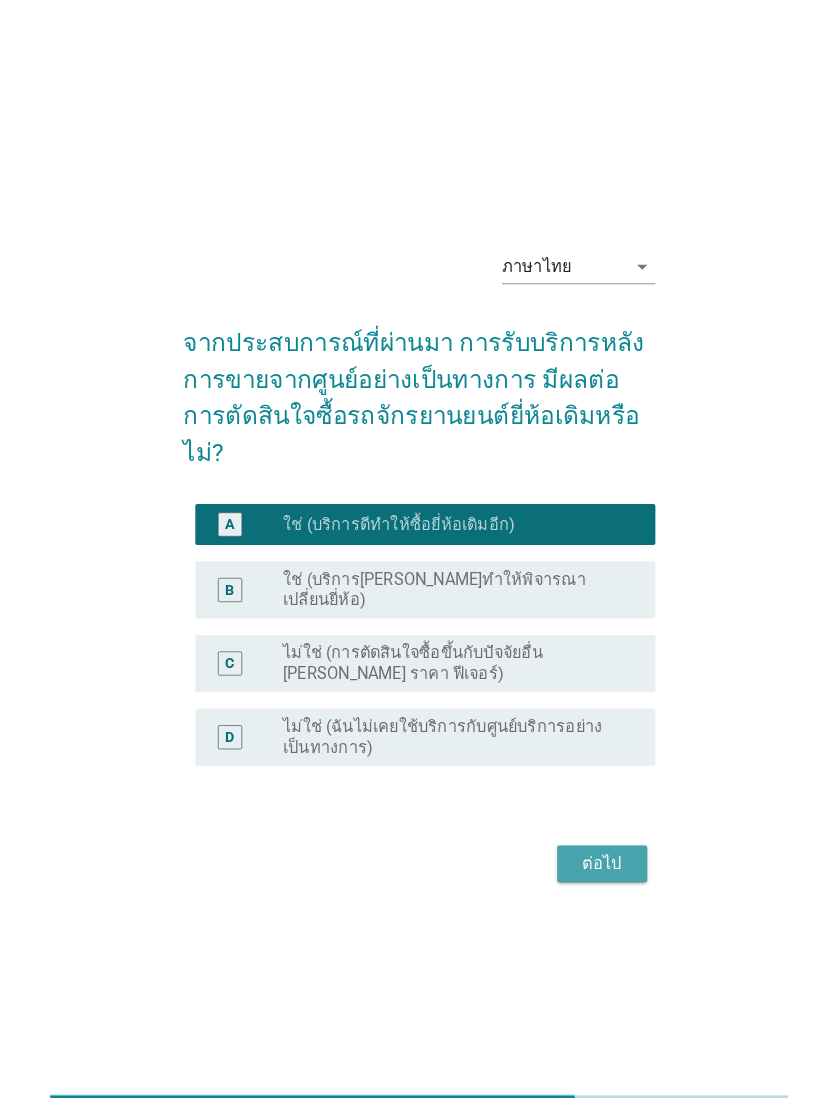 click on "ต่อไป" at bounding box center [589, 845] 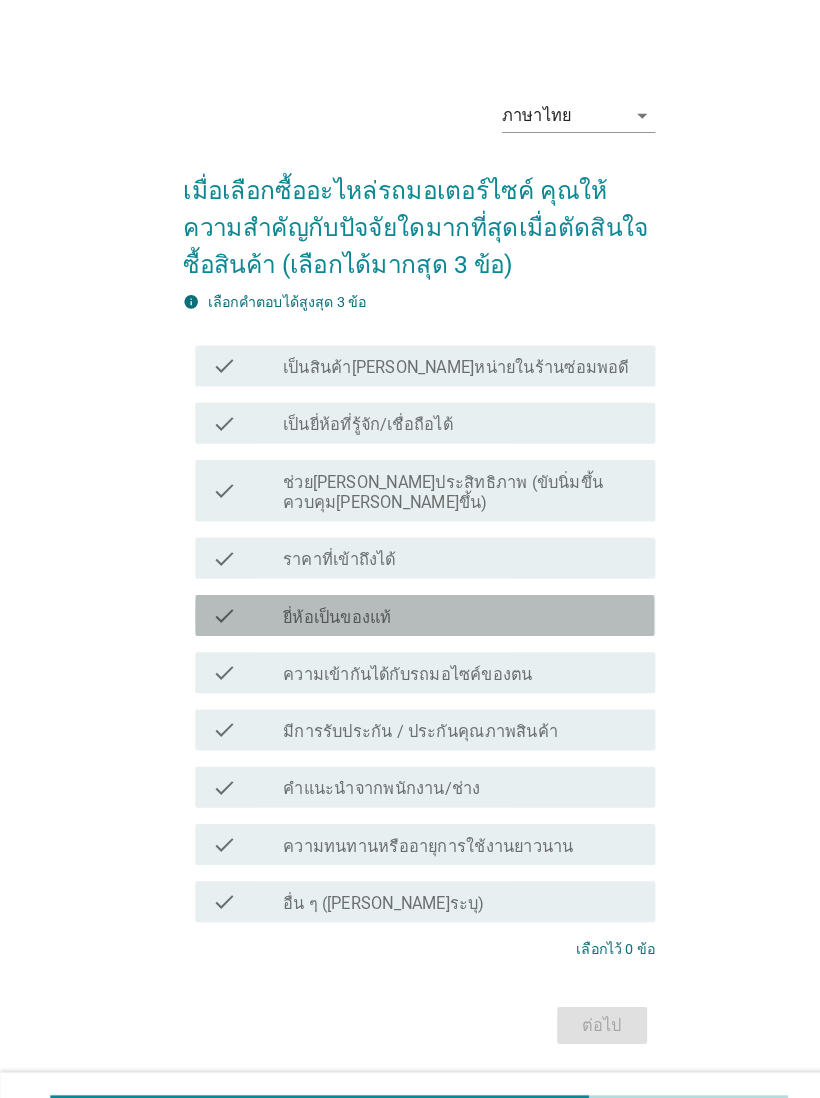 click on "check_box_outline_blank ยี่ห้อเป็นของแท้" at bounding box center (451, 602) 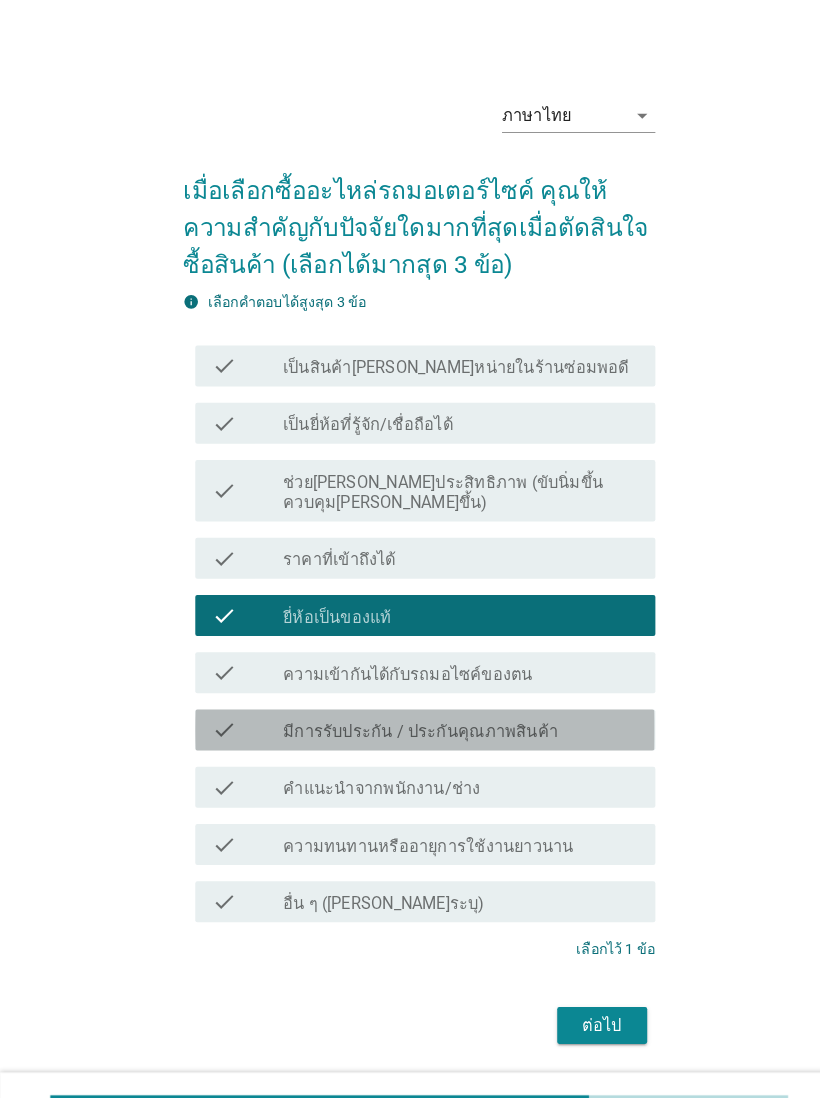 scroll, scrollTop: 4, scrollLeft: 0, axis: vertical 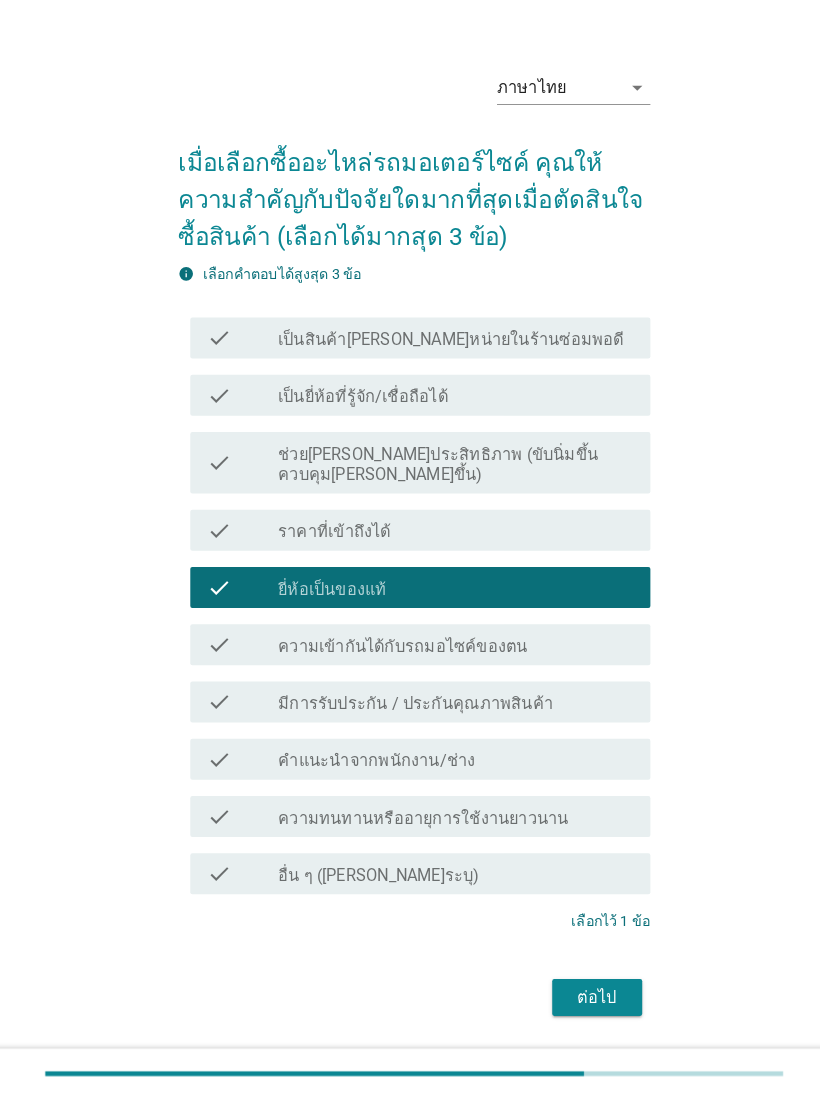 click on "ต่อไป" at bounding box center [589, 999] 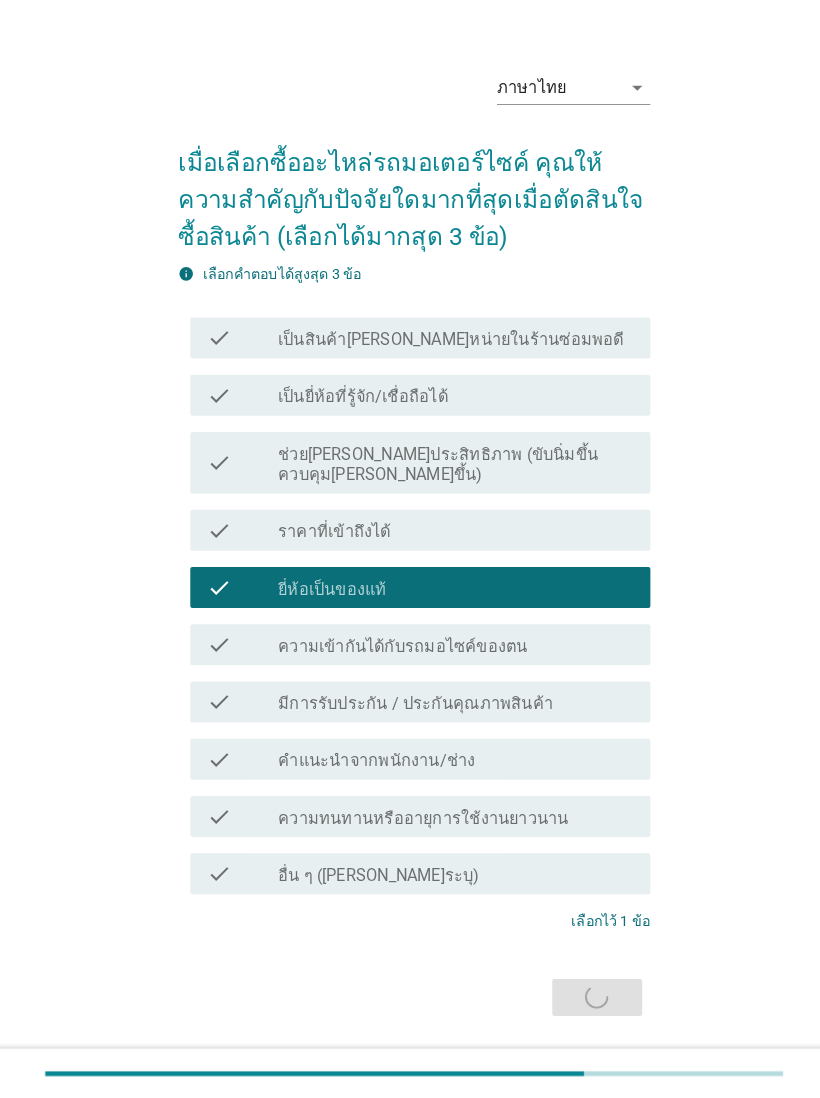 scroll, scrollTop: 4, scrollLeft: 0, axis: vertical 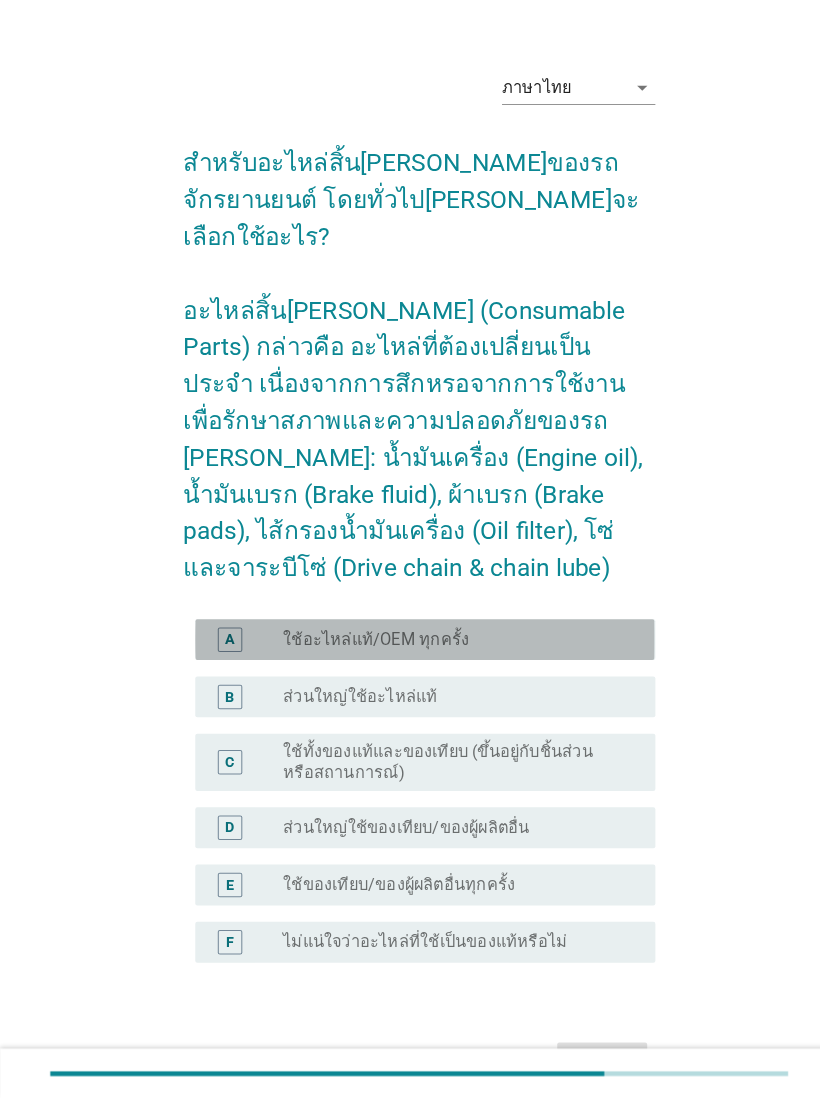 click on "A     radio_button_unchecked ใช้อะไหล่แท้/OEM ทุกครั้ง" at bounding box center [415, 649] 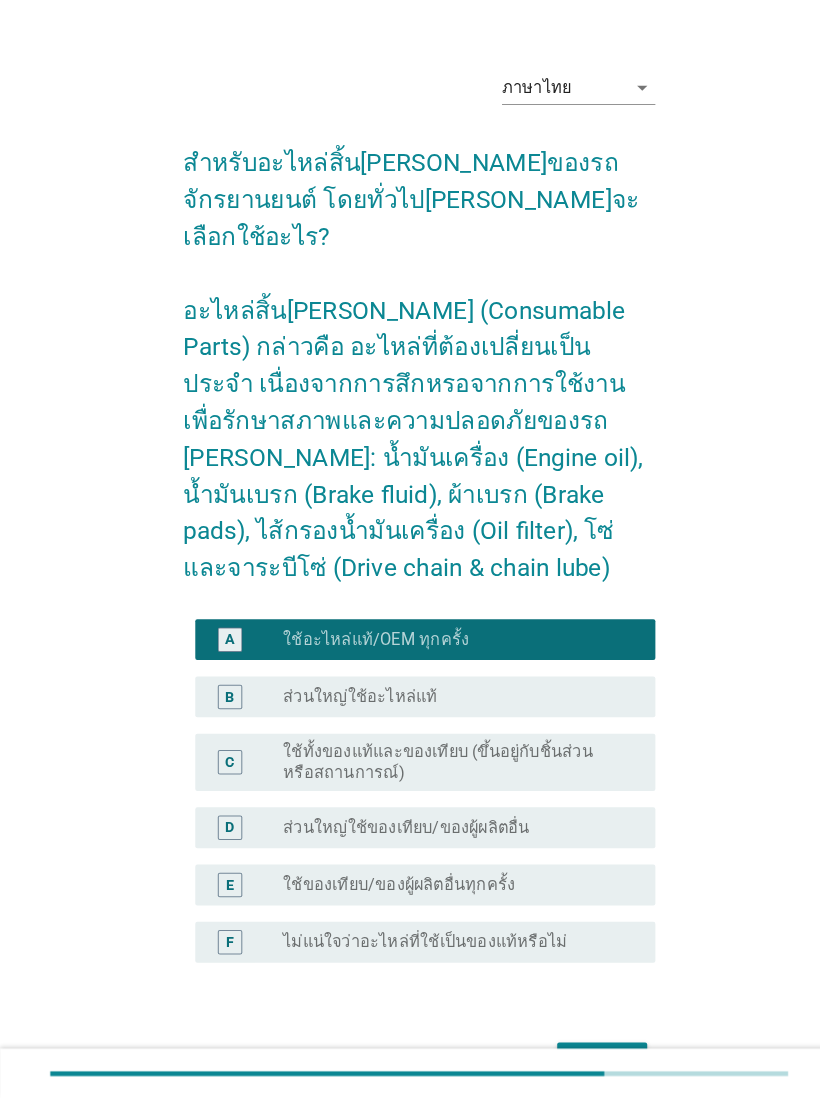 click on "ต่อไป" at bounding box center (589, 1061) 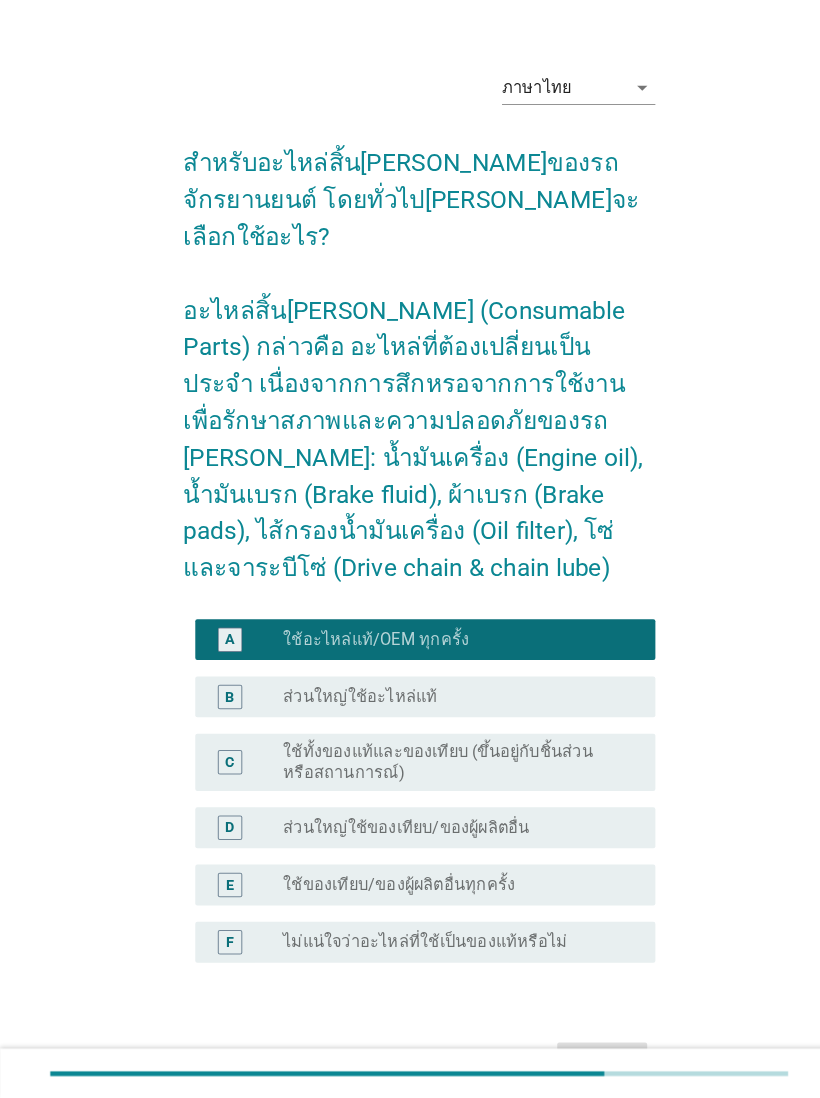 scroll, scrollTop: 0, scrollLeft: 0, axis: both 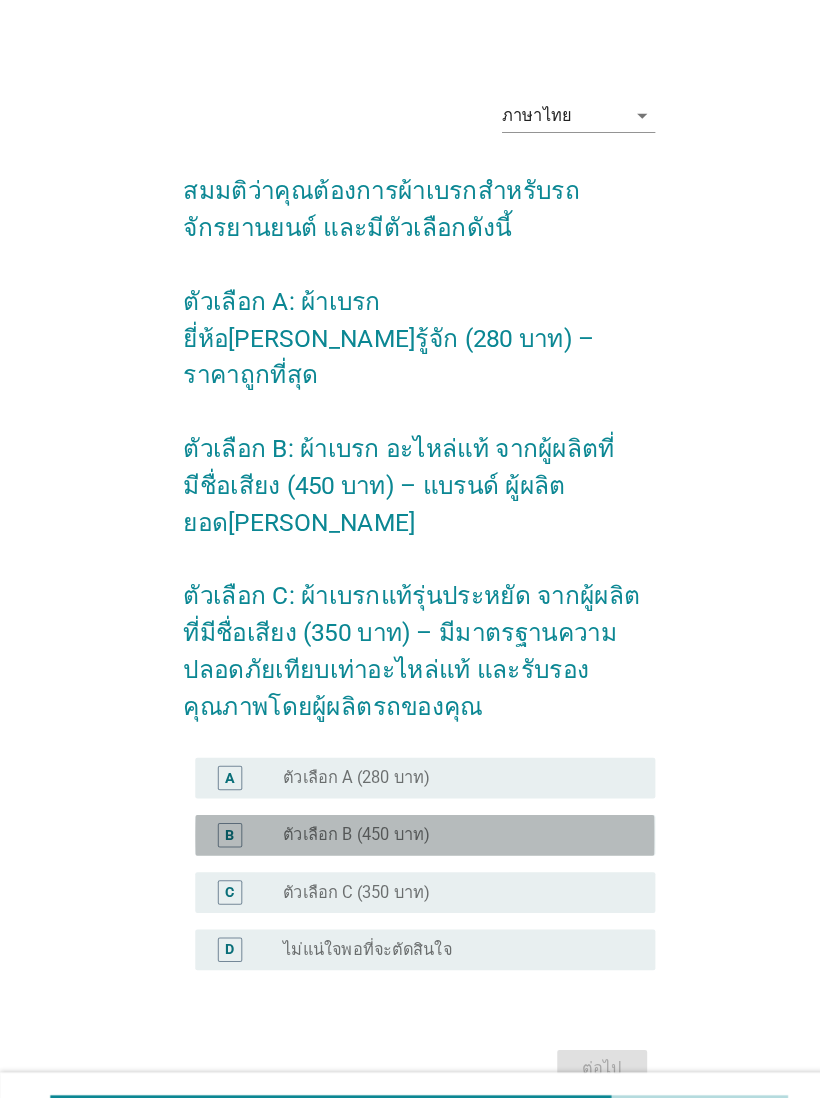 click on "radio_button_unchecked ตัวเลือก C (350 บาท)" at bounding box center (443, 873) 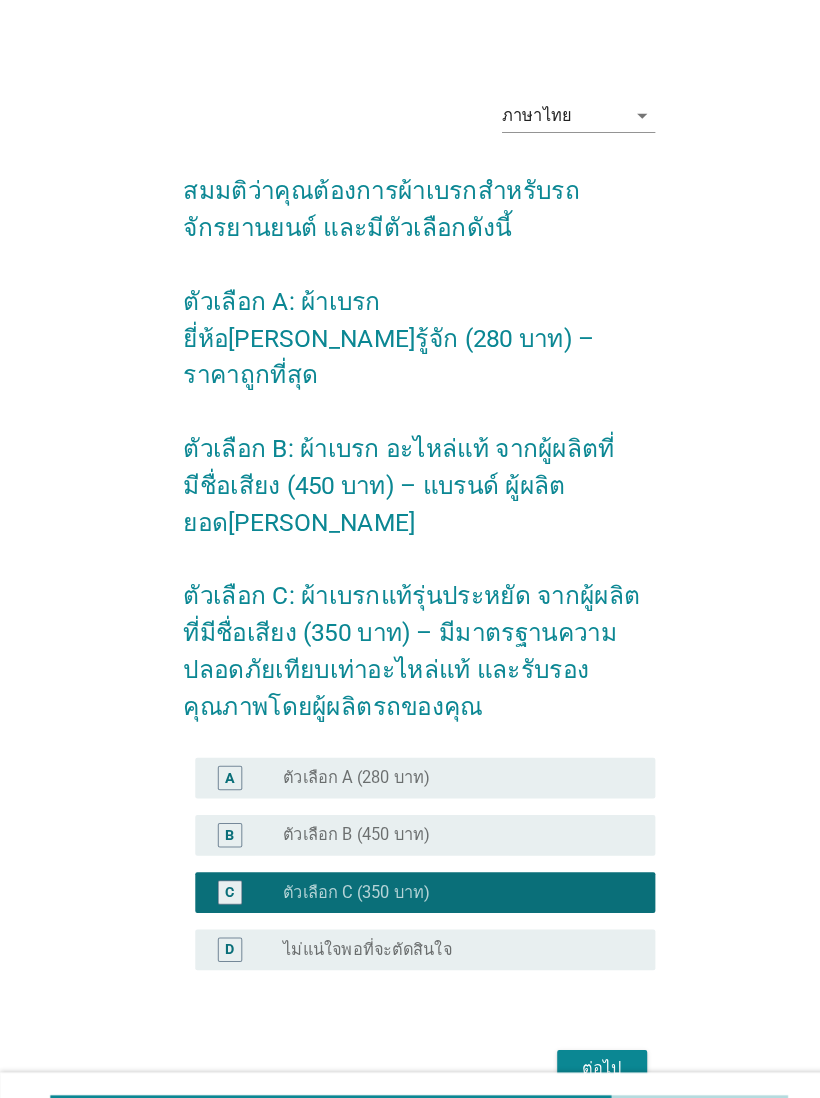 click on "ต่อไป" at bounding box center [589, 1045] 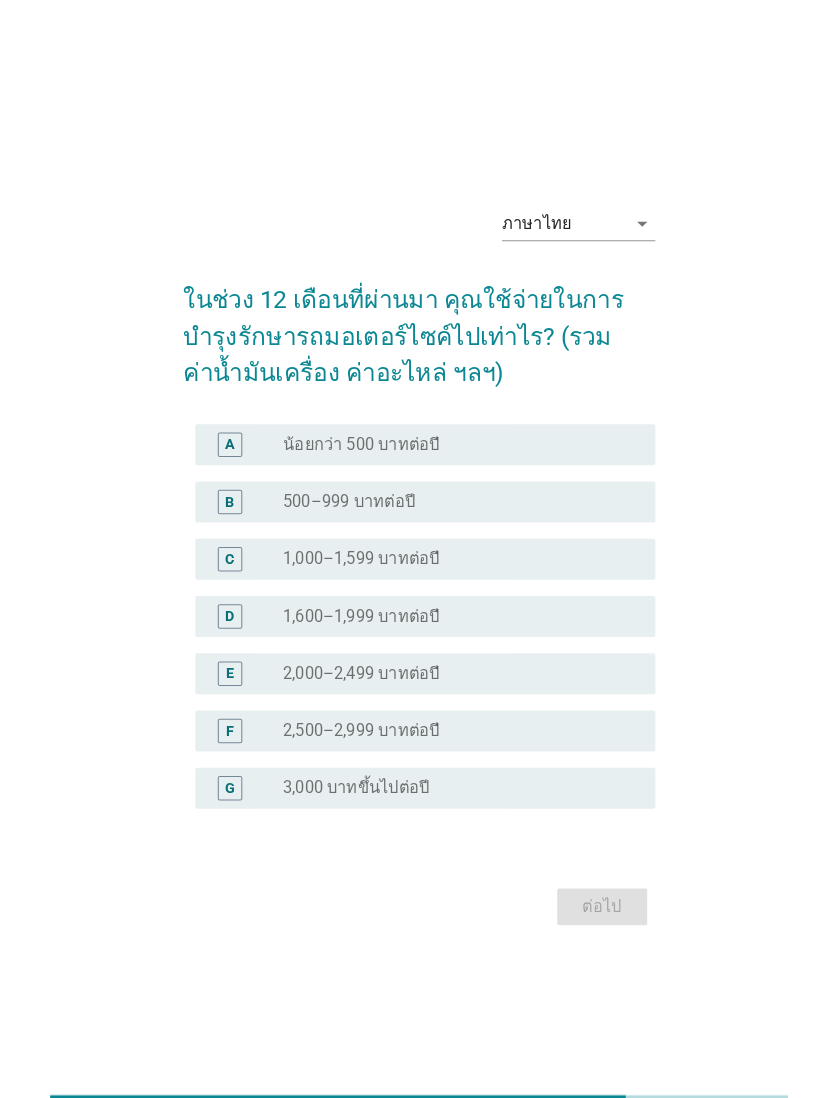 click on "A" at bounding box center (224, 435) 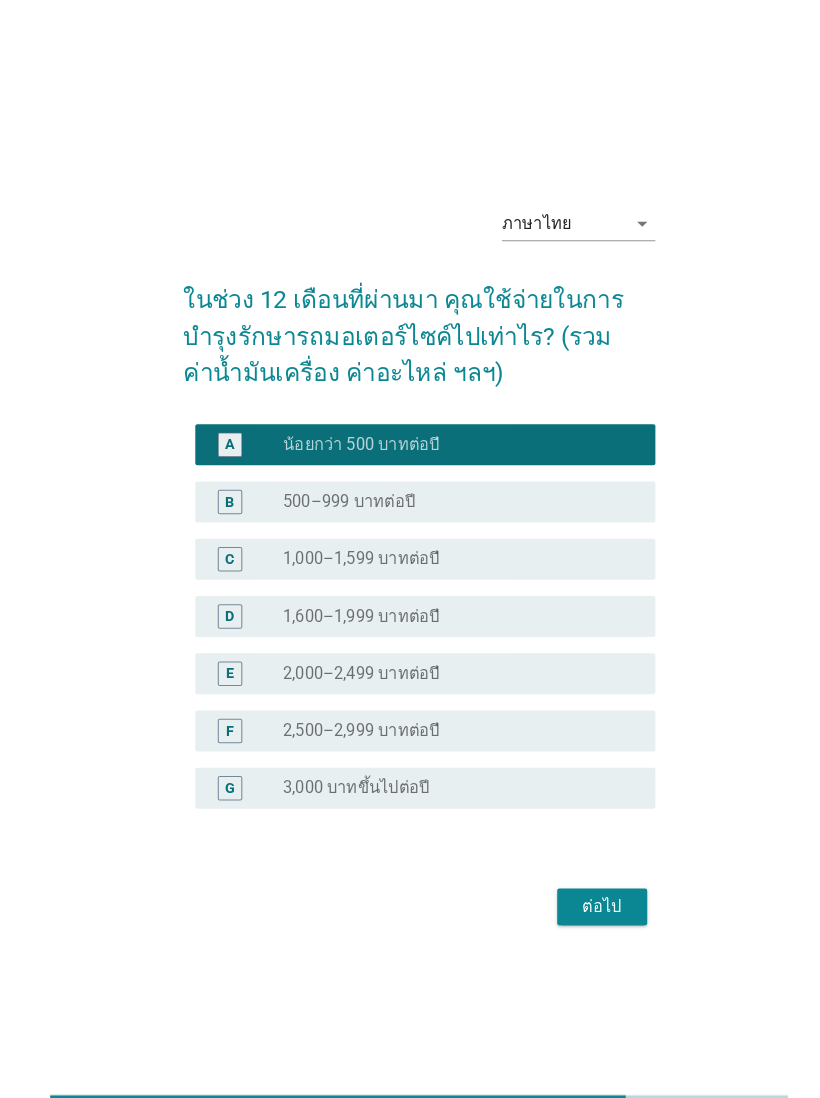click on "B" at bounding box center [224, 491] 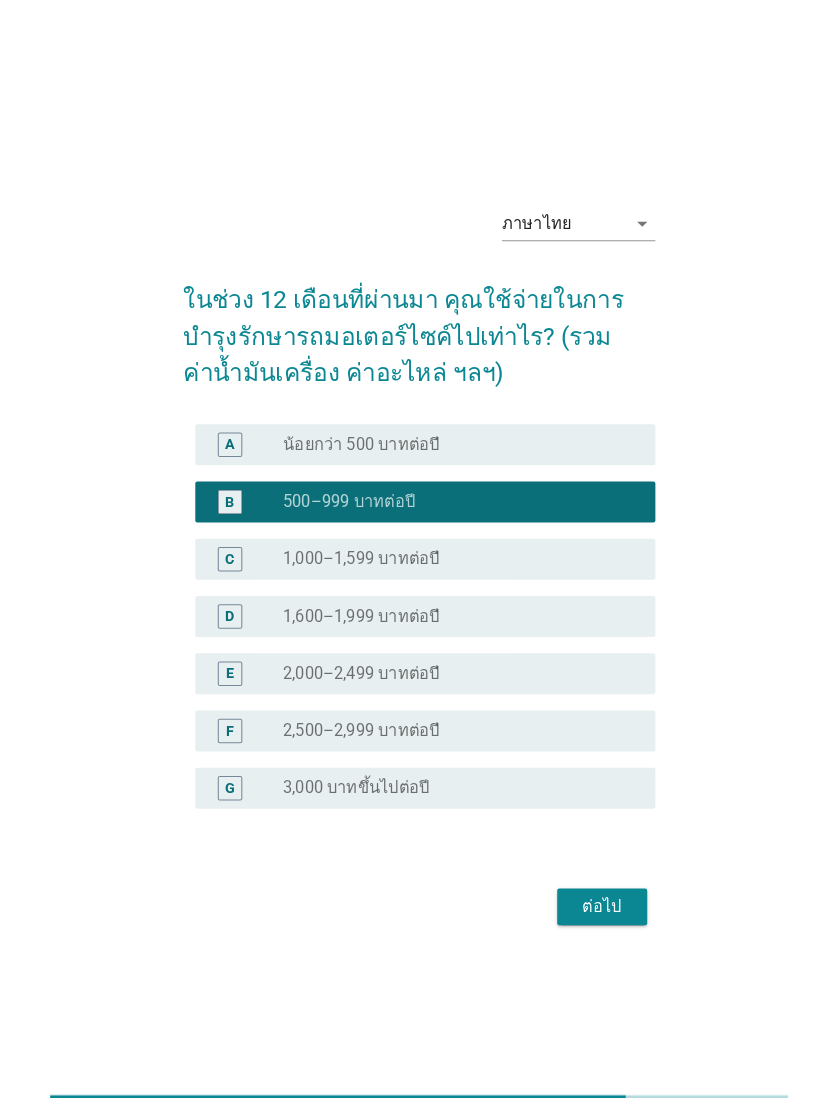 click on "ต่อไป" at bounding box center (589, 887) 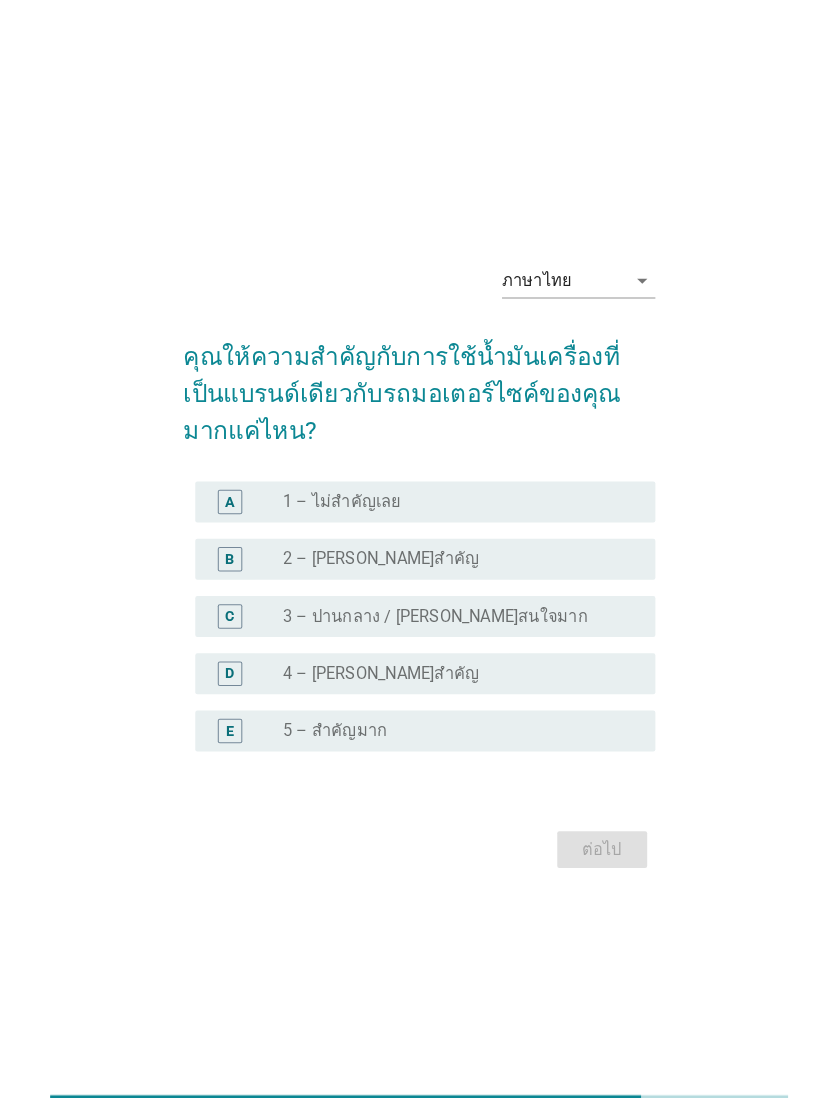 click on "radio_button_unchecked 3 – ปานกลาง / [PERSON_NAME]สนใจมาก" at bounding box center (443, 603) 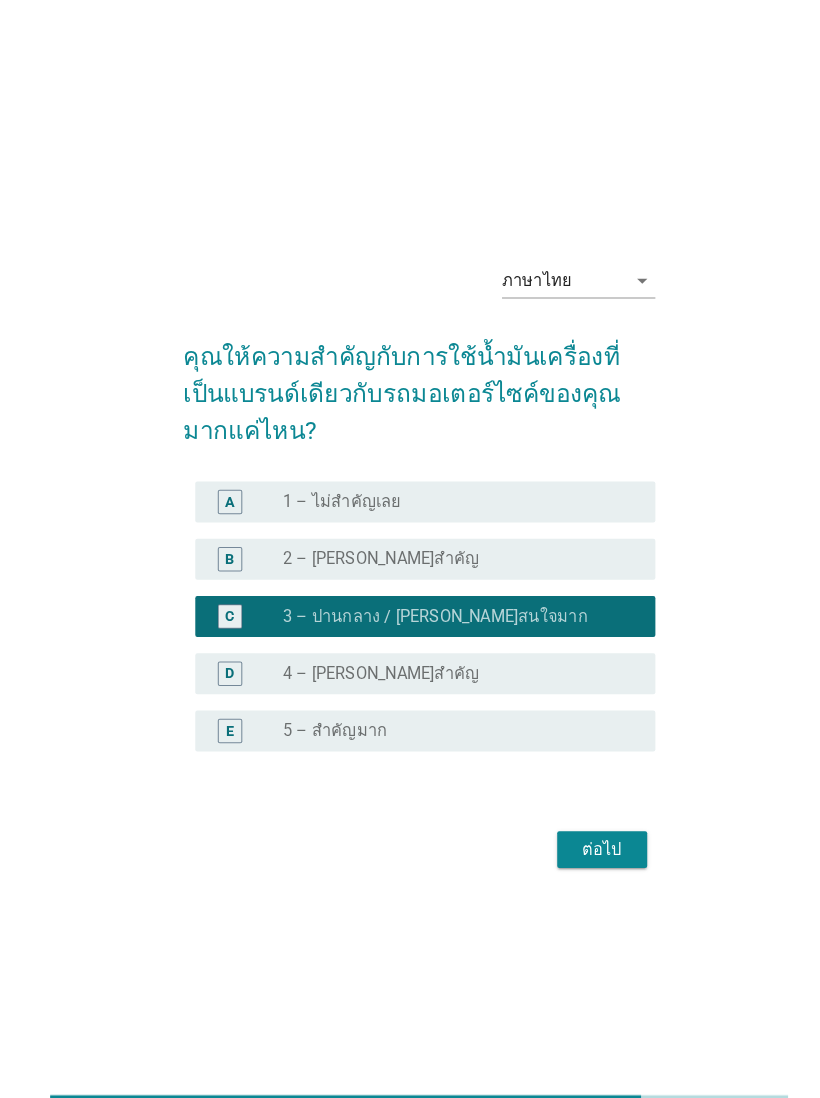 click on "ต่อไป" at bounding box center (589, 831) 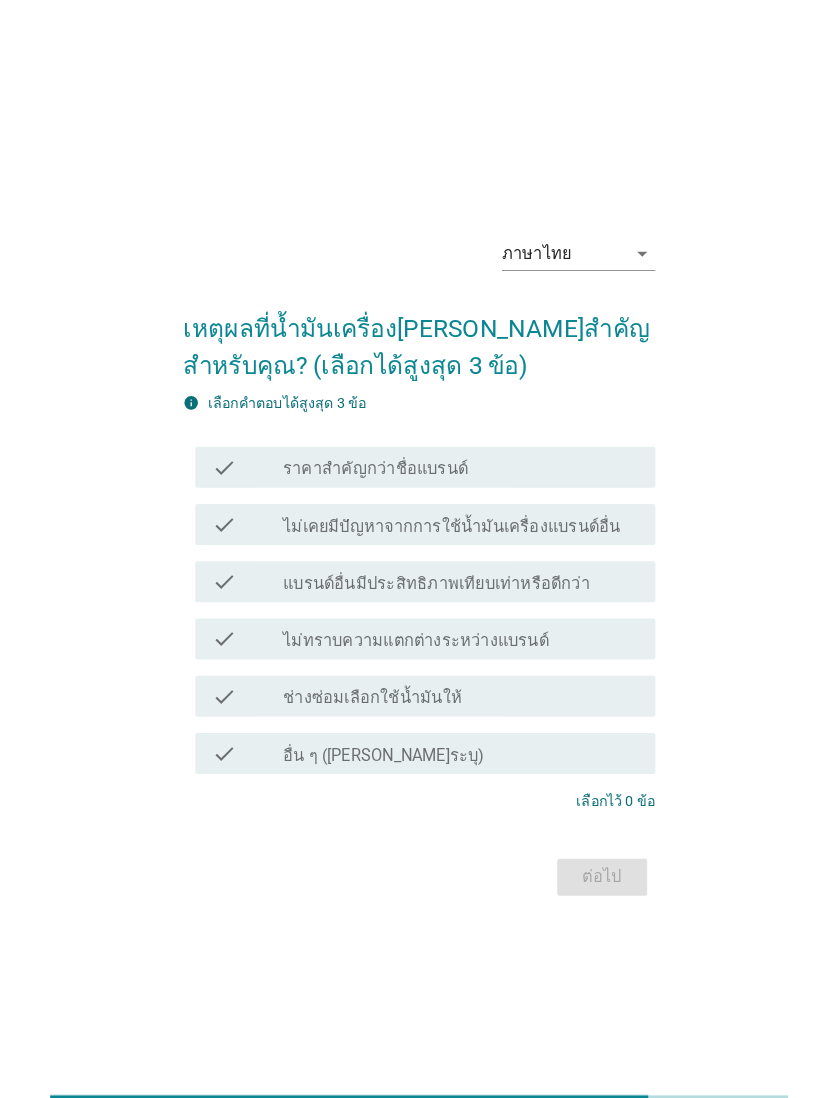 click on "check" at bounding box center (242, 569) 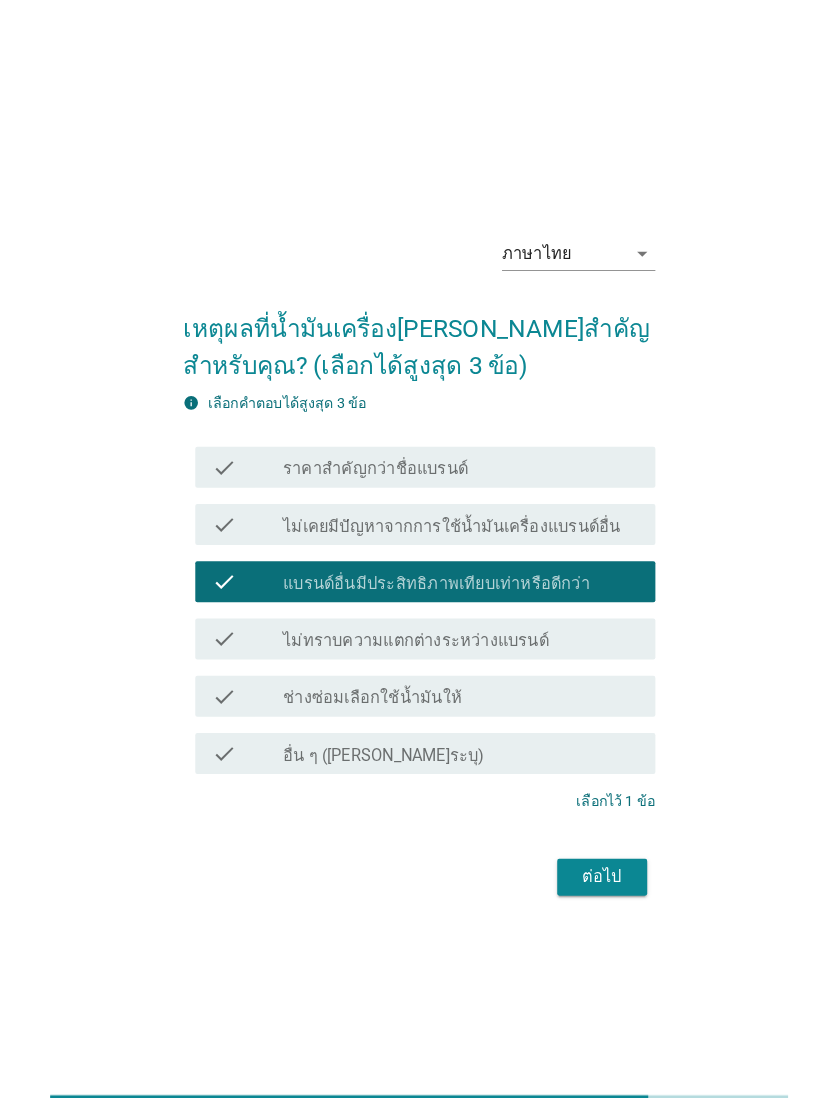 click on "ต่อไป" at bounding box center (589, 858) 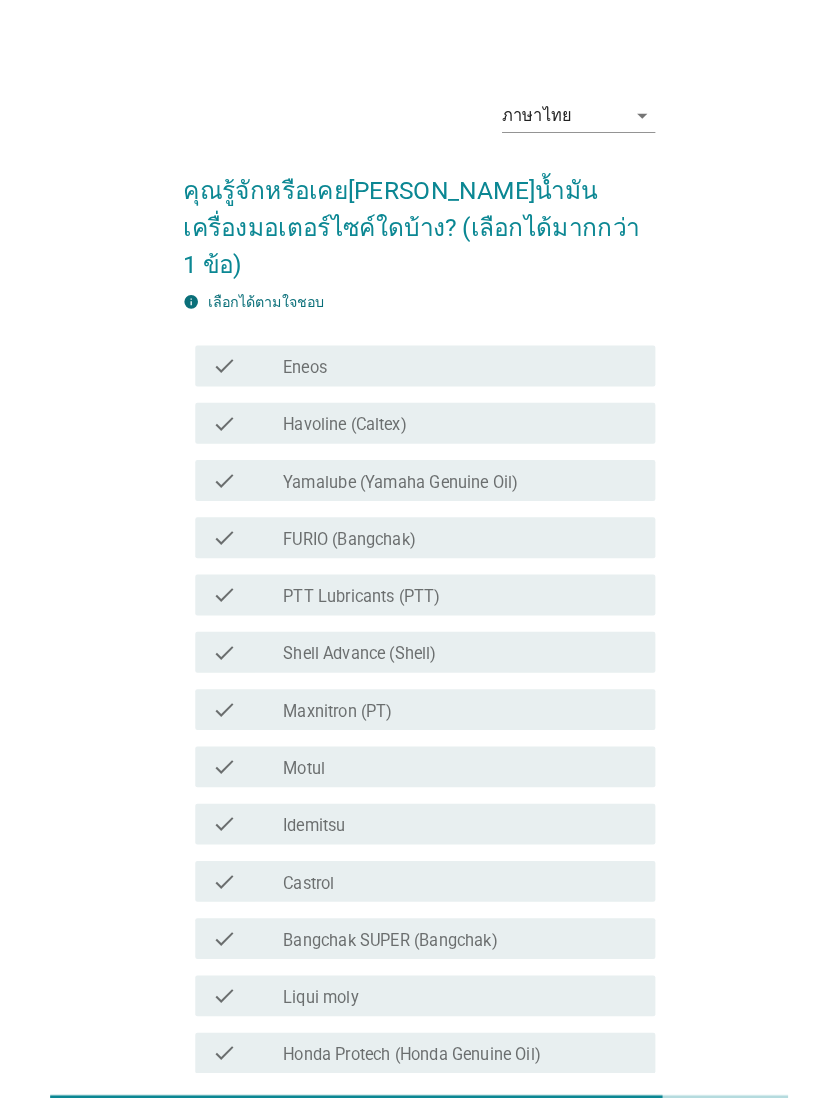 click on "check" at bounding box center (242, 414) 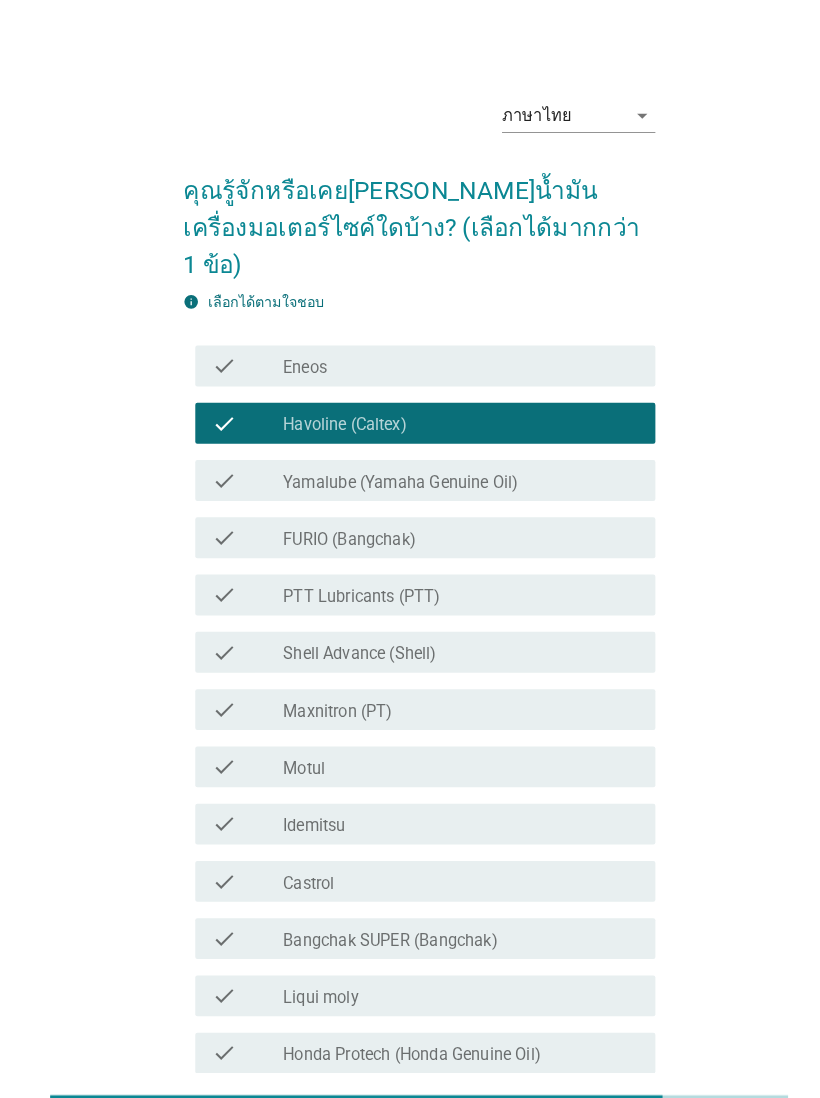 click on "check" at bounding box center (219, 582) 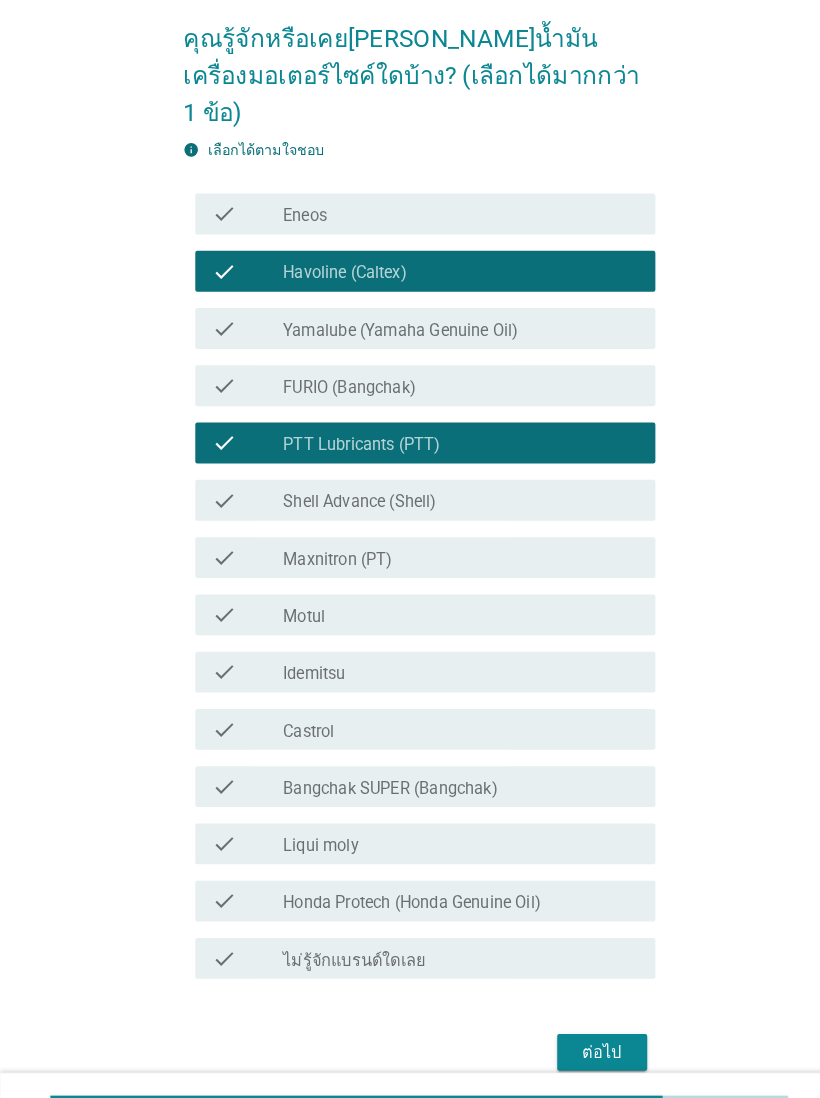 scroll, scrollTop: 150, scrollLeft: 0, axis: vertical 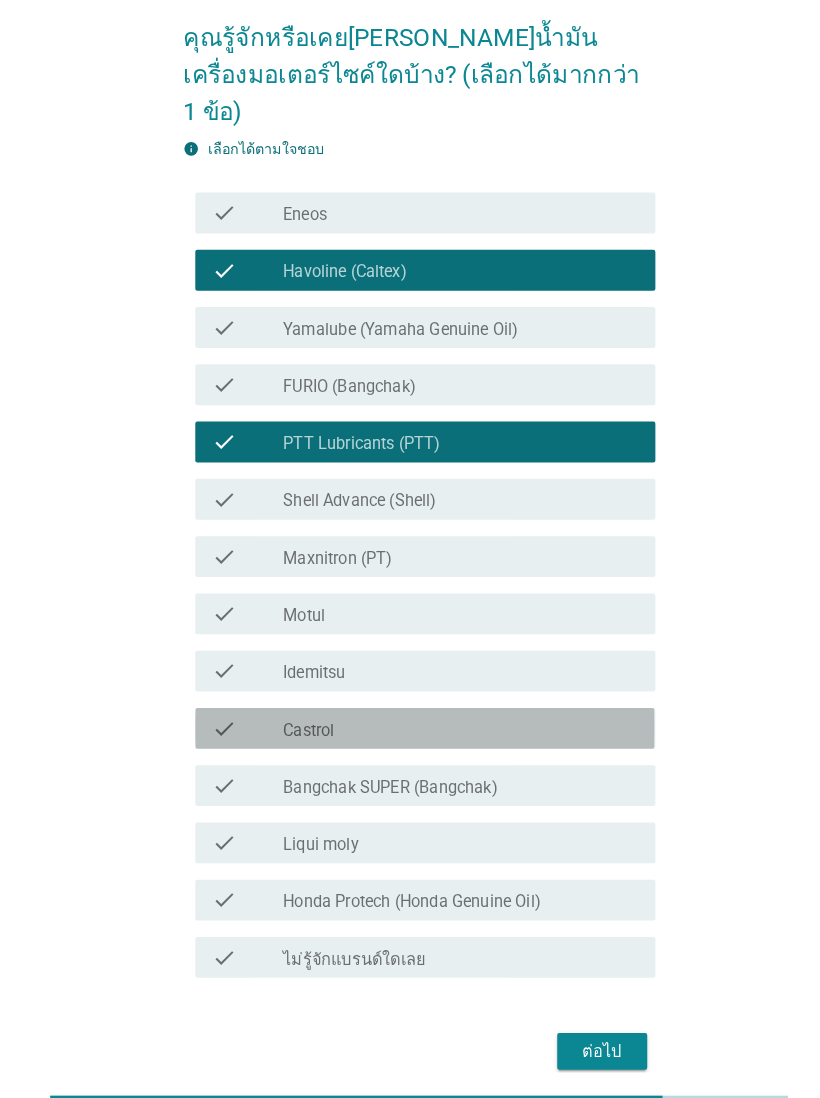 click on "check_box_outline_blank Castrol" at bounding box center (451, 712) 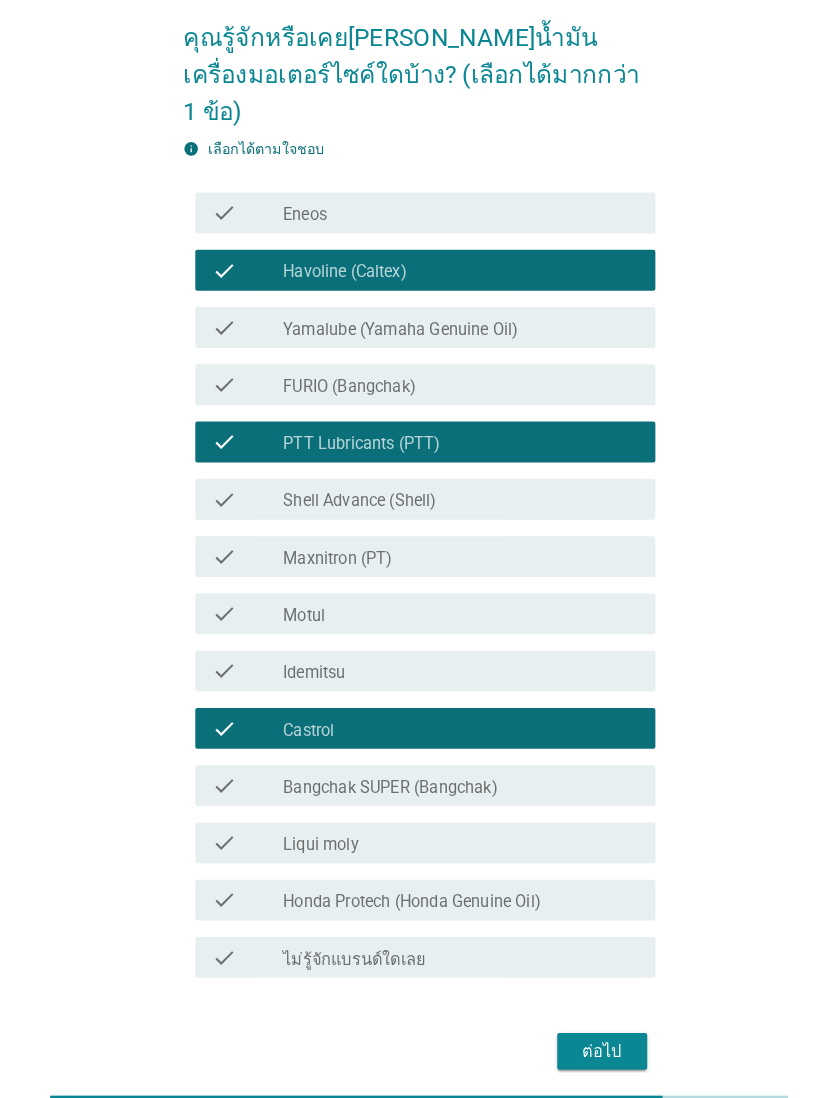 click on "ต่อไป" at bounding box center (589, 1028) 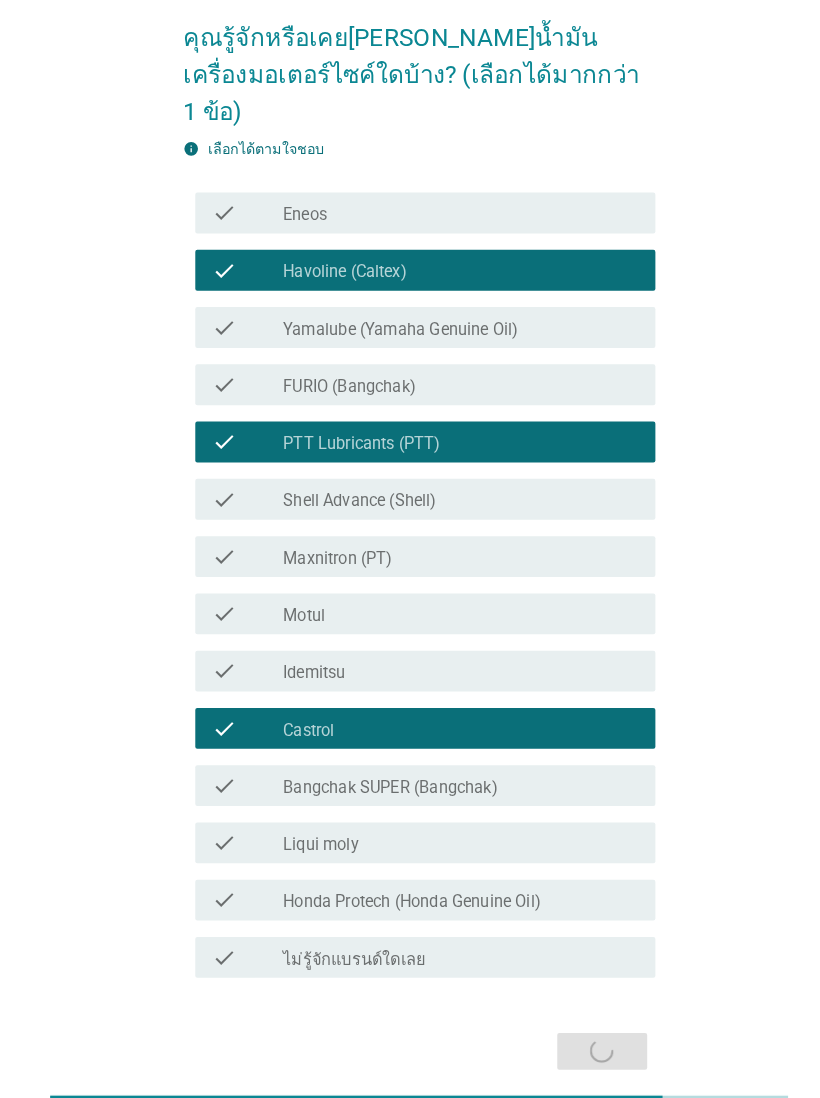 scroll, scrollTop: 0, scrollLeft: 0, axis: both 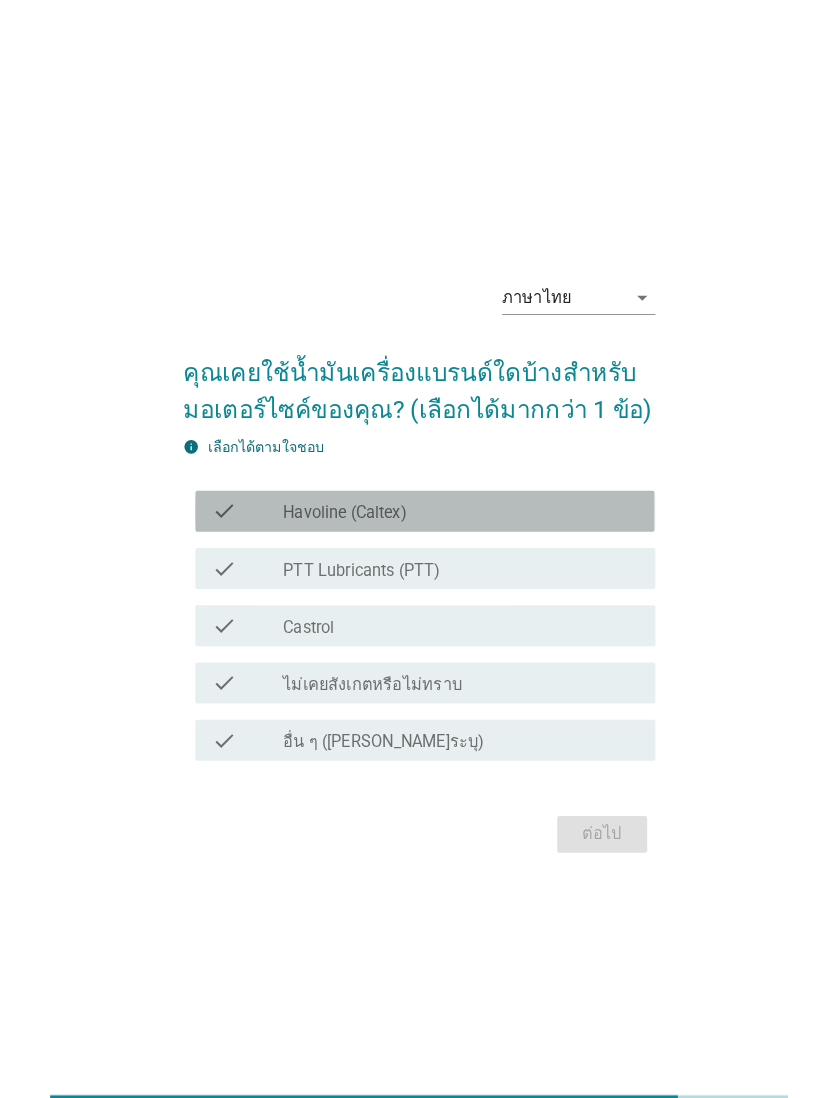 click on "check" at bounding box center [219, 500] 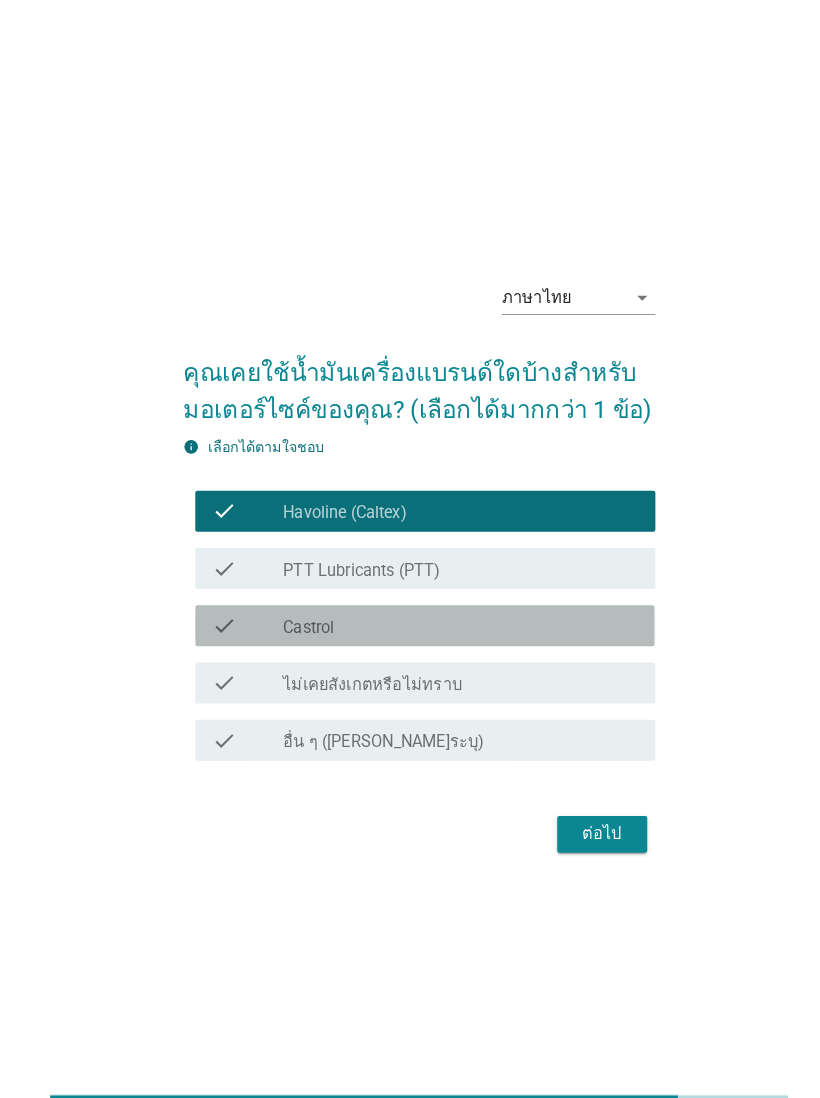 click on "check" at bounding box center (242, 612) 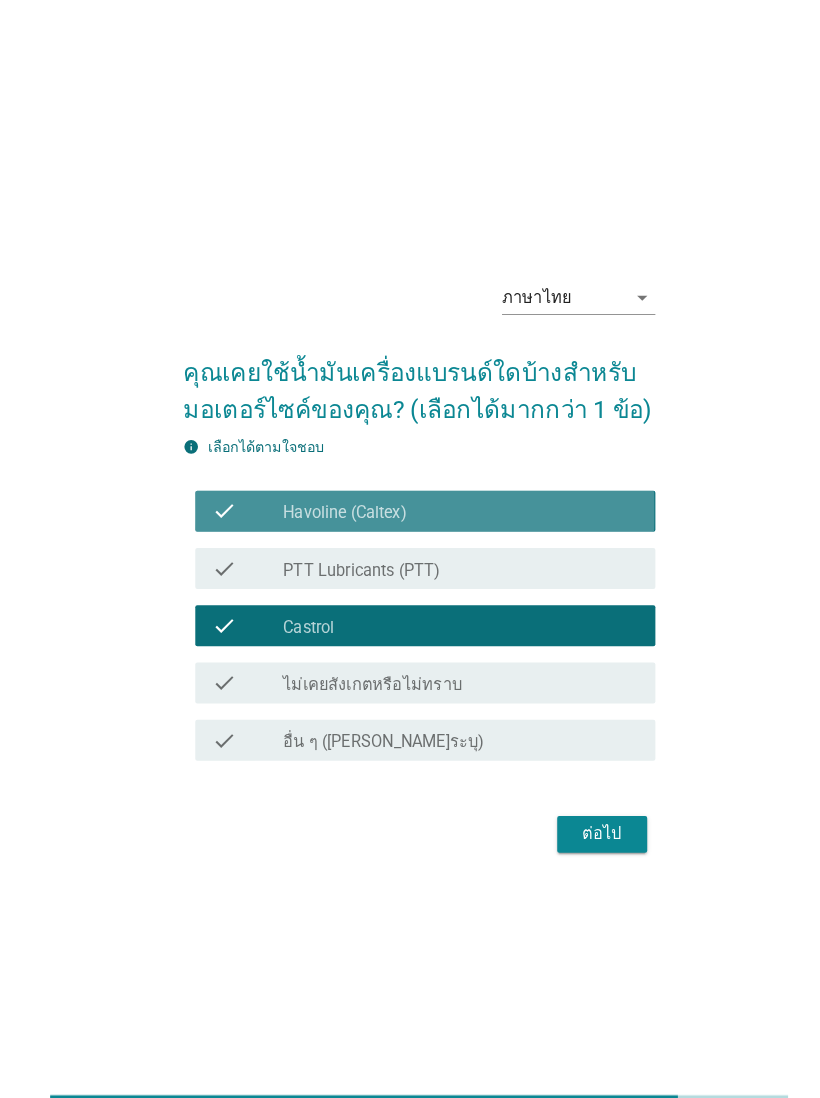 click on "check" at bounding box center [219, 500] 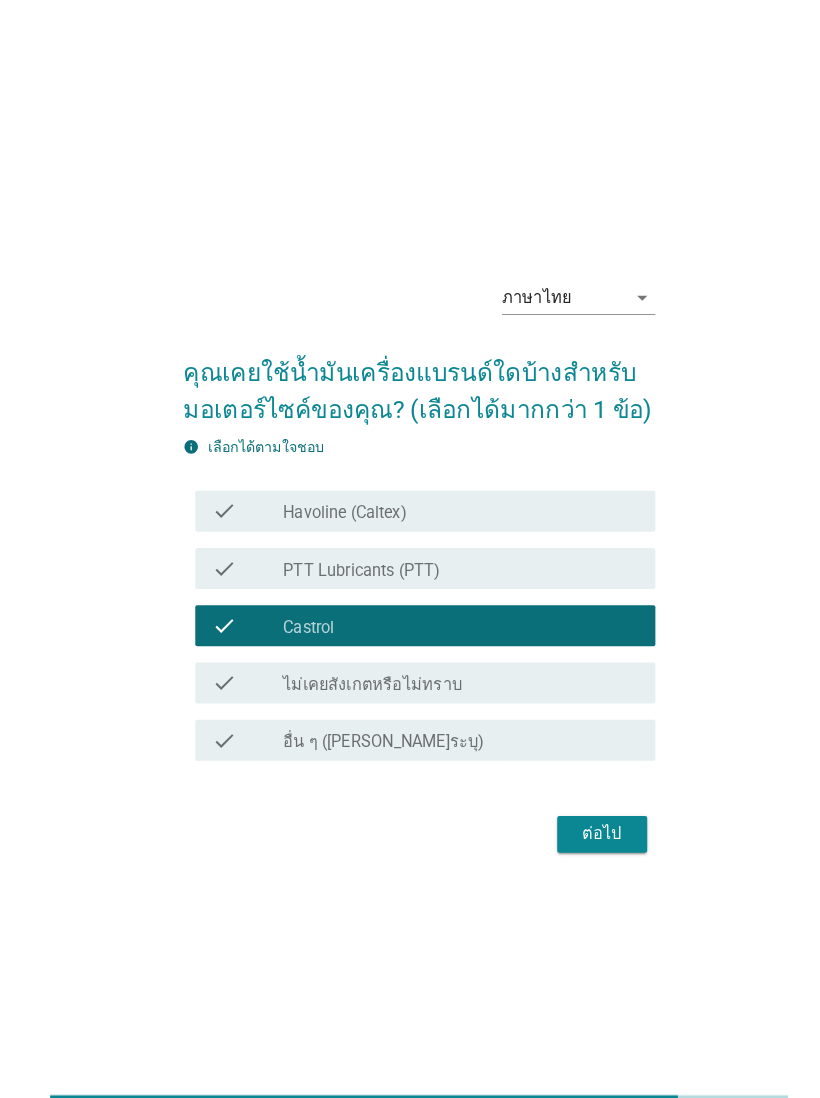 click on "ต่อไป" at bounding box center [589, 816] 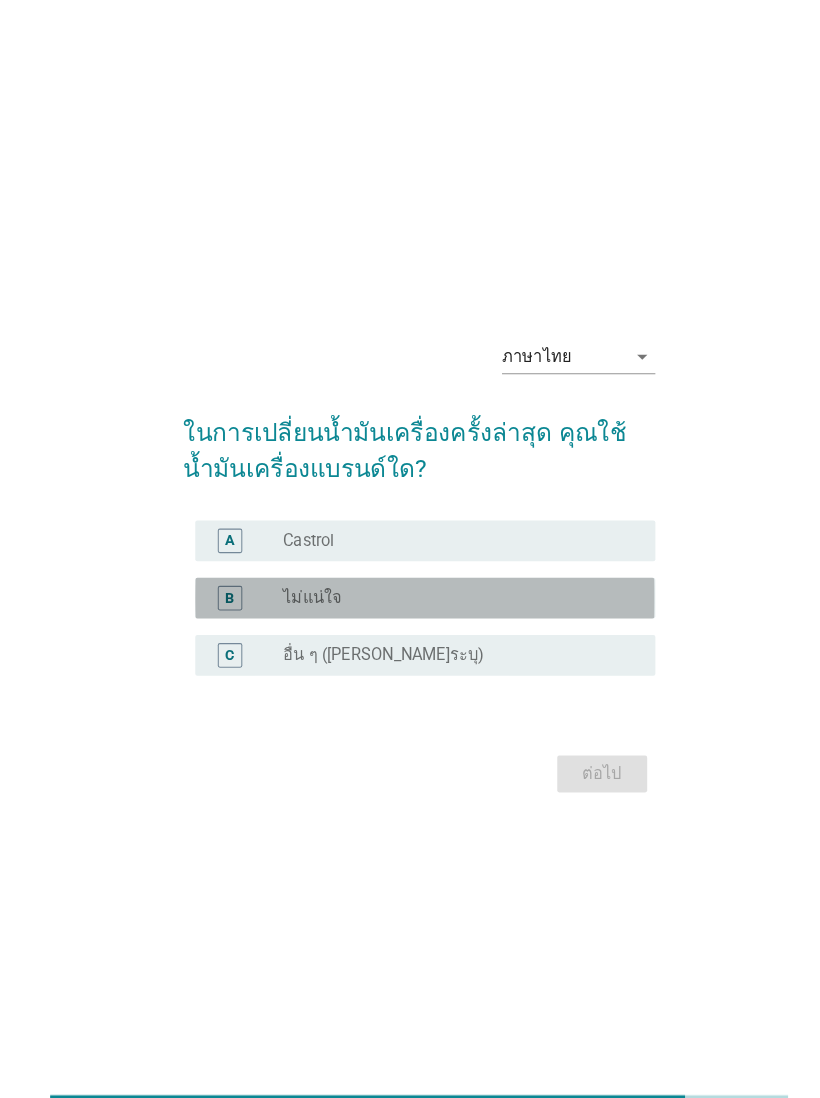 click on "B" at bounding box center (225, 585) 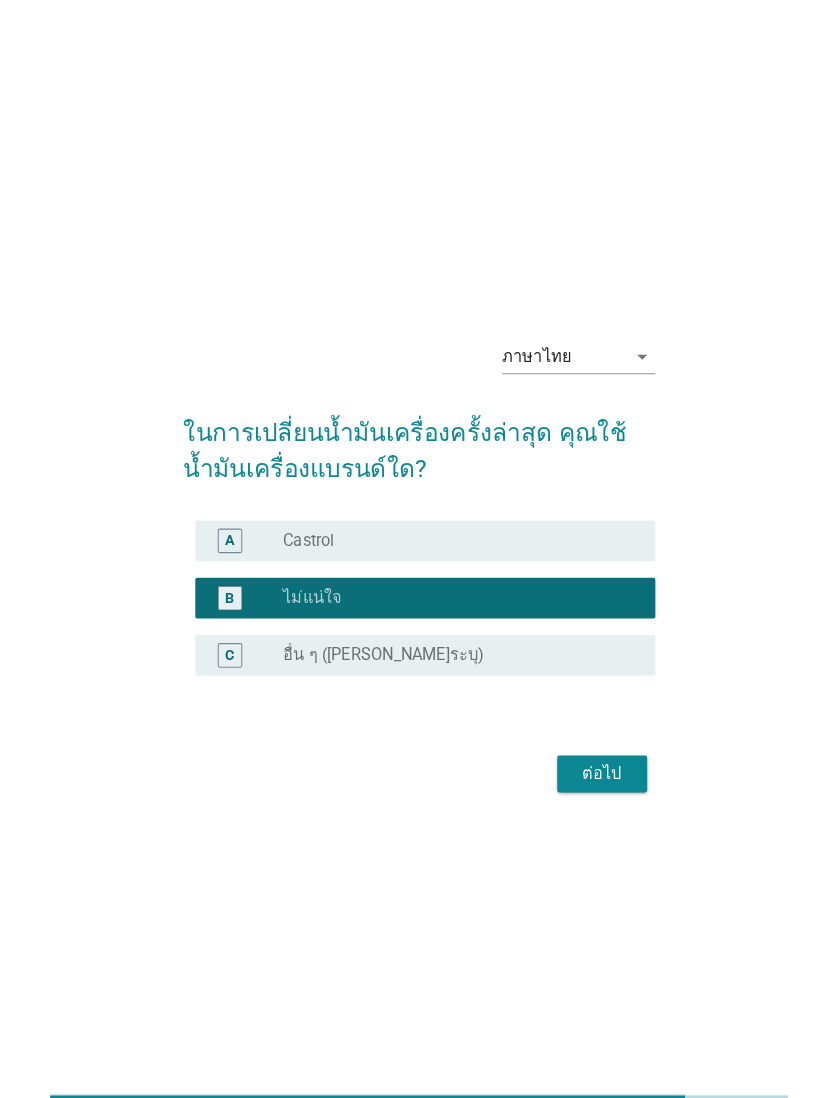 click on "A" at bounding box center (224, 529) 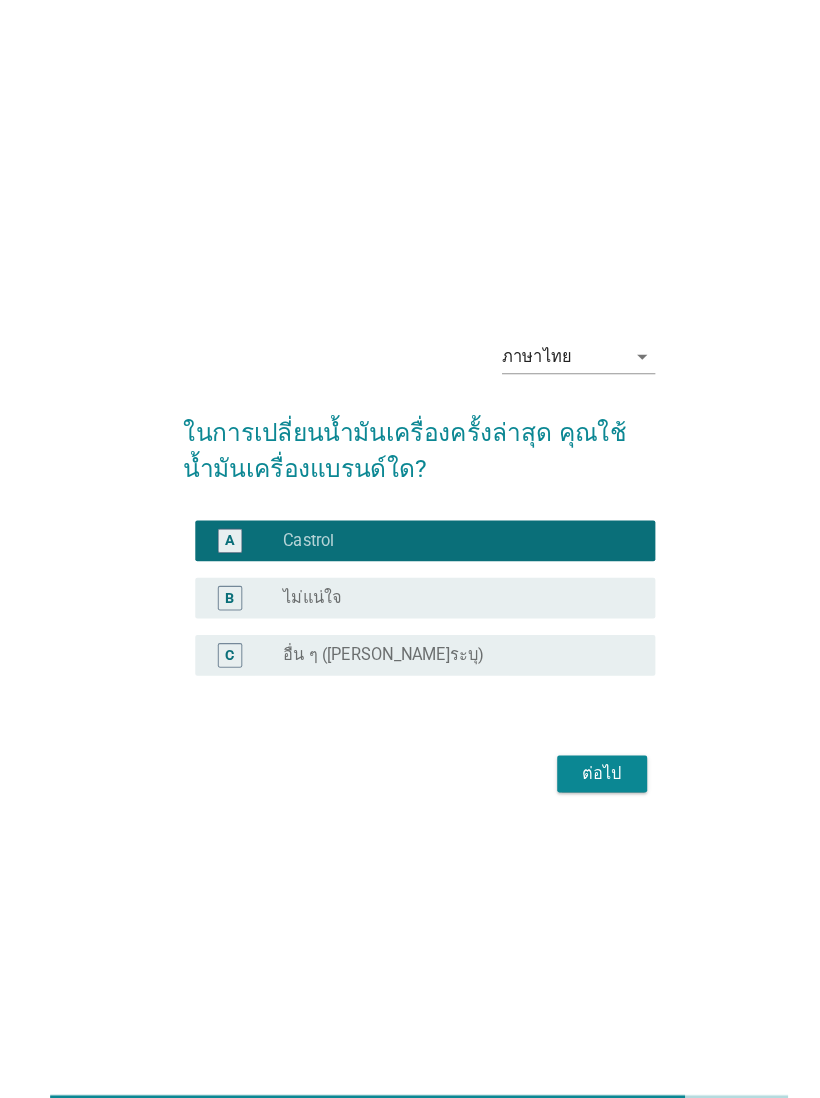 click on "ต่อไป" at bounding box center [589, 757] 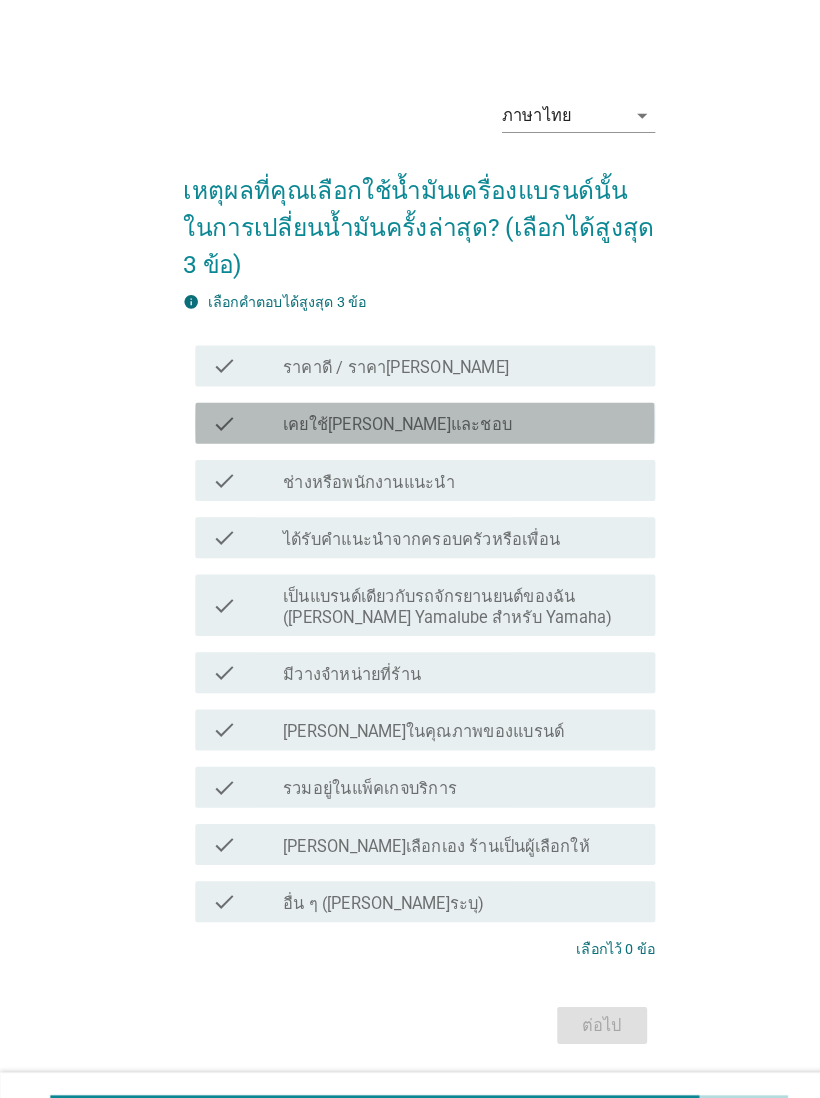 click on "check" at bounding box center (242, 414) 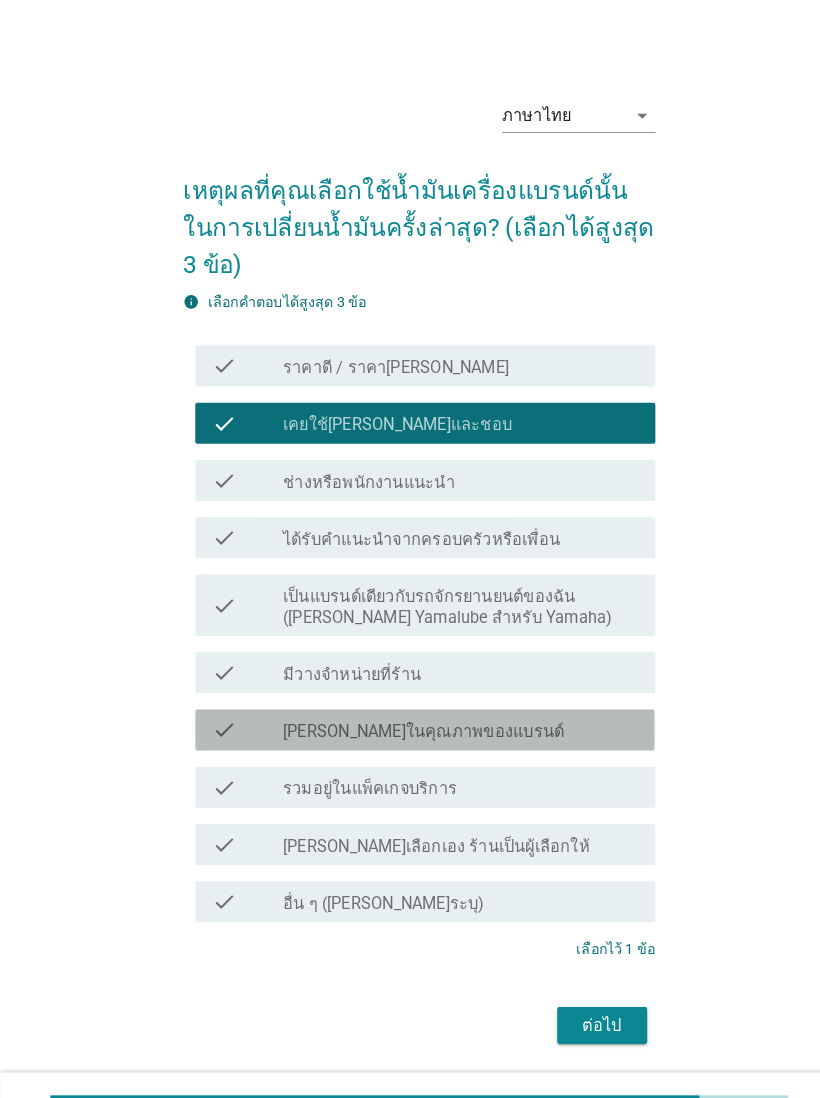 click on "check_box_outline_blank [PERSON_NAME]ในคุณภาพของแบรนด์" at bounding box center (451, 714) 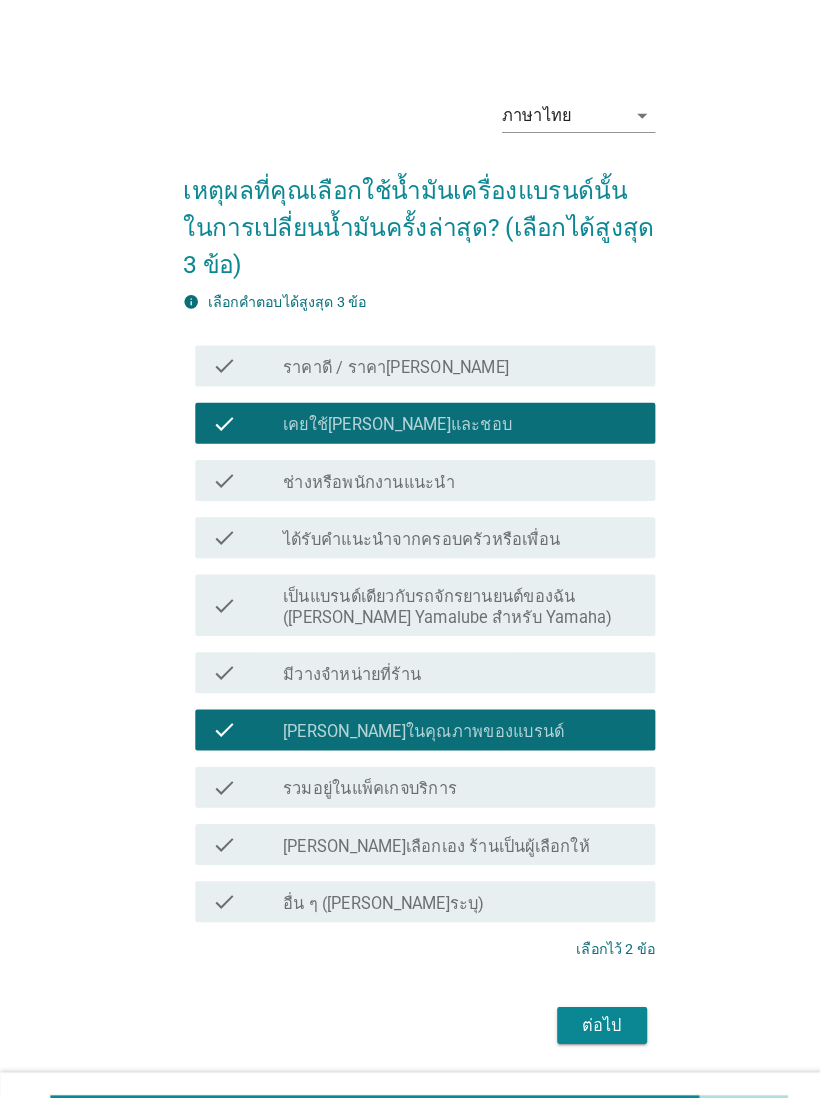 click on "ต่อไป" at bounding box center [589, 1003] 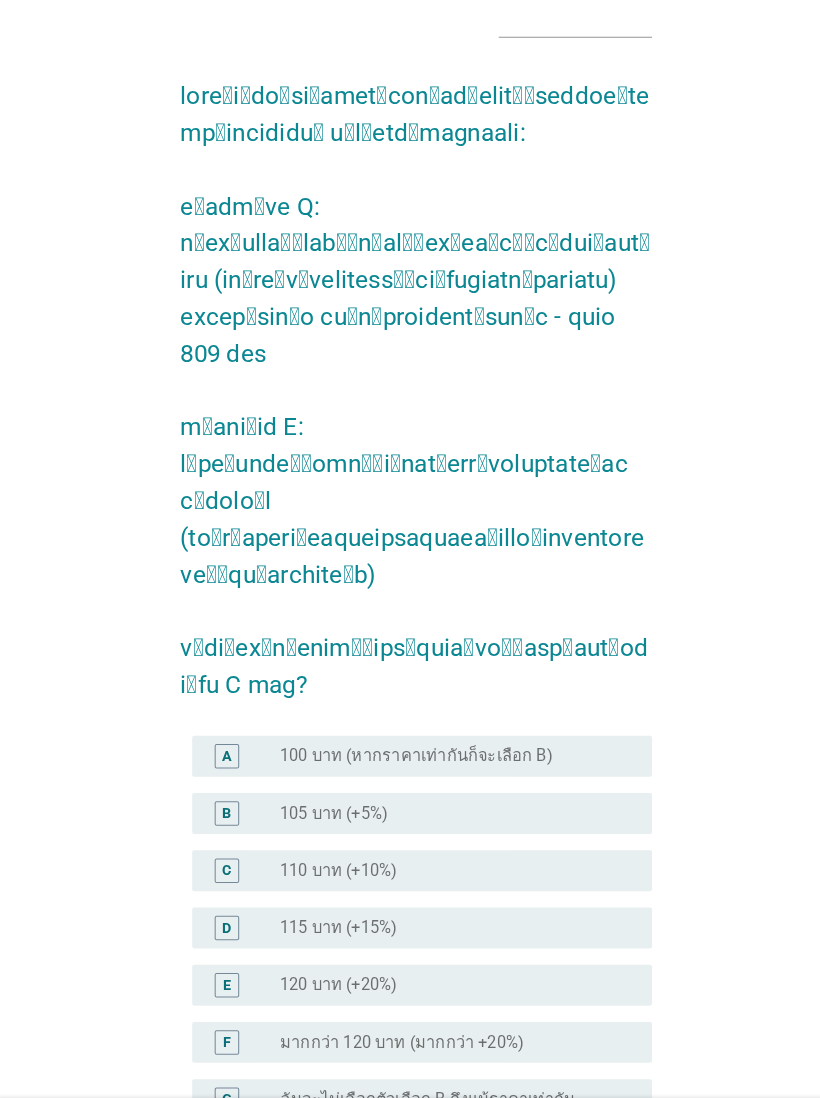 scroll, scrollTop: 121, scrollLeft: 0, axis: vertical 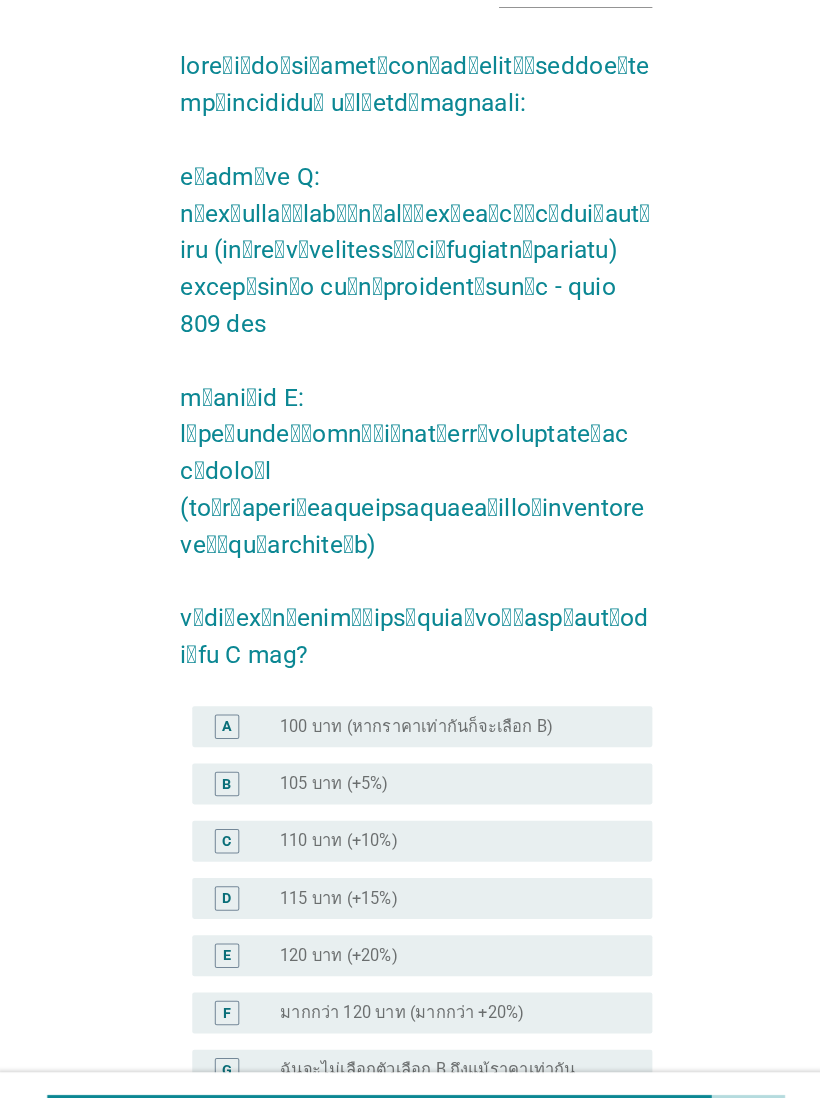 click on "radio_button_unchecked 120 บาท (+20%)" at bounding box center [443, 935] 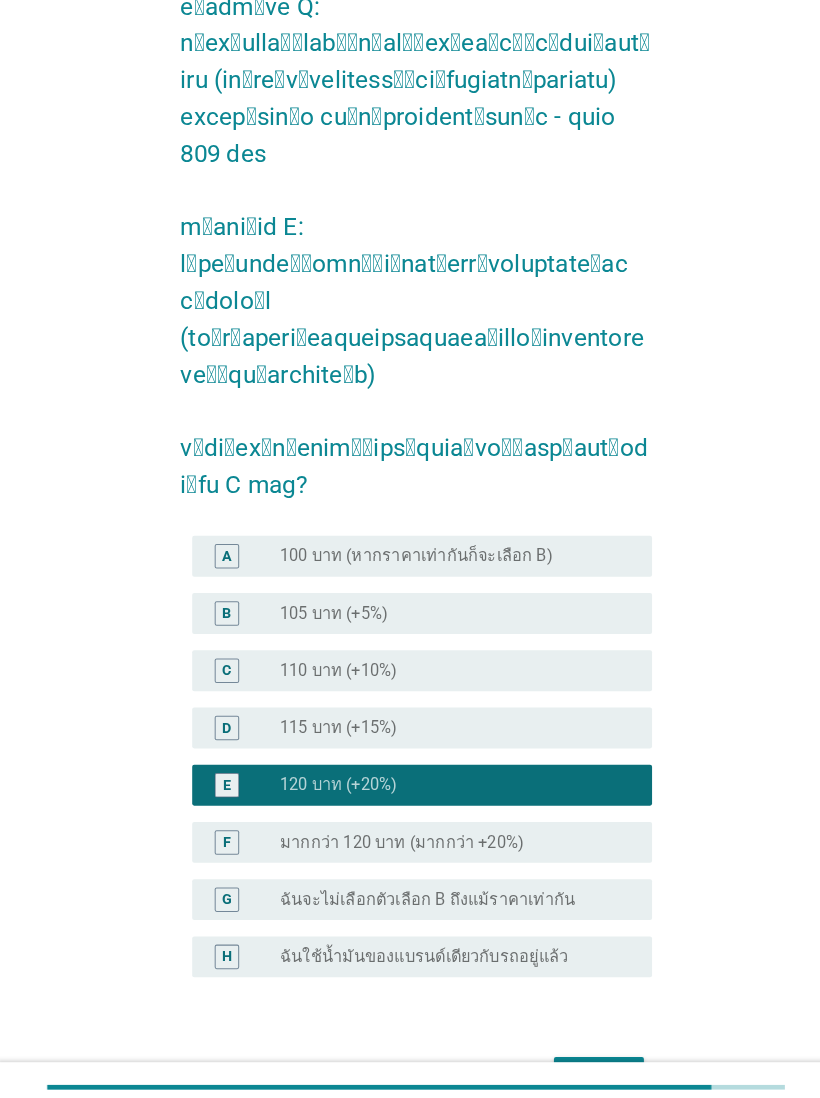 scroll, scrollTop: 279, scrollLeft: 0, axis: vertical 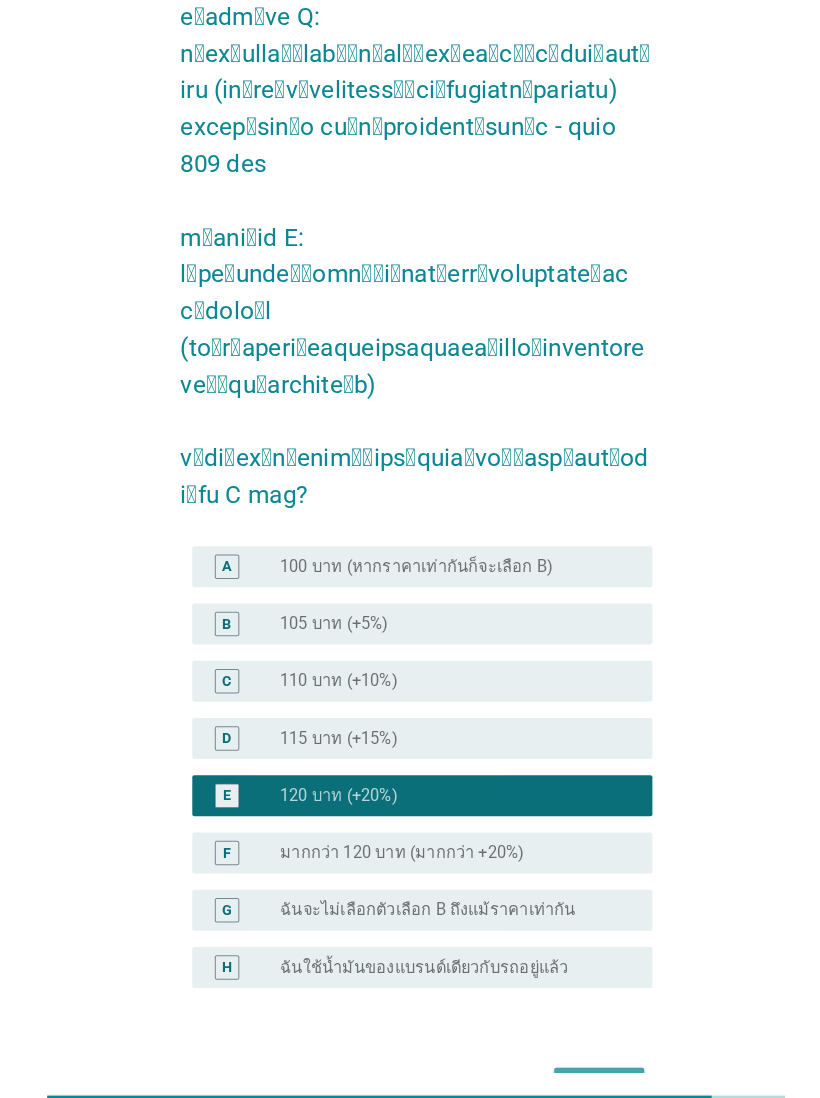 click on "ต่อไป" at bounding box center [589, 1062] 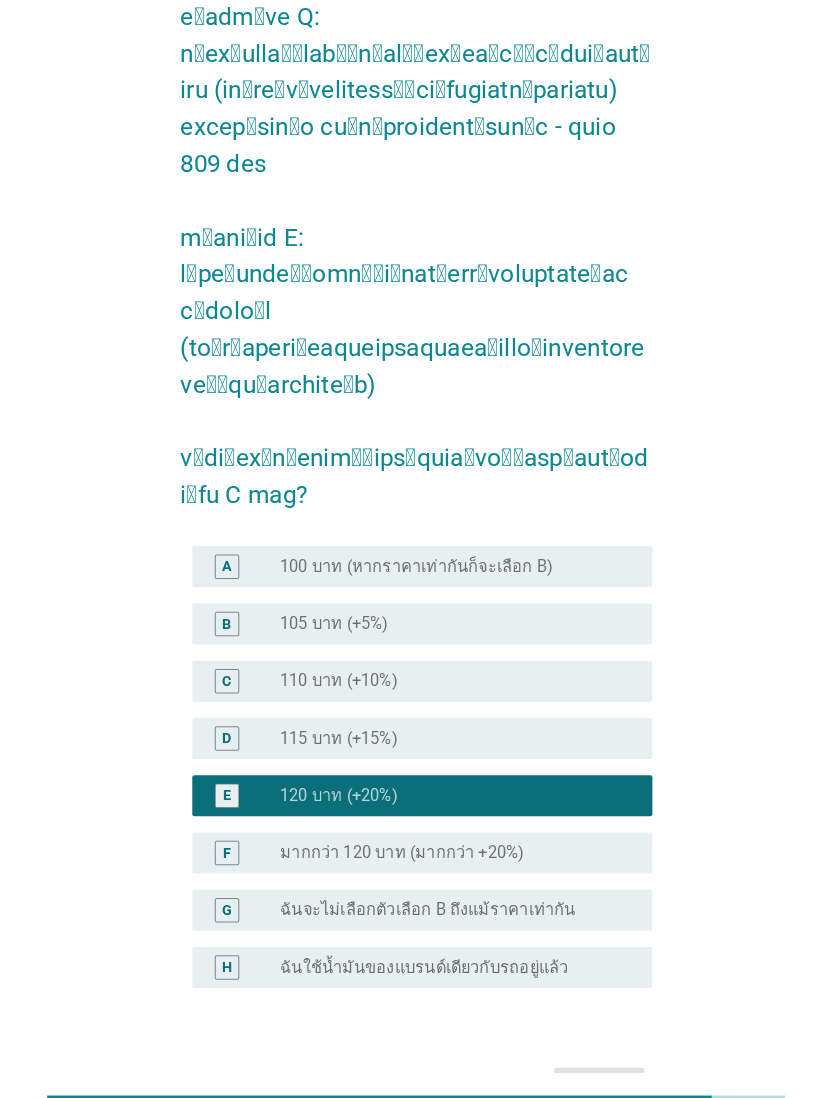 scroll, scrollTop: 0, scrollLeft: 0, axis: both 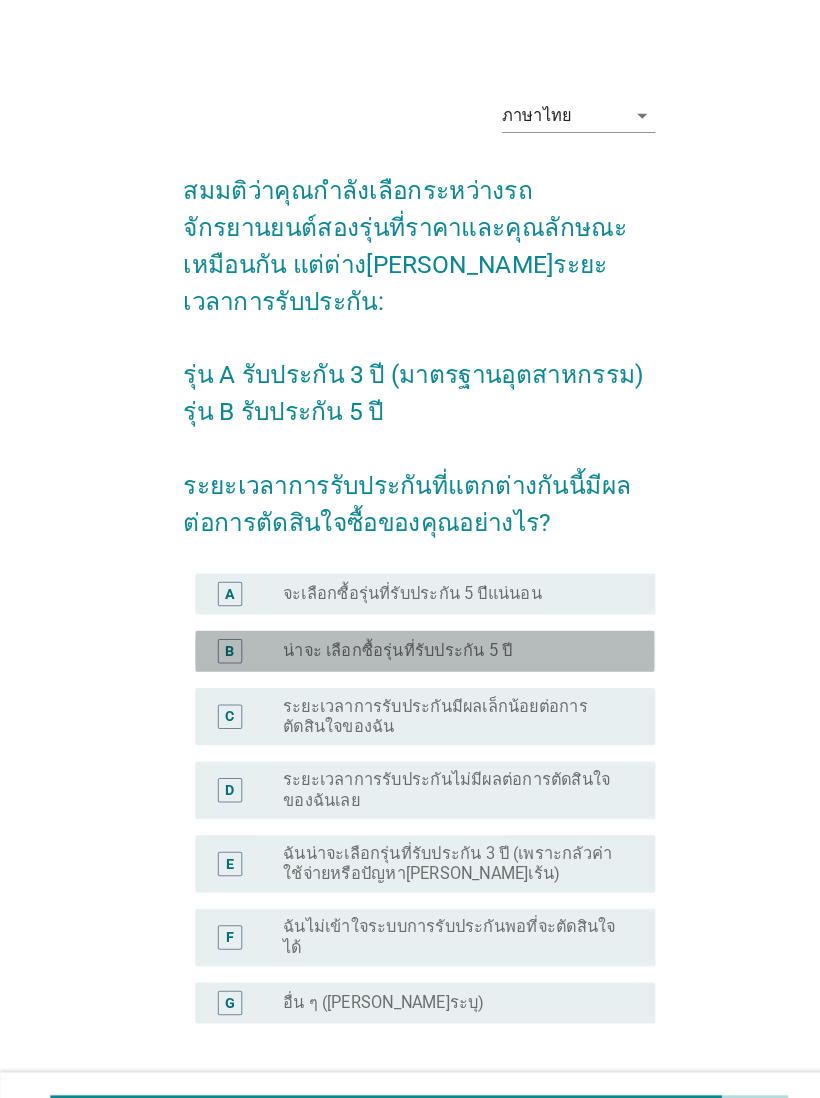 click on "radio_button_unchecked น่าจะ เลือกซื้อรุ่นที่รับประกัน 5 ปี" at bounding box center [443, 637] 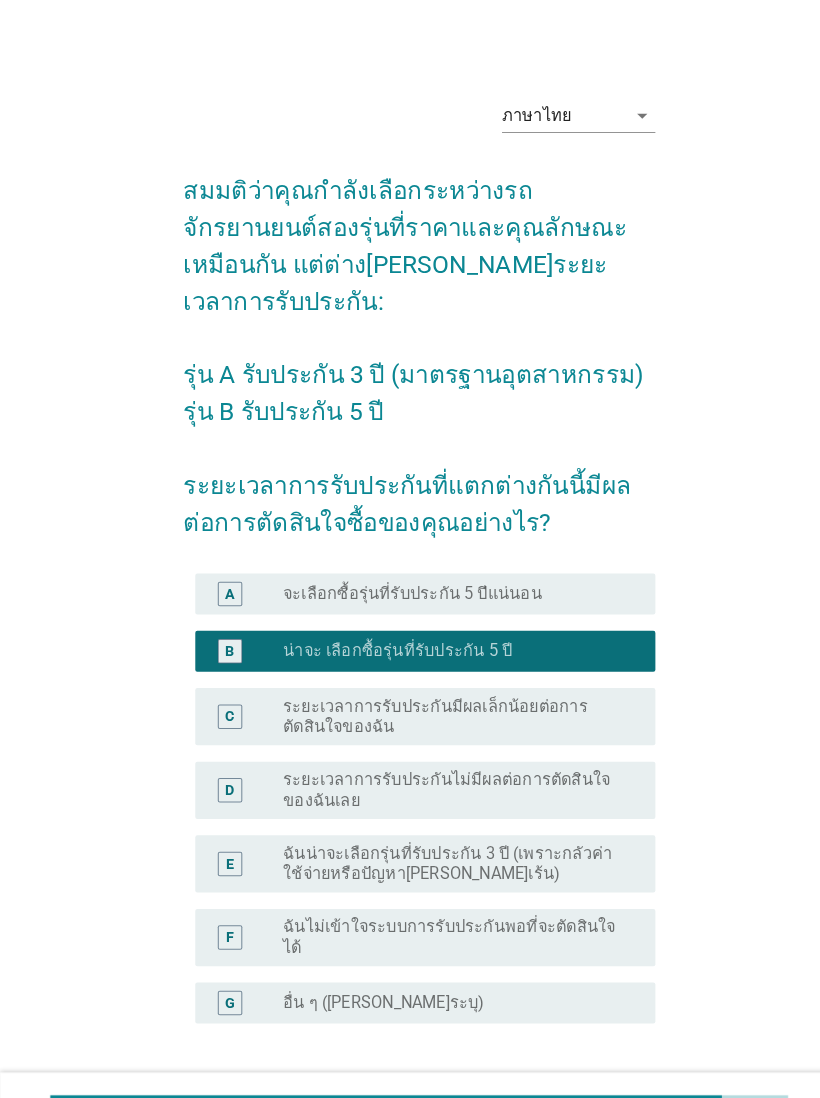 click on "ต่อไป" at bounding box center (589, 1097) 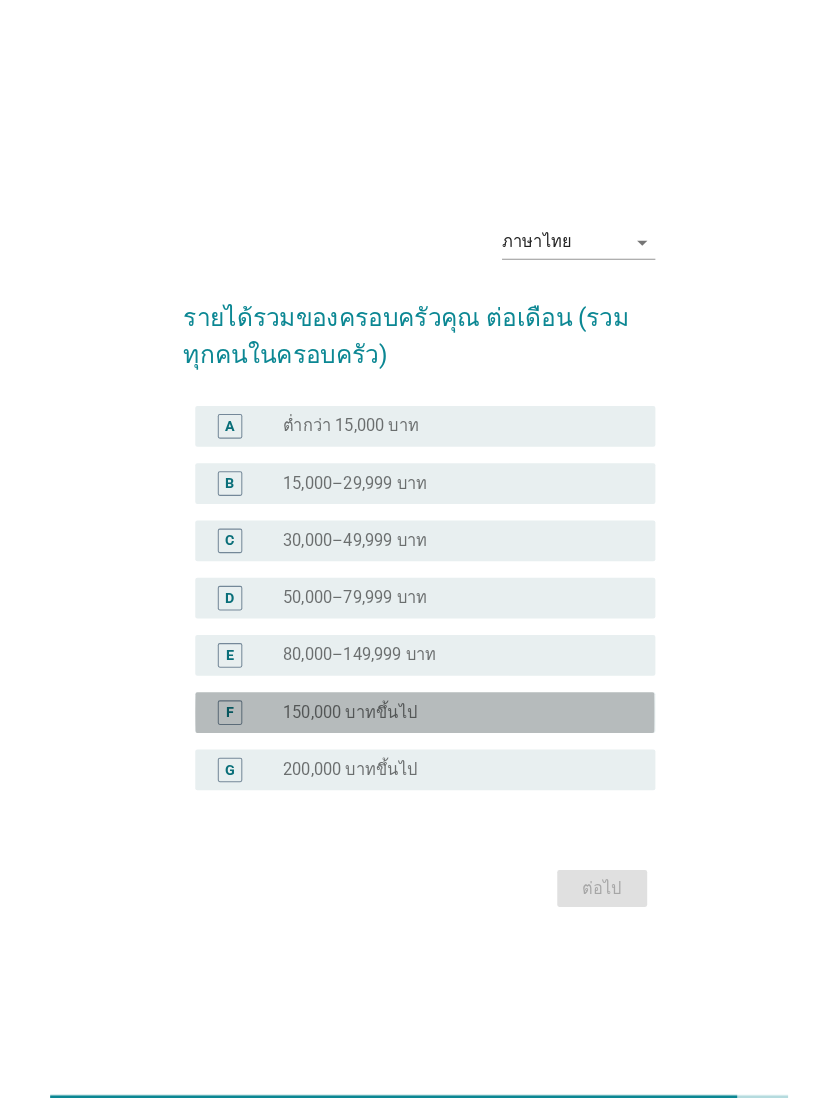 click on "radio_button_unchecked 150,000 บาทขึ้นไป" at bounding box center (443, 697) 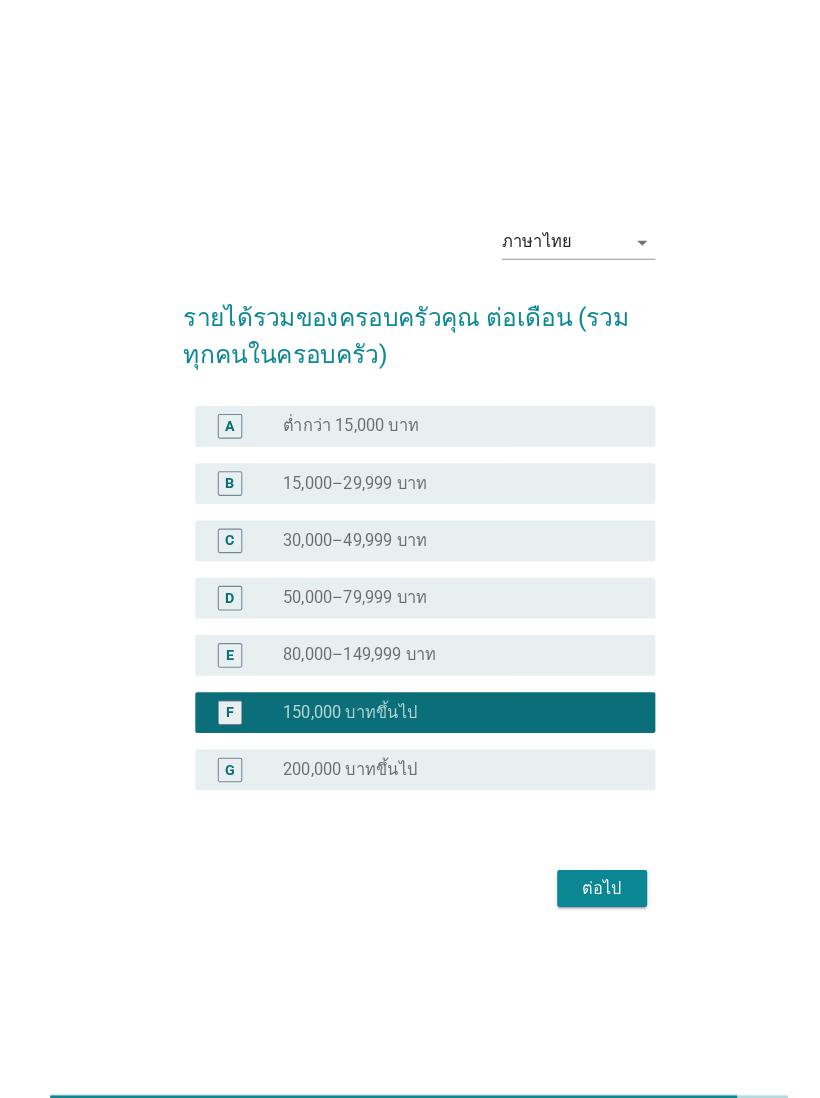 click on "ต่อไป" at bounding box center [589, 869] 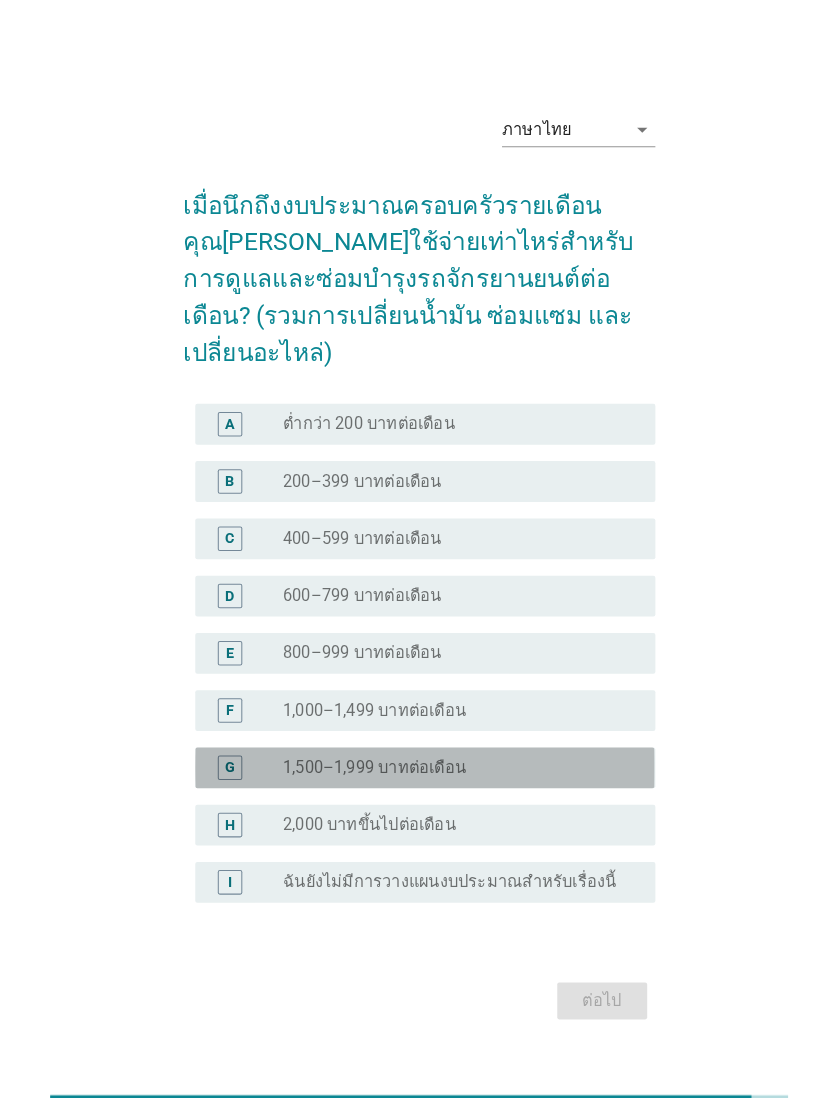 click on "G     radio_button_unchecked 1,500–1,999 บาทต่อเดือน" at bounding box center [415, 751] 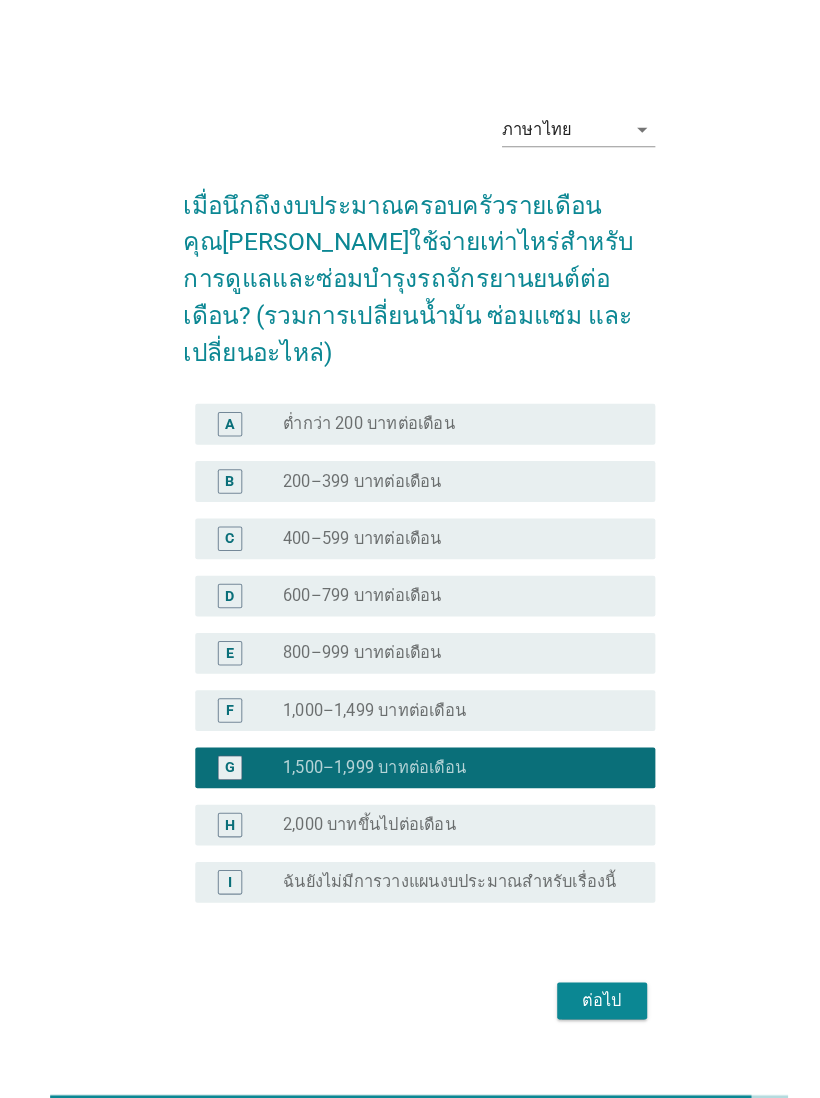 click on "ต่อไป" at bounding box center [589, 979] 